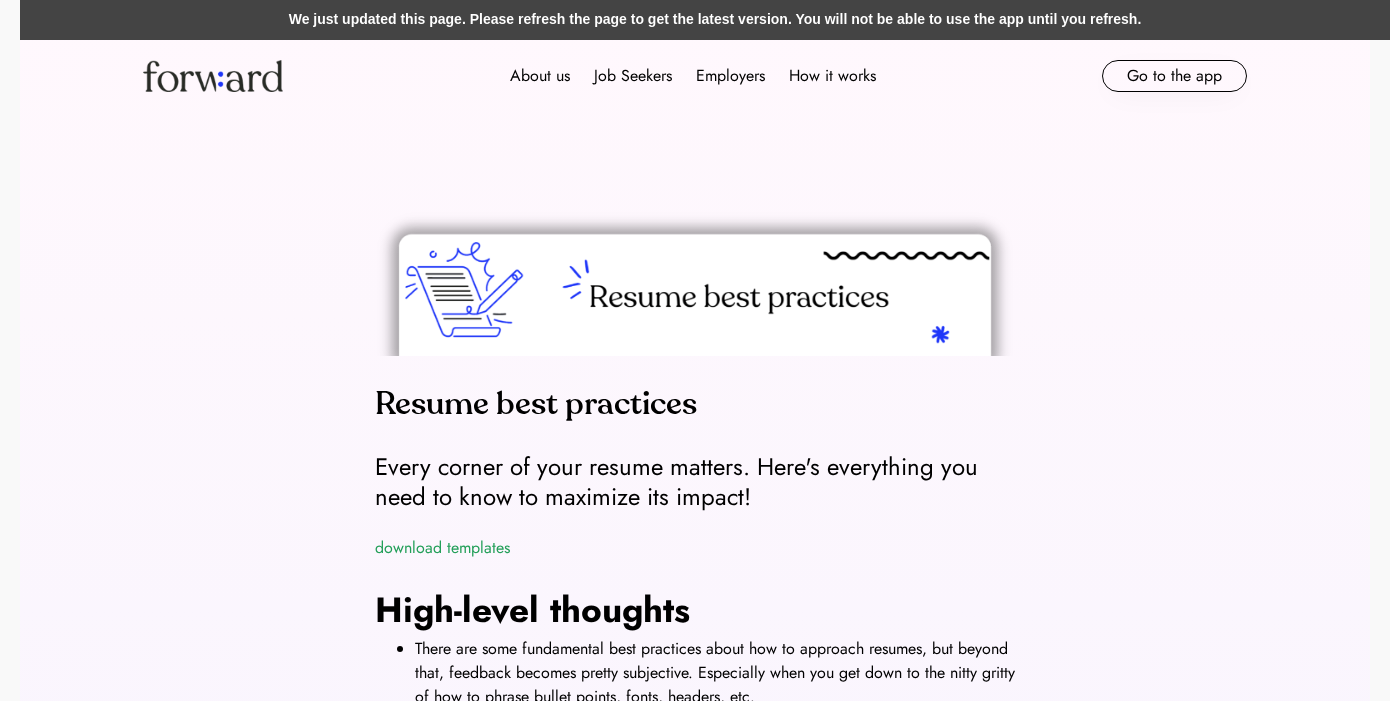 scroll, scrollTop: 0, scrollLeft: 0, axis: both 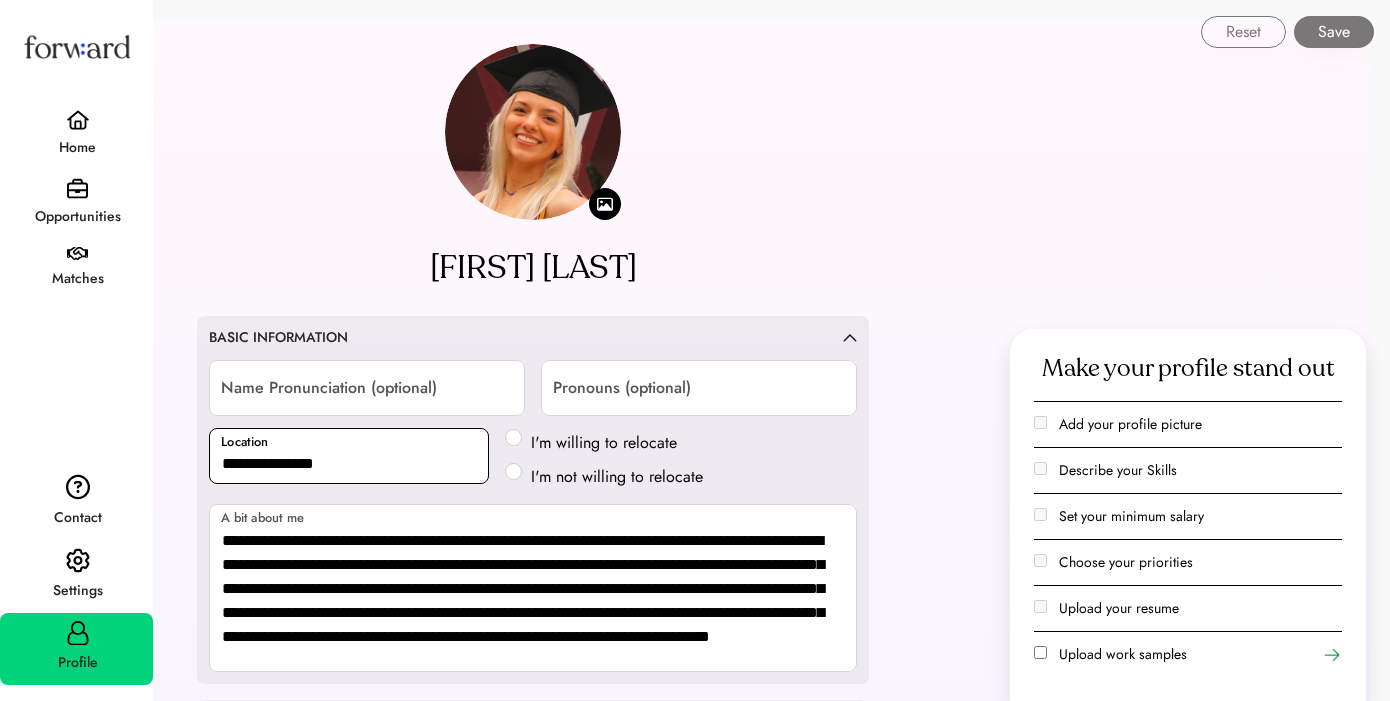 click on "**********" at bounding box center [349, 456] 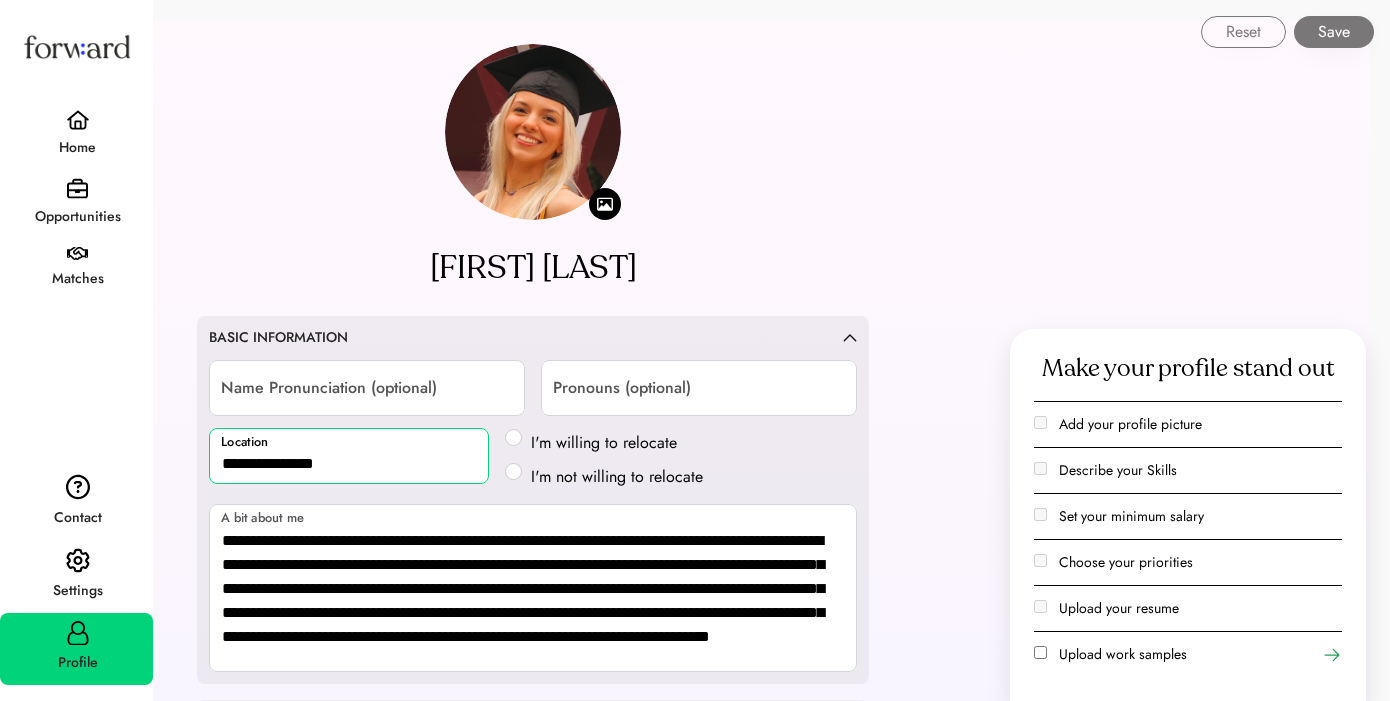 click on "**********" at bounding box center (533, 1774) 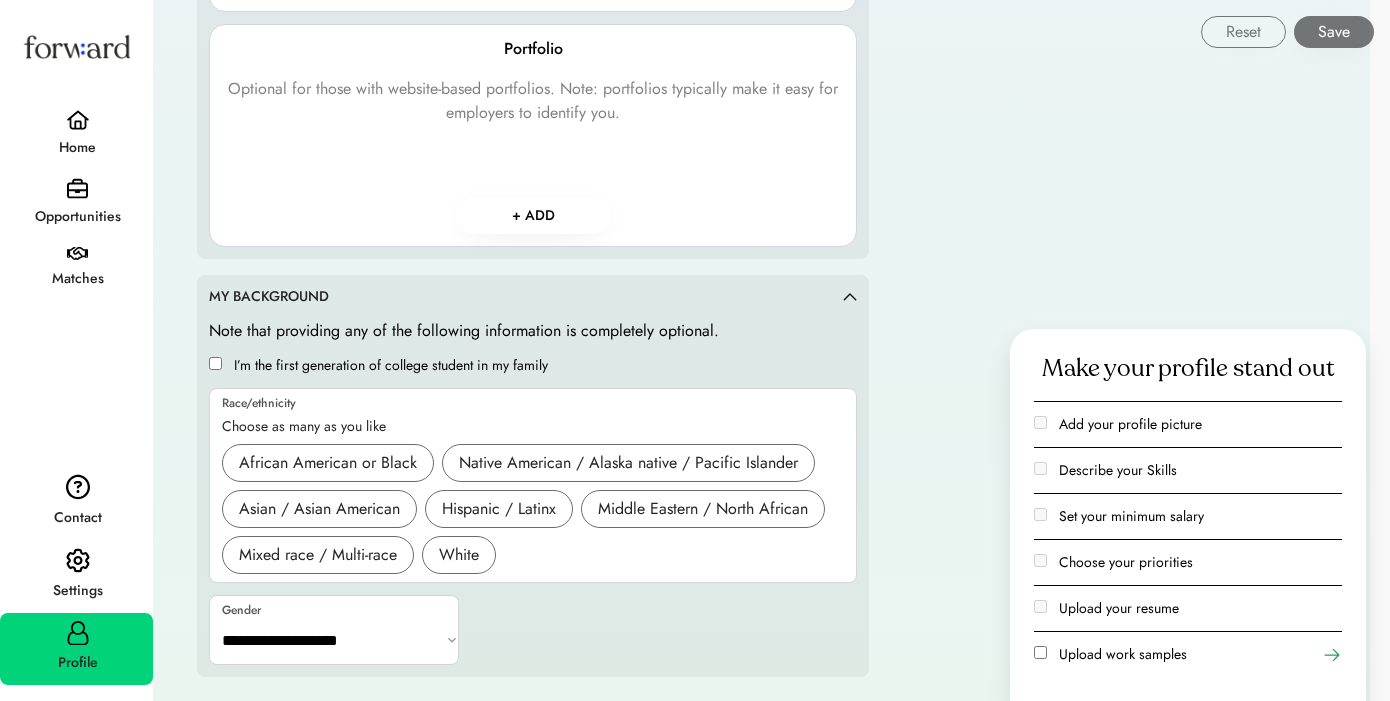 scroll, scrollTop: 2814, scrollLeft: 0, axis: vertical 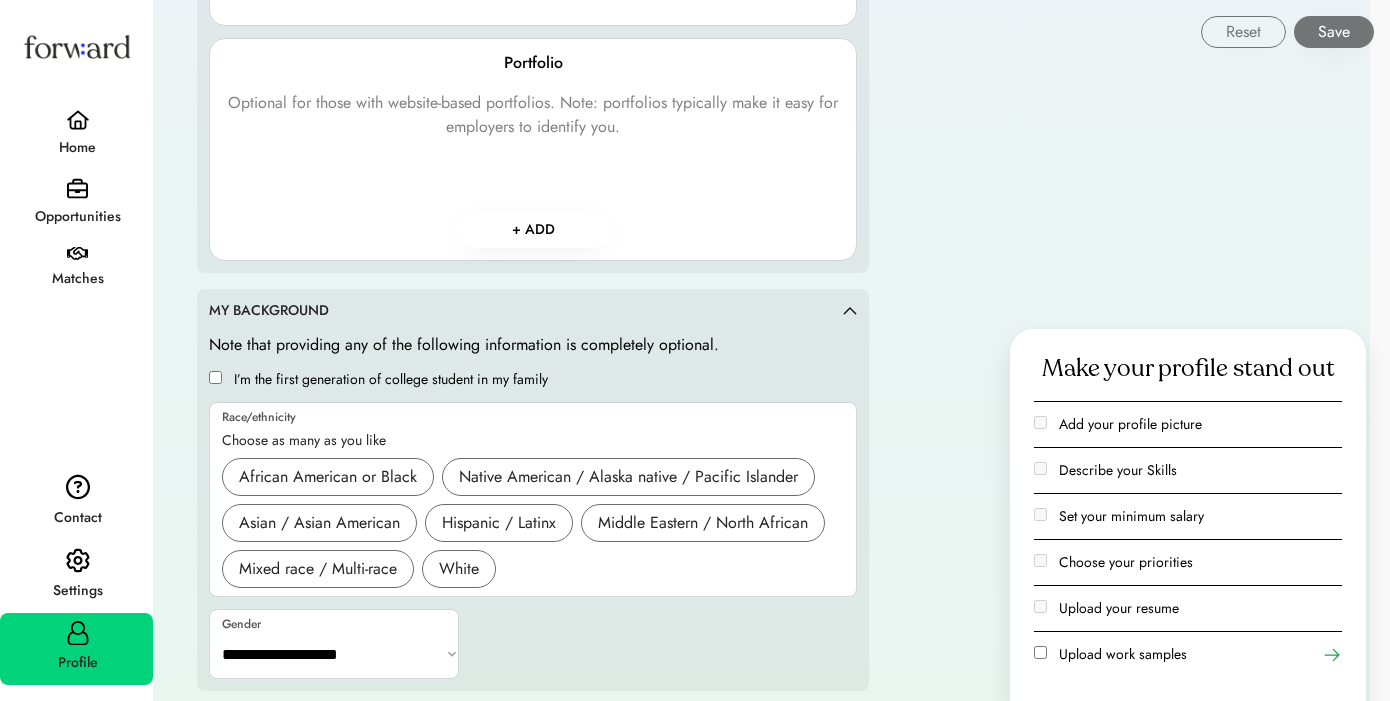 click on "**********" at bounding box center (335, 654) 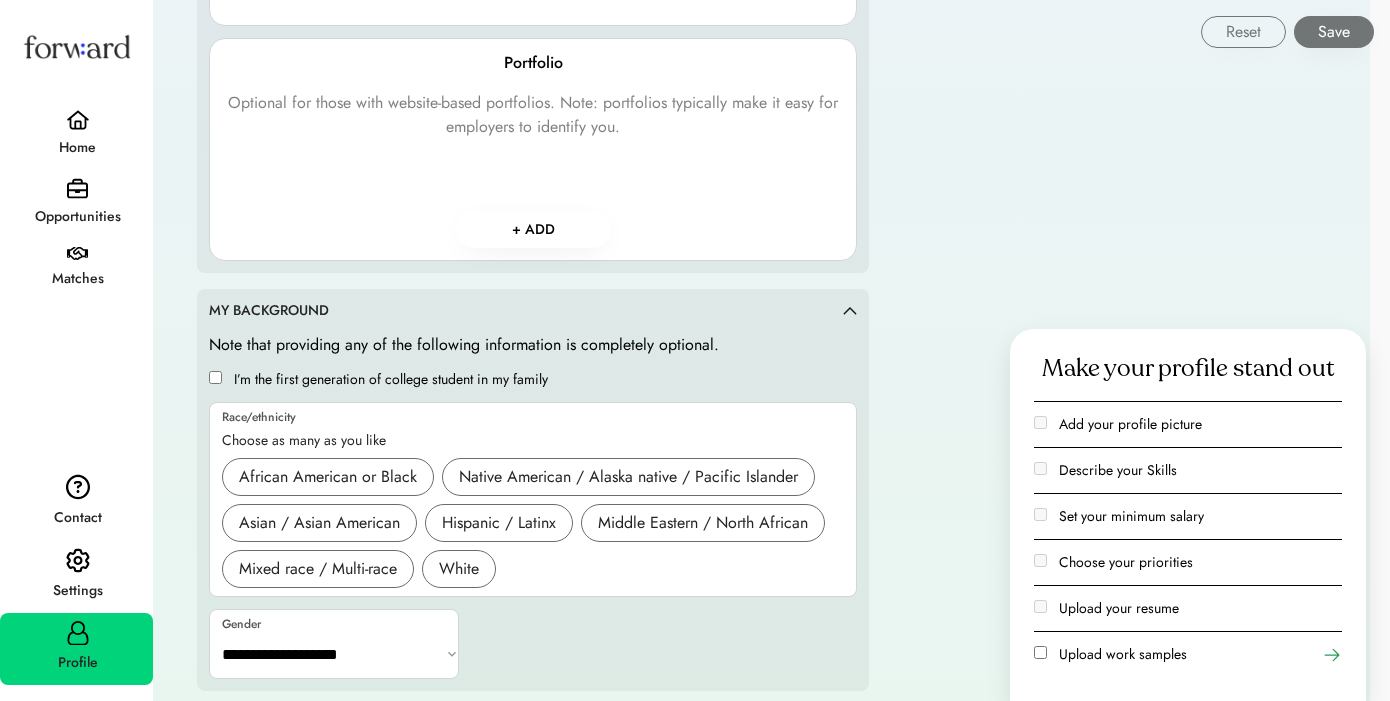 select on "*******" 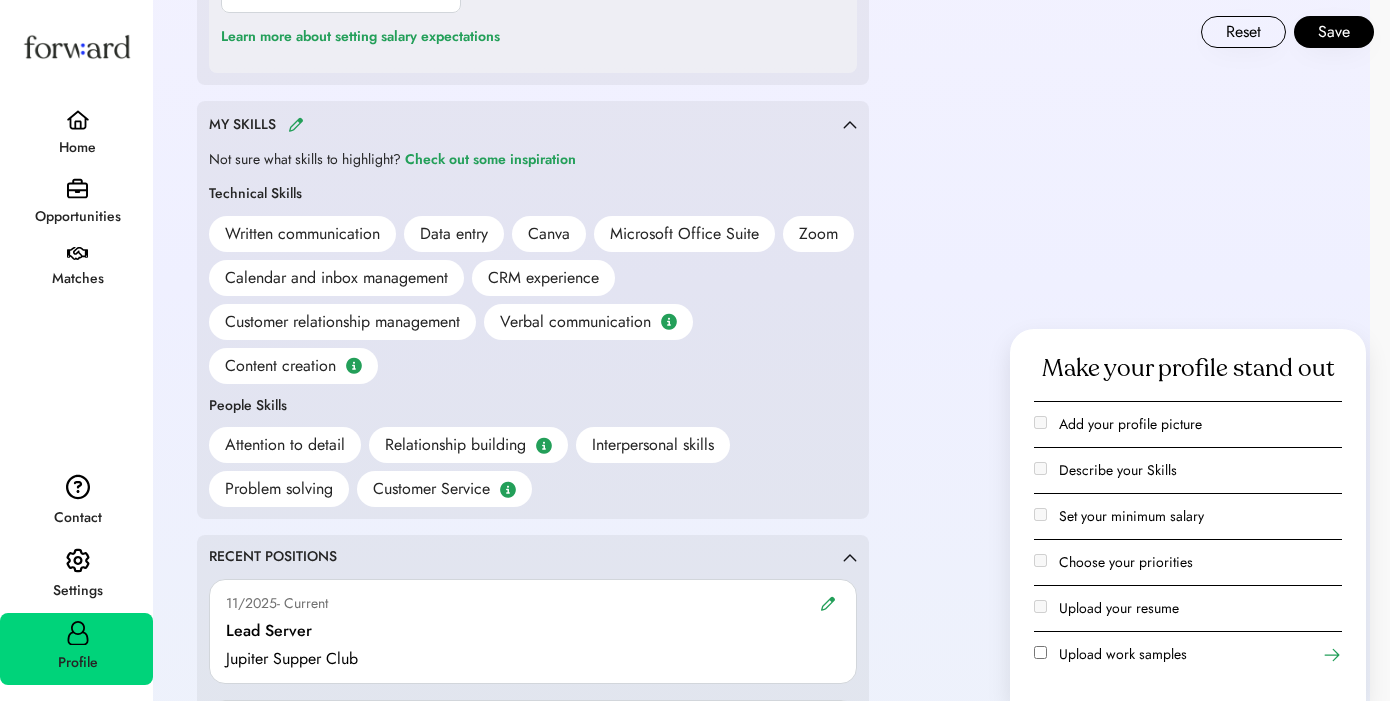 scroll, scrollTop: 1494, scrollLeft: 0, axis: vertical 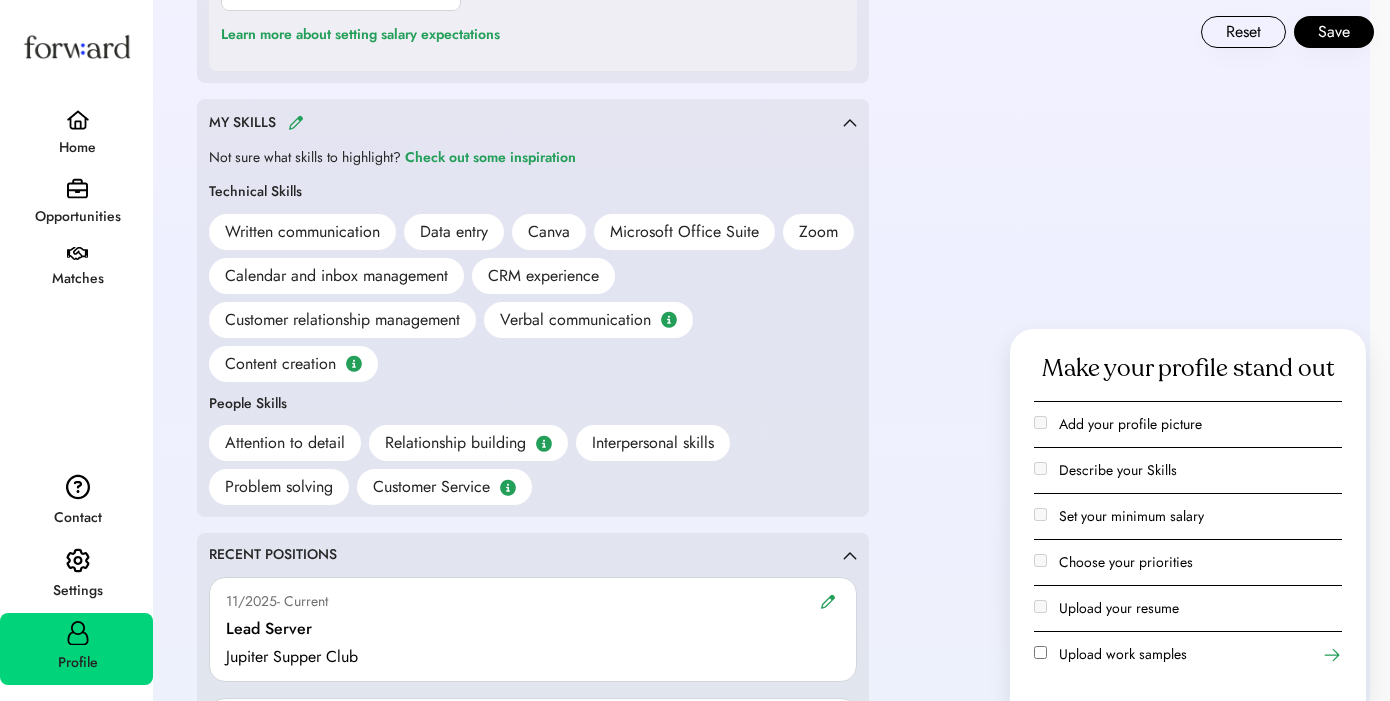 click at bounding box center [296, 122] 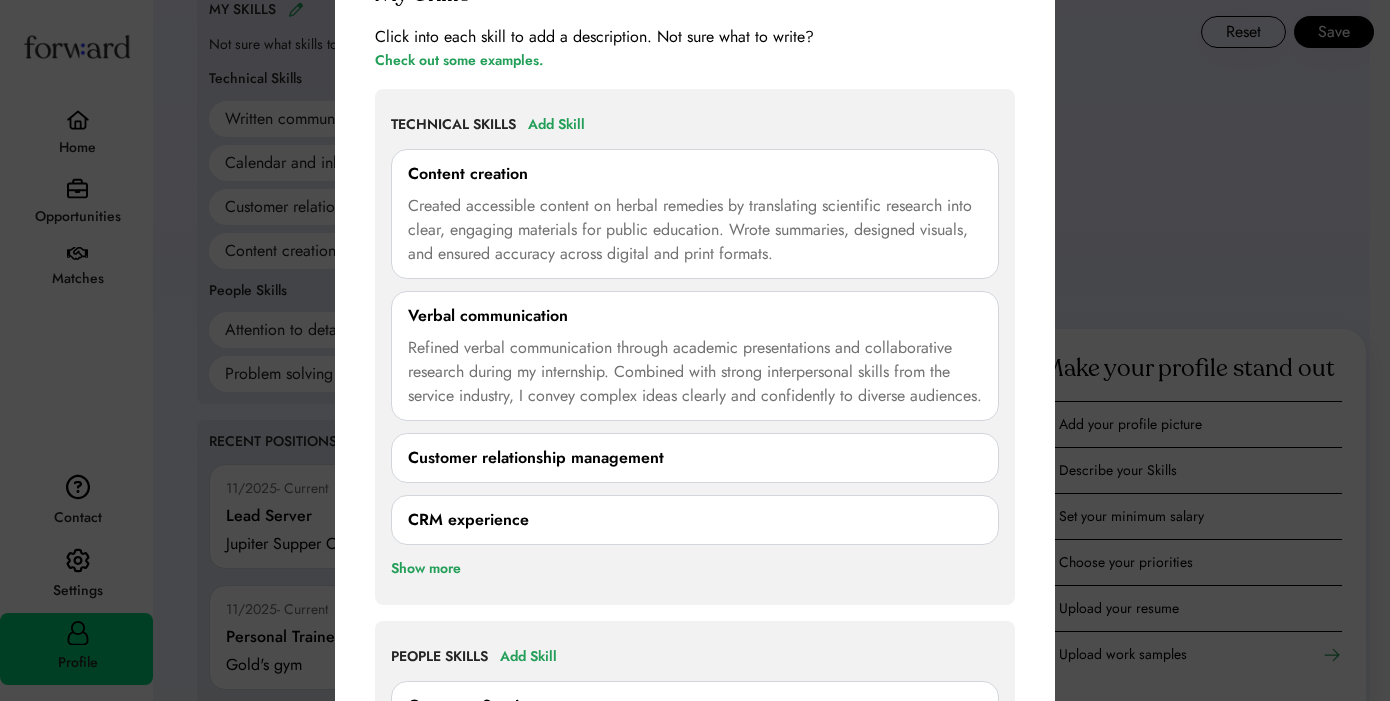 scroll, scrollTop: 1617, scrollLeft: 0, axis: vertical 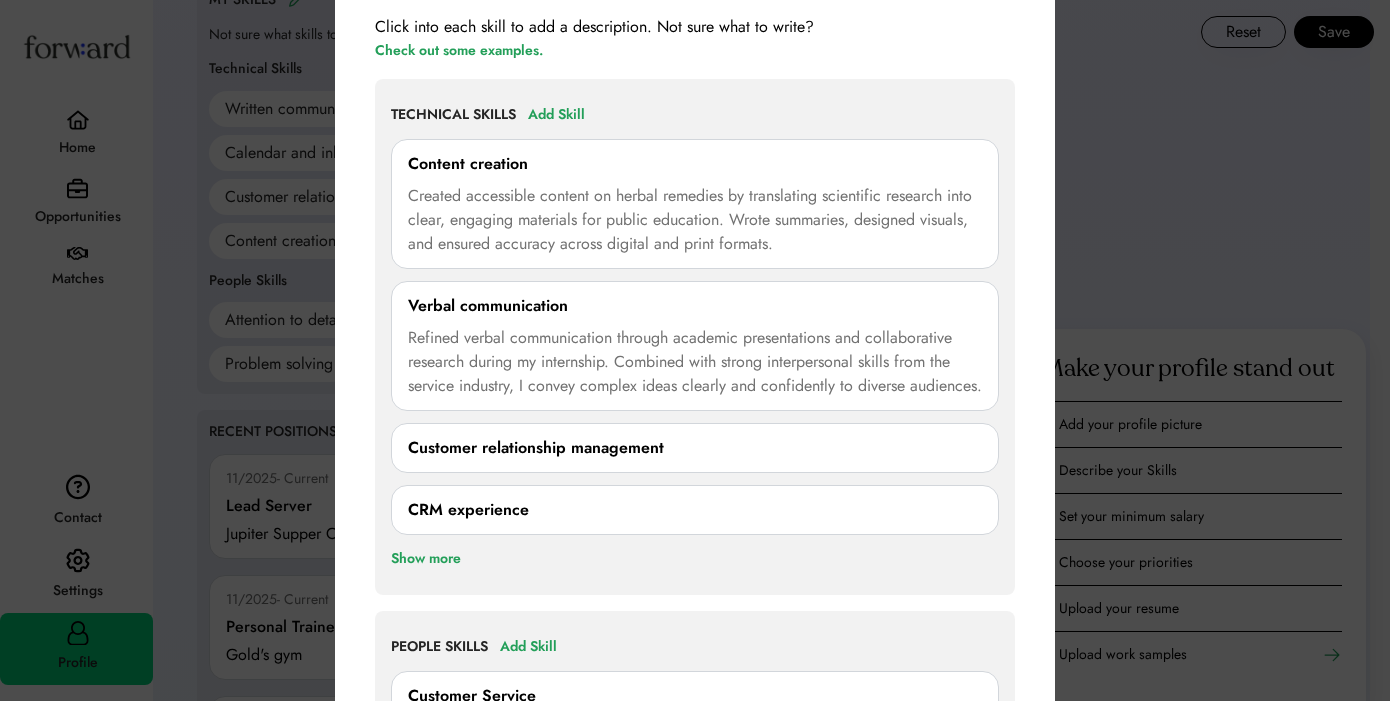 click at bounding box center (695, 350) 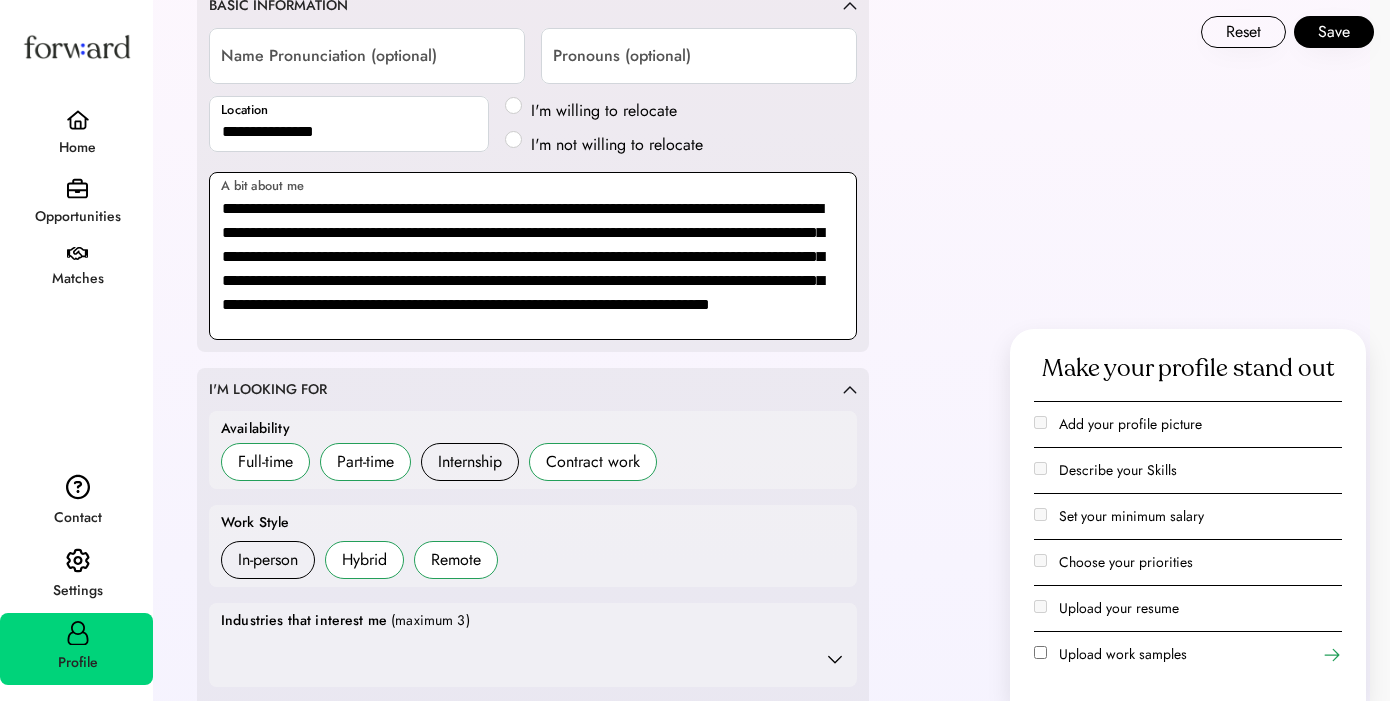 scroll, scrollTop: 333, scrollLeft: 0, axis: vertical 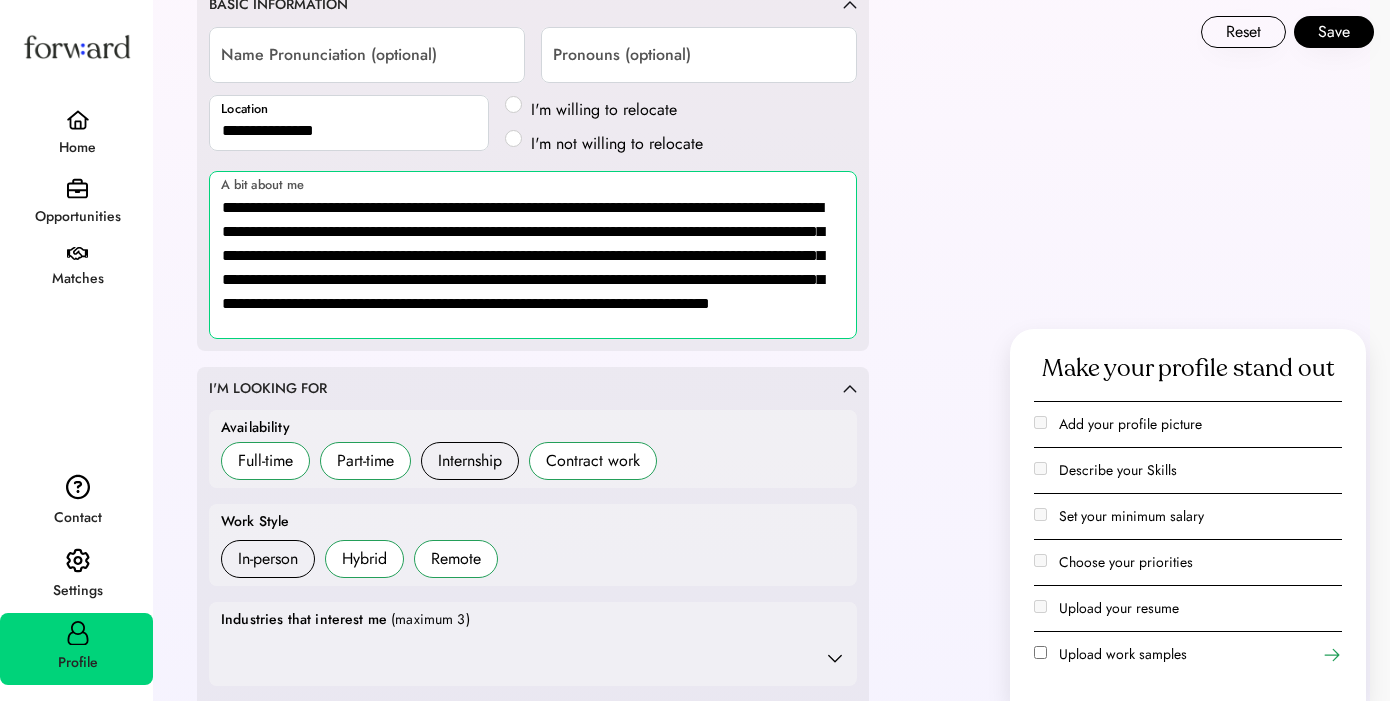 drag, startPoint x: 683, startPoint y: 328, endPoint x: 285, endPoint y: 211, distance: 414.84094 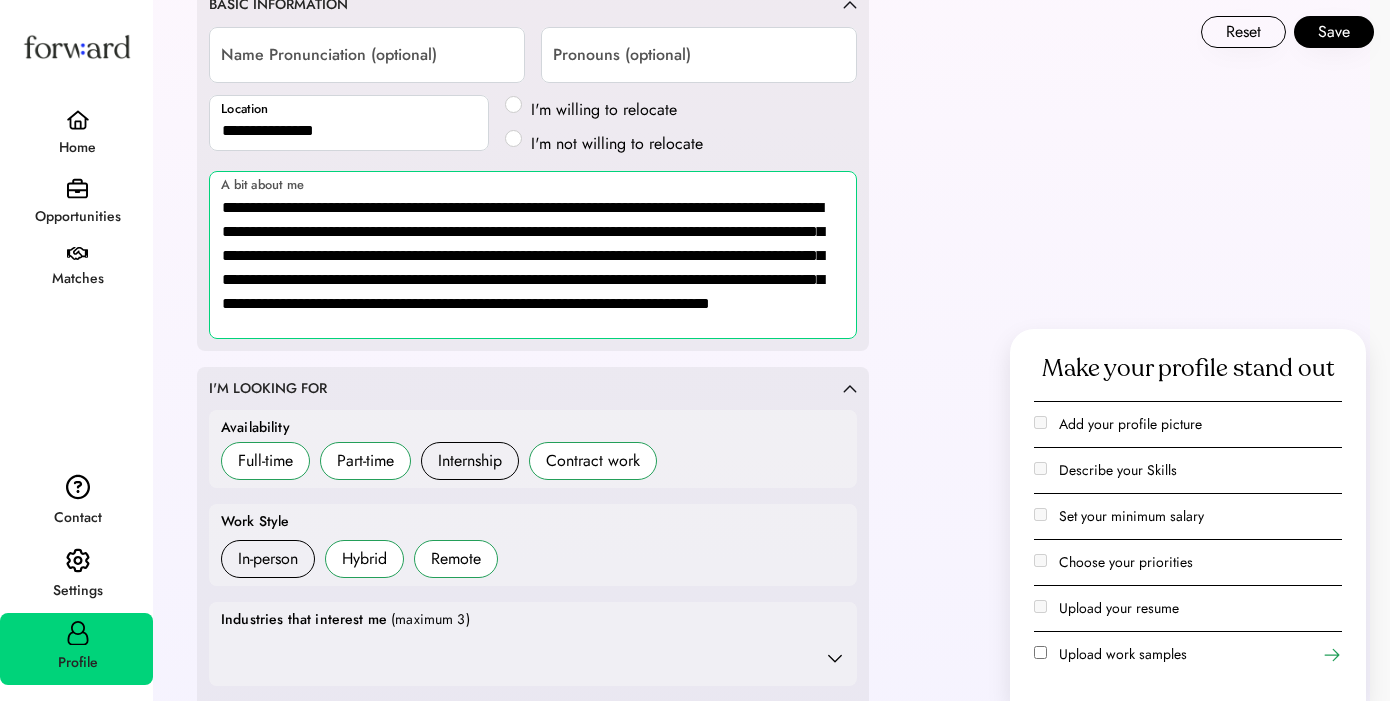click on "**********" at bounding box center [533, 255] 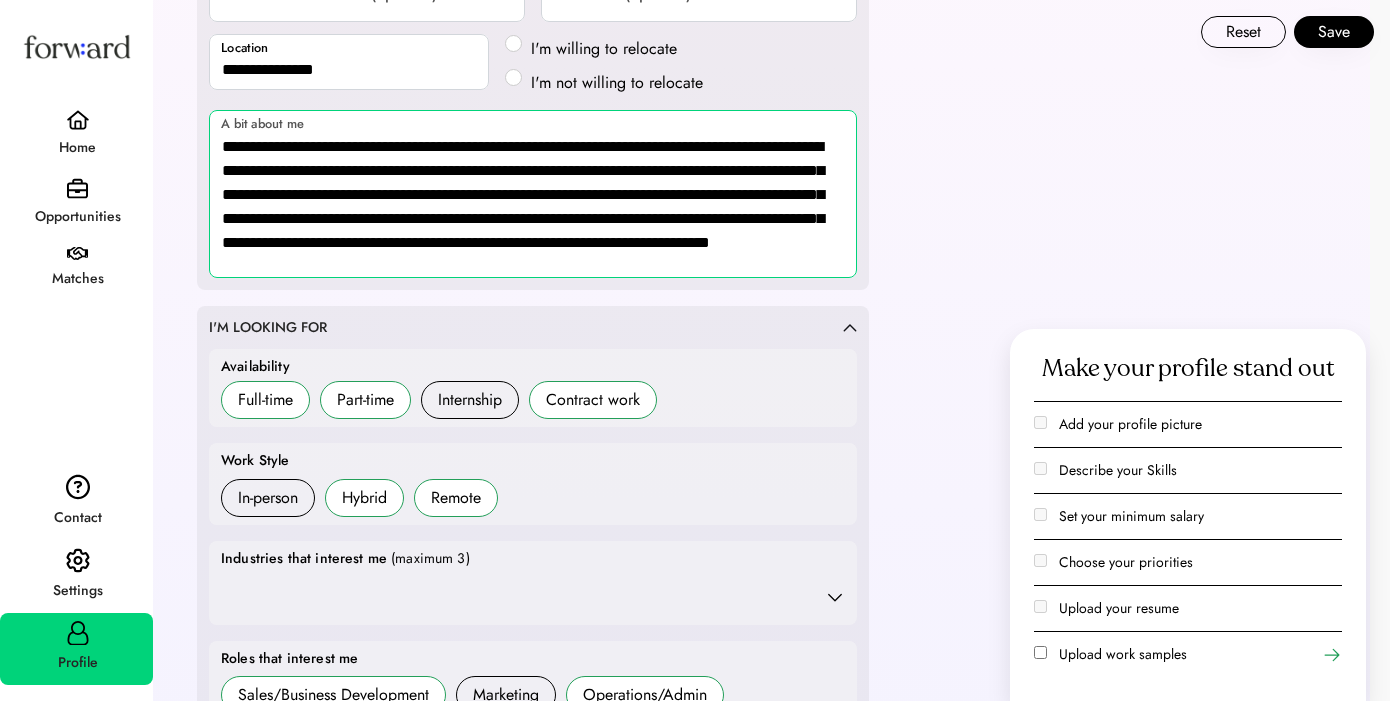 scroll, scrollTop: 395, scrollLeft: 0, axis: vertical 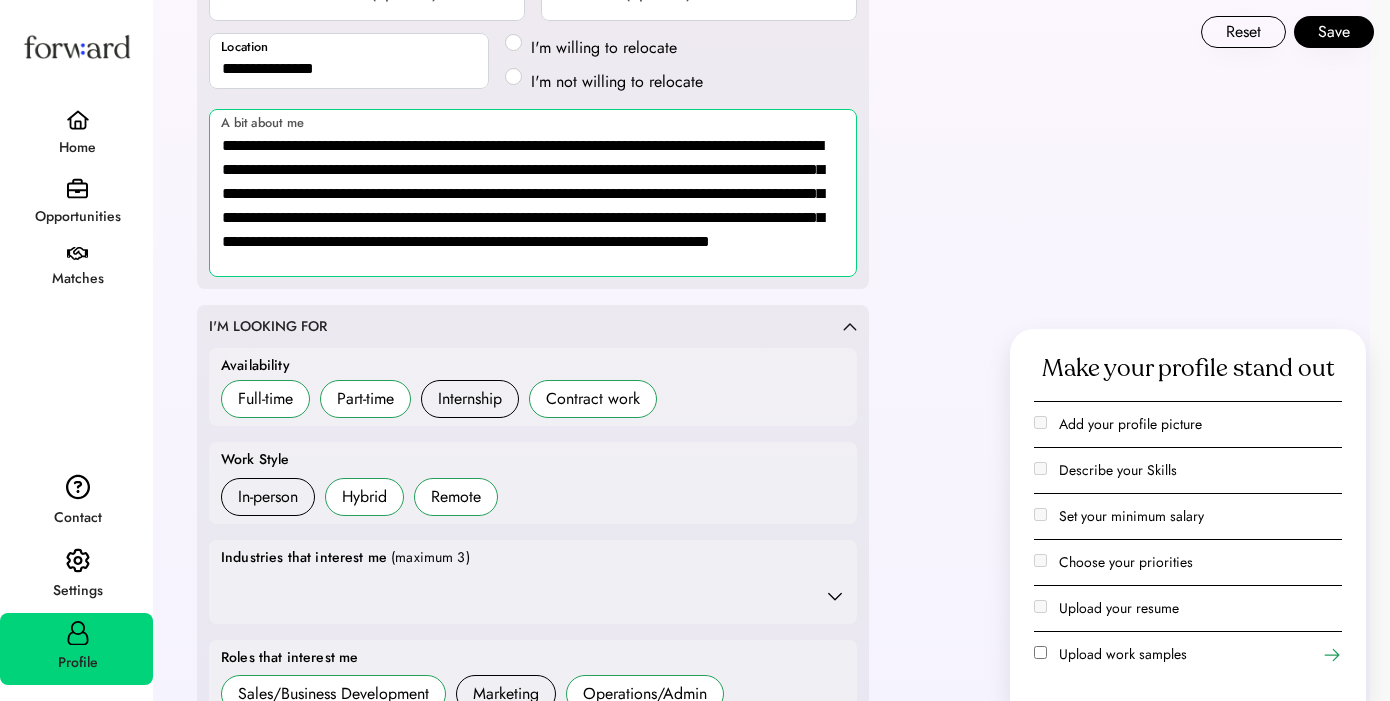 drag, startPoint x: 682, startPoint y: 260, endPoint x: 209, endPoint y: 124, distance: 492.1636 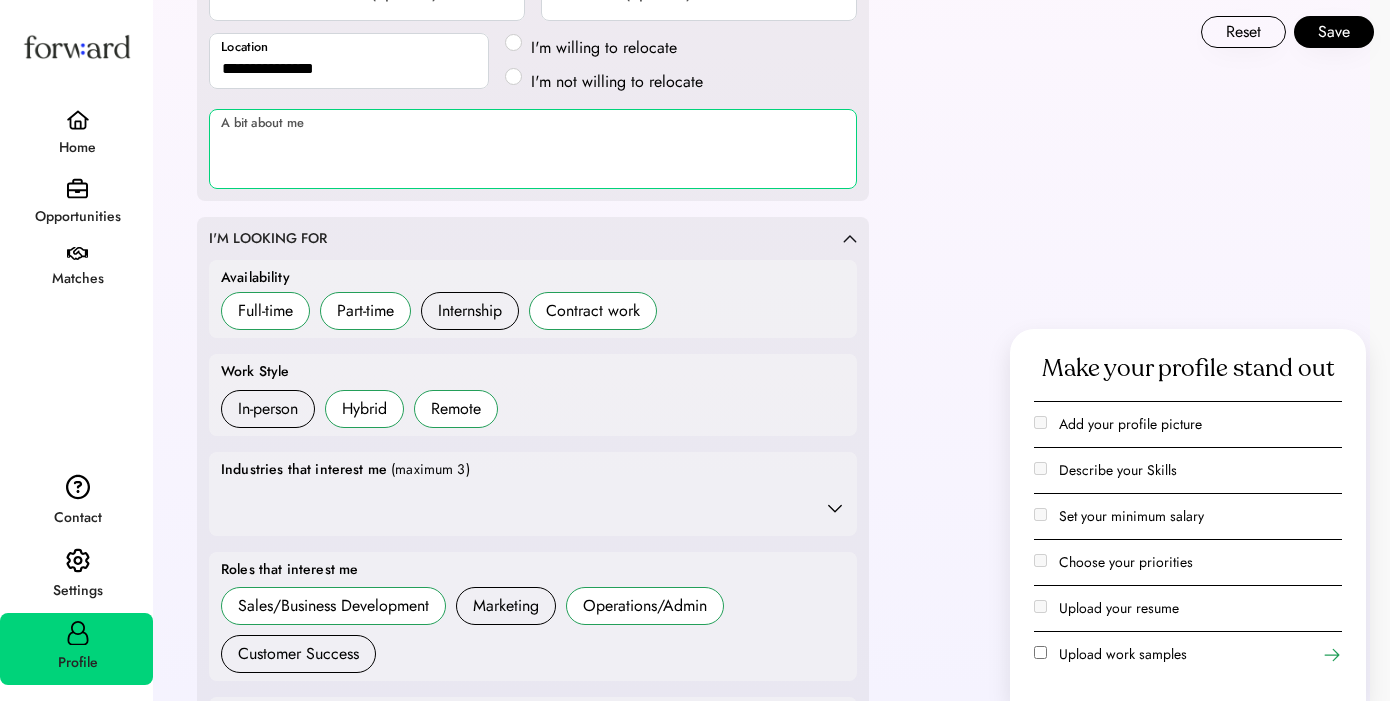 paste on "**********" 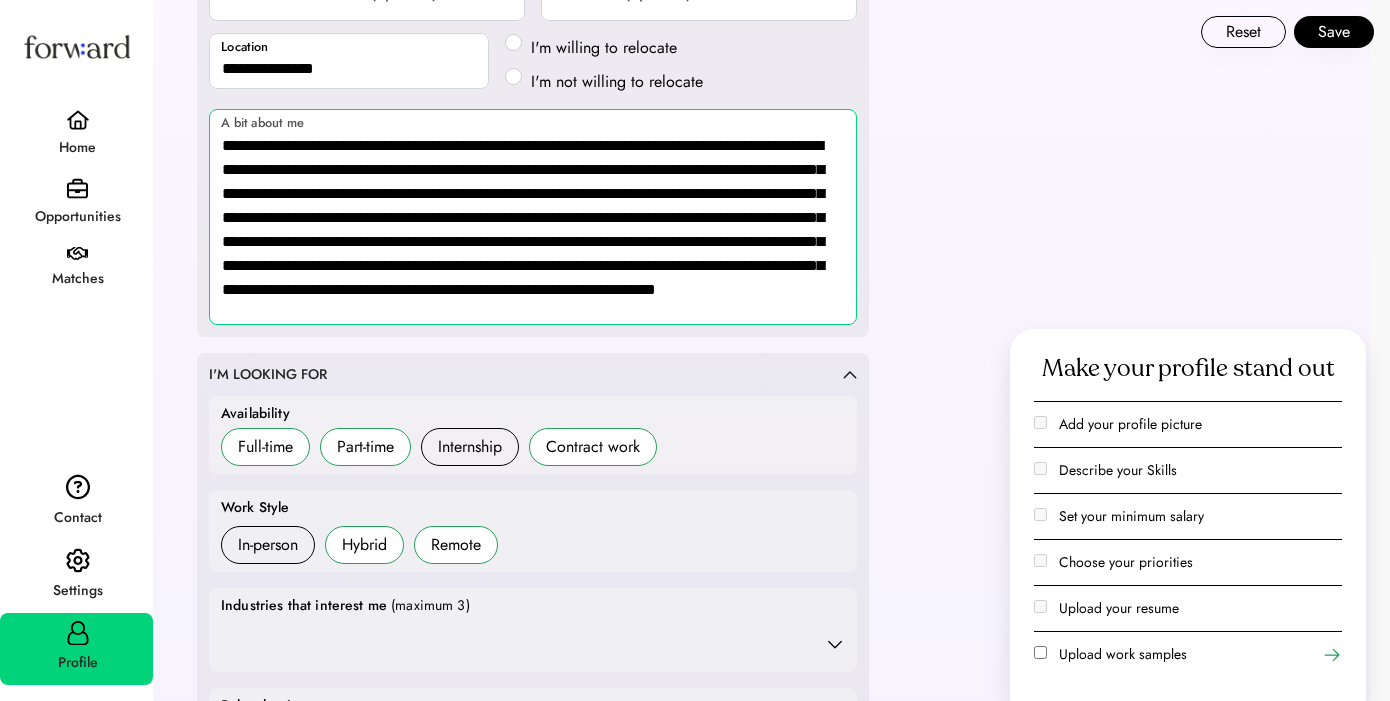scroll, scrollTop: 2, scrollLeft: 0, axis: vertical 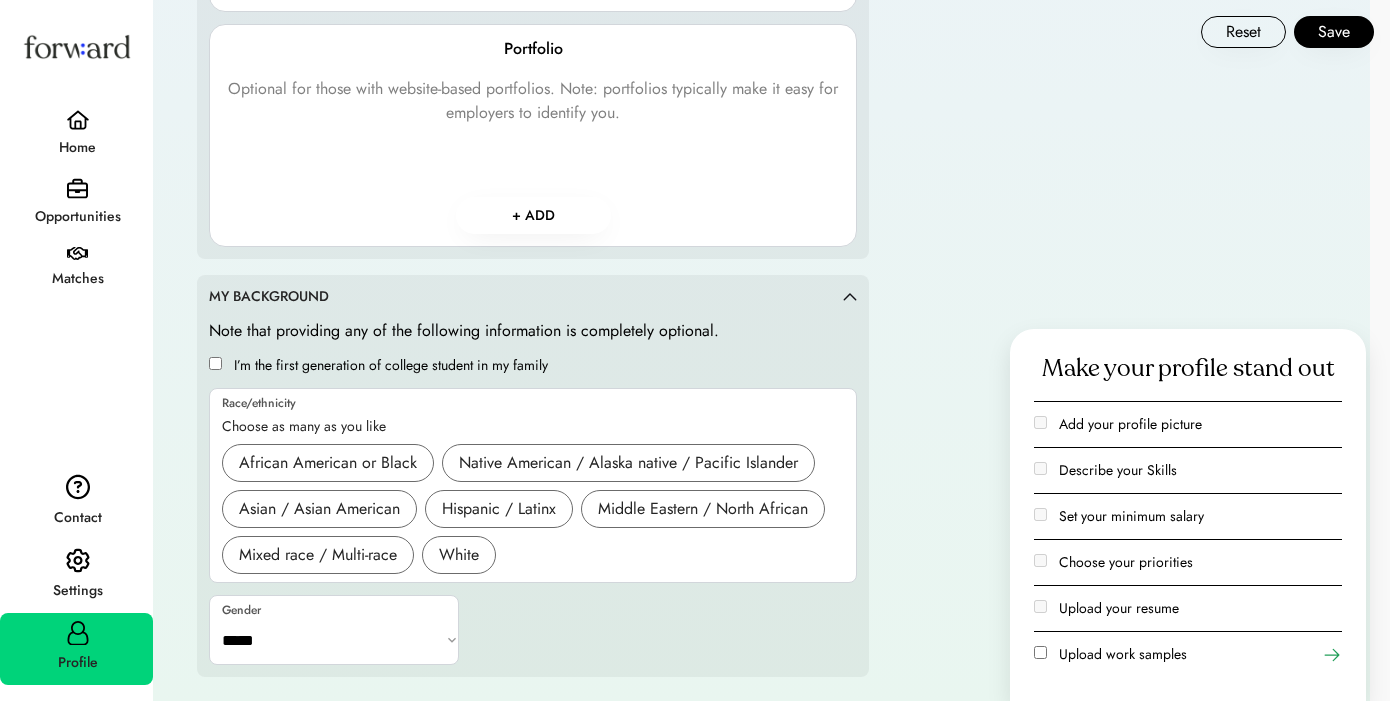 type on "**********" 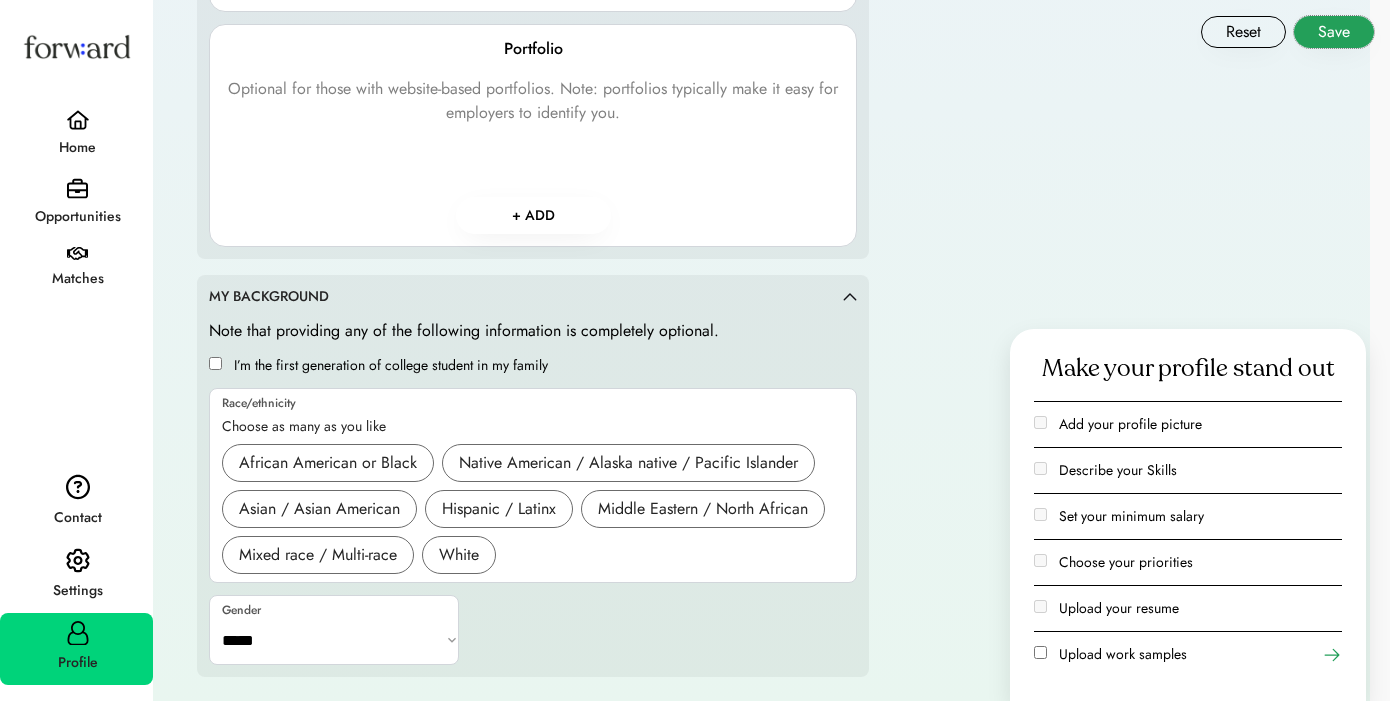 click on "Save" at bounding box center [1334, 32] 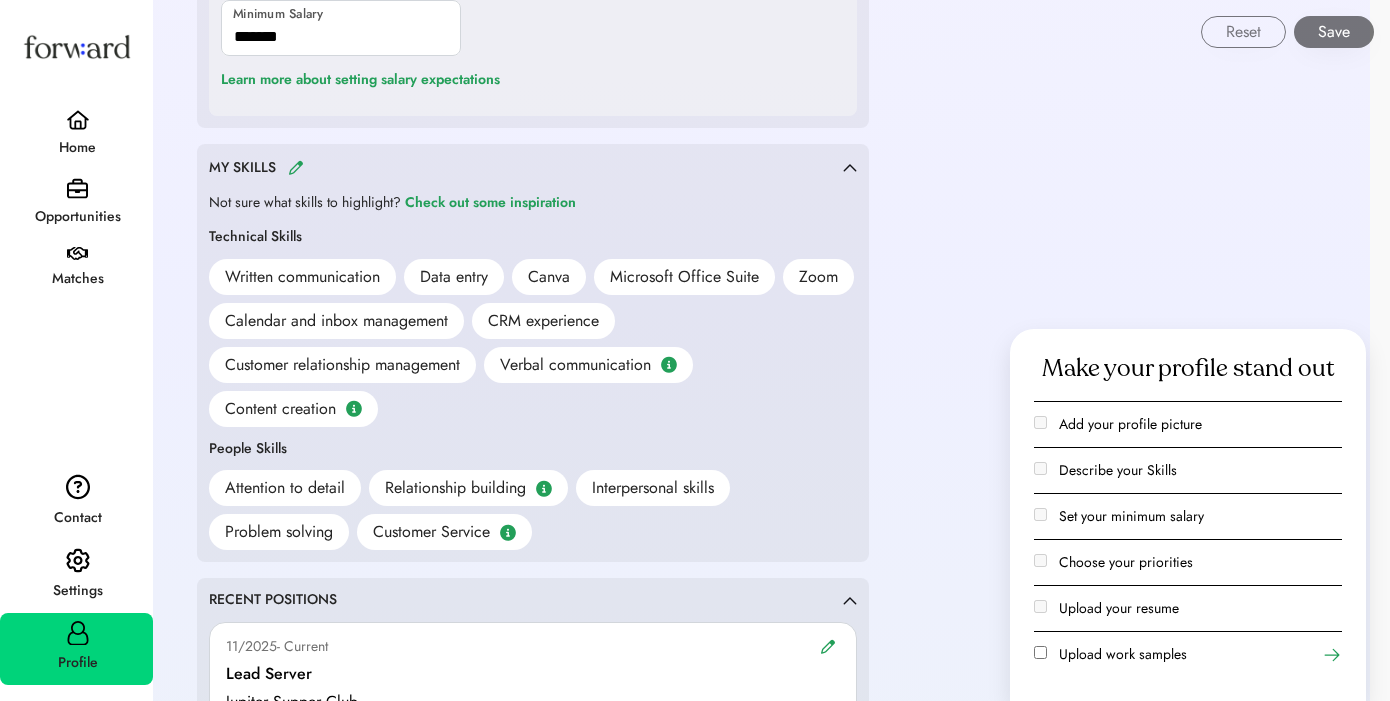 scroll, scrollTop: 1498, scrollLeft: 0, axis: vertical 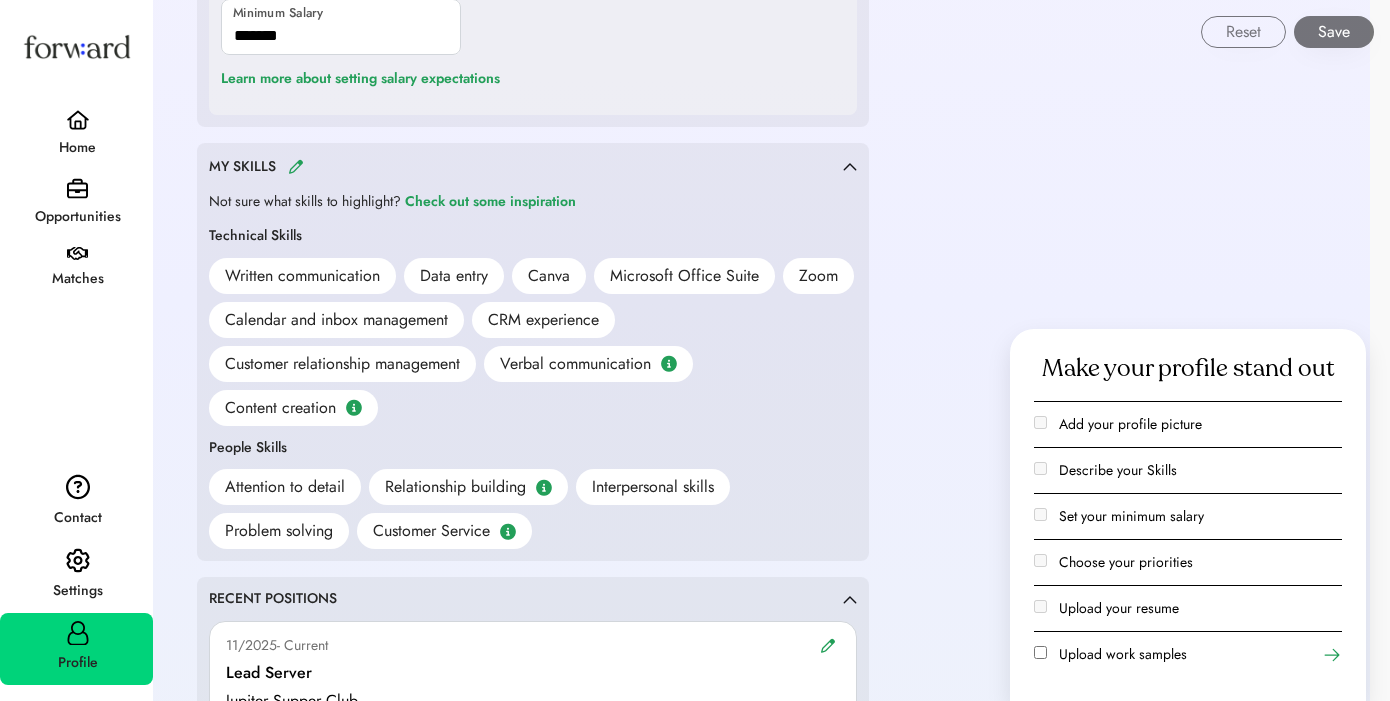 click at bounding box center [296, 166] 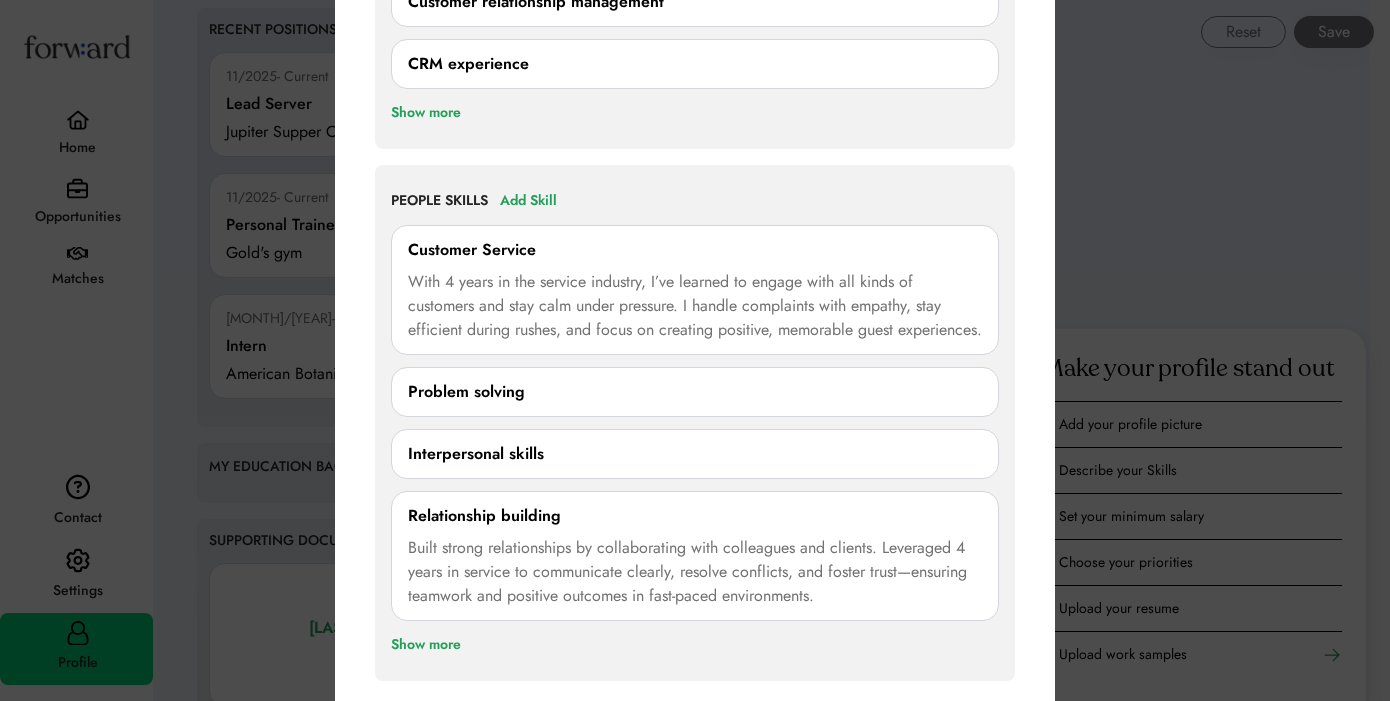 scroll, scrollTop: 2071, scrollLeft: 0, axis: vertical 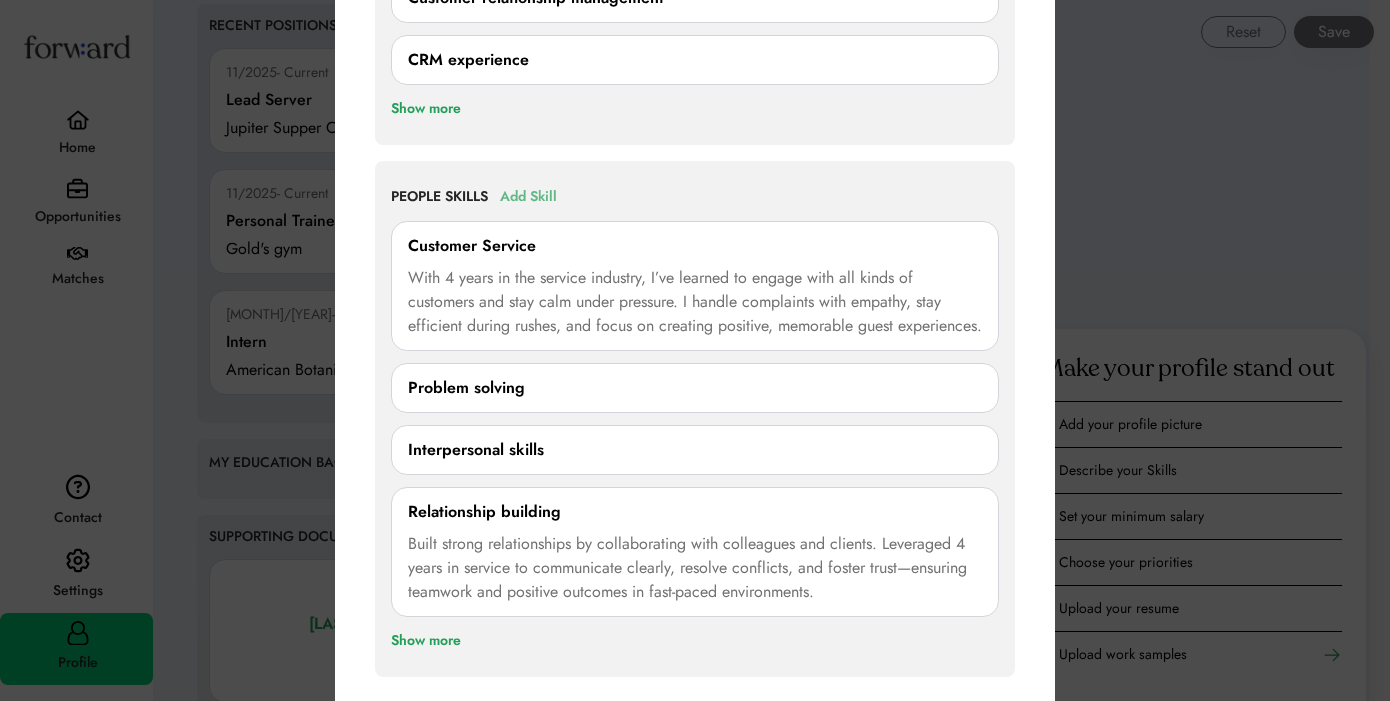 click on "Add Skill" at bounding box center (528, 197) 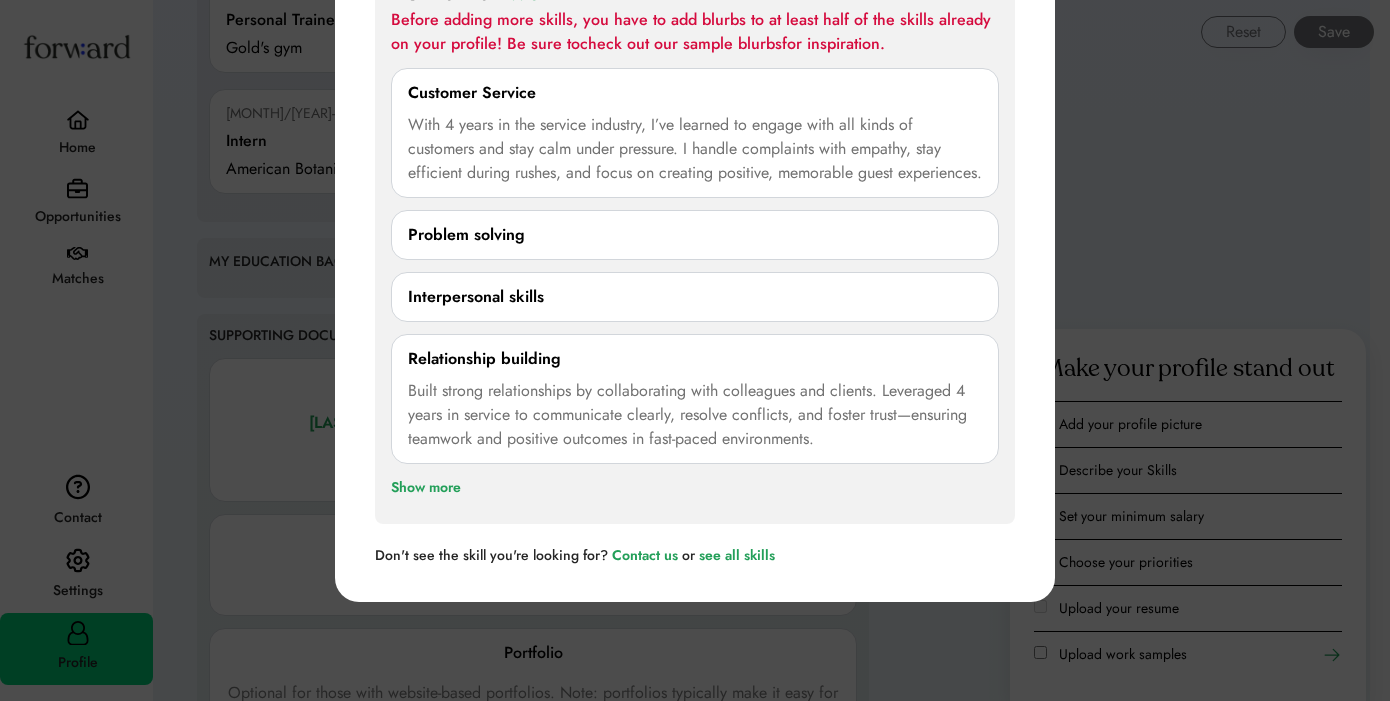 scroll, scrollTop: 2267, scrollLeft: 0, axis: vertical 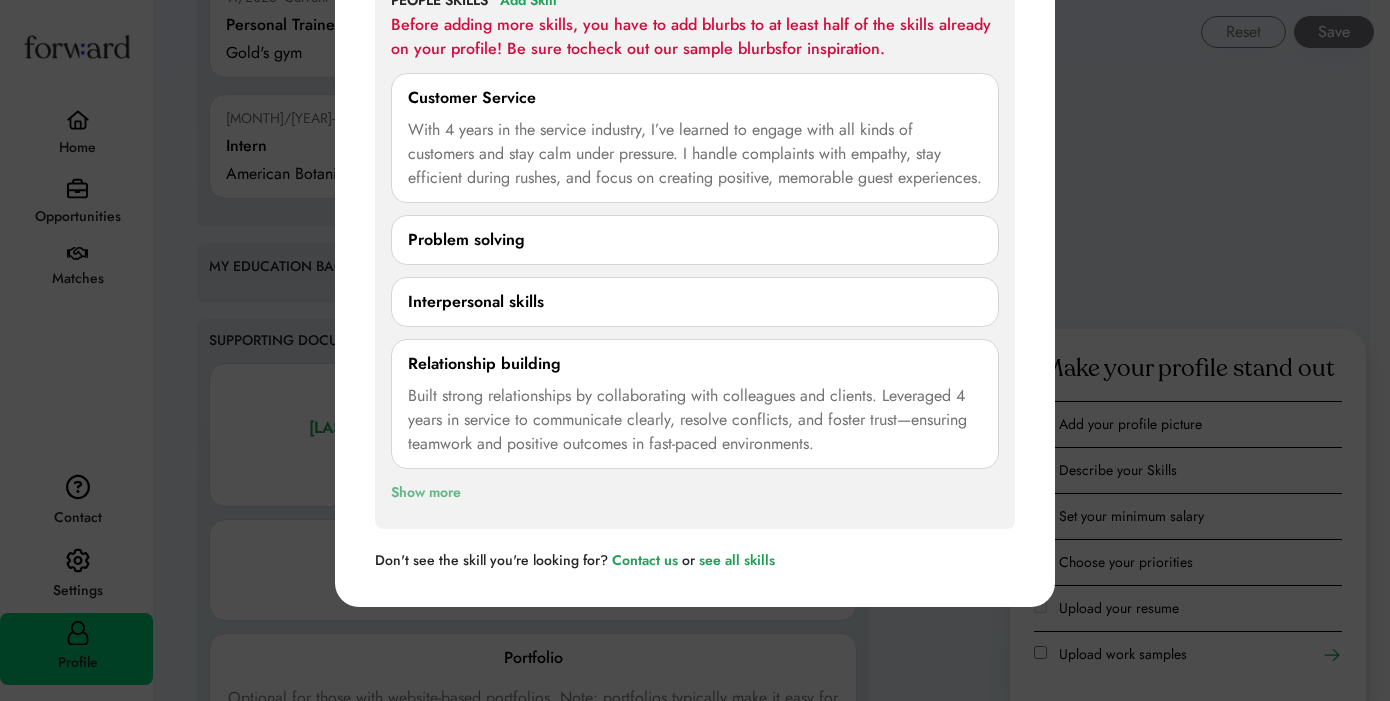 click on "Show more" at bounding box center (426, 493) 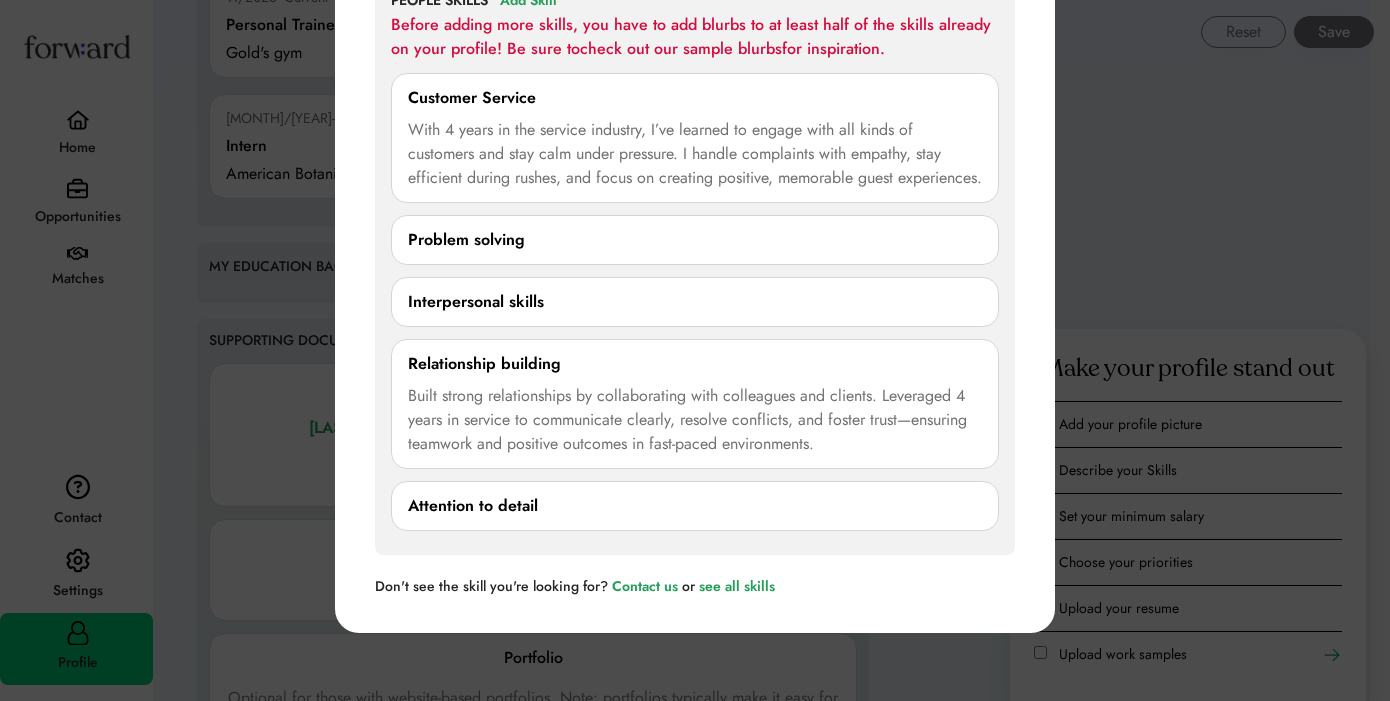 click on "Built strong relationships by collaborating with colleagues and clients. Leveraged 4 years in service to communicate clearly, resolve conflicts, and foster trust—ensuring teamwork and positive outcomes in fast-paced environments." at bounding box center (695, 420) 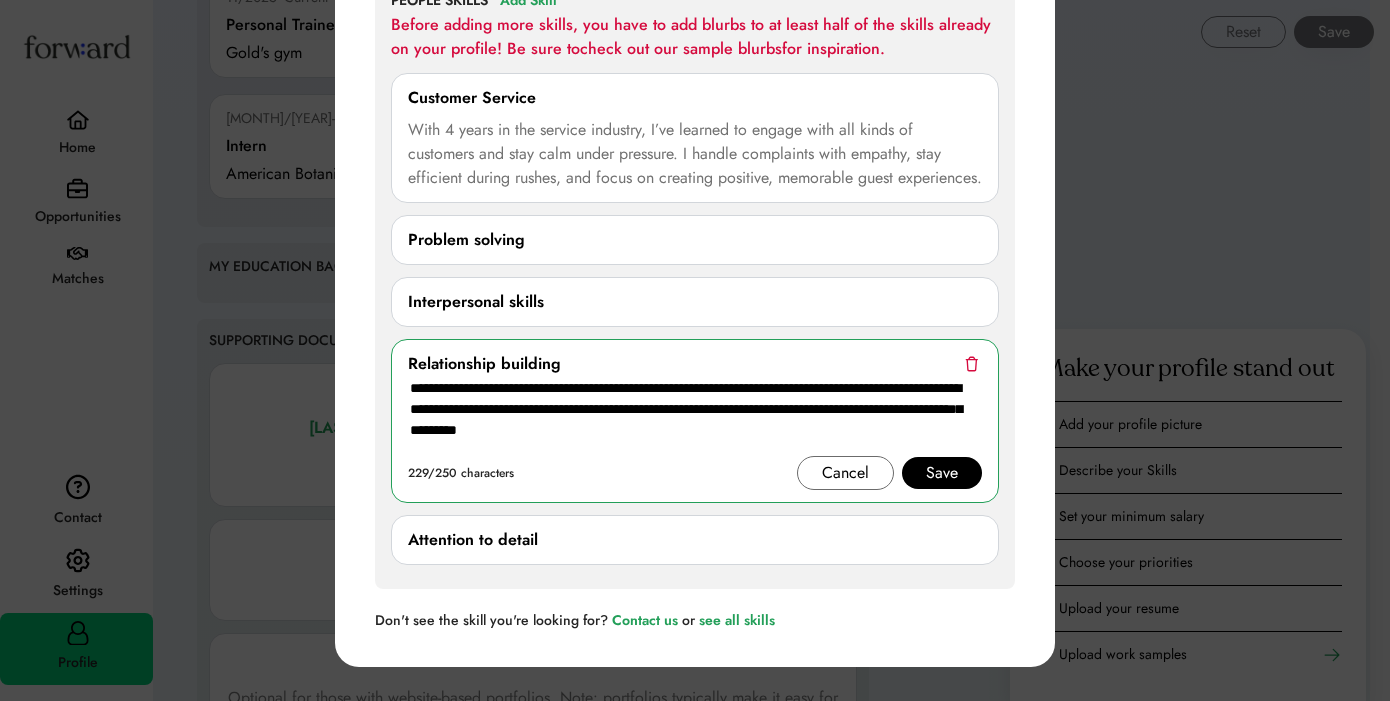 drag, startPoint x: 700, startPoint y: 478, endPoint x: 370, endPoint y: 412, distance: 336.53528 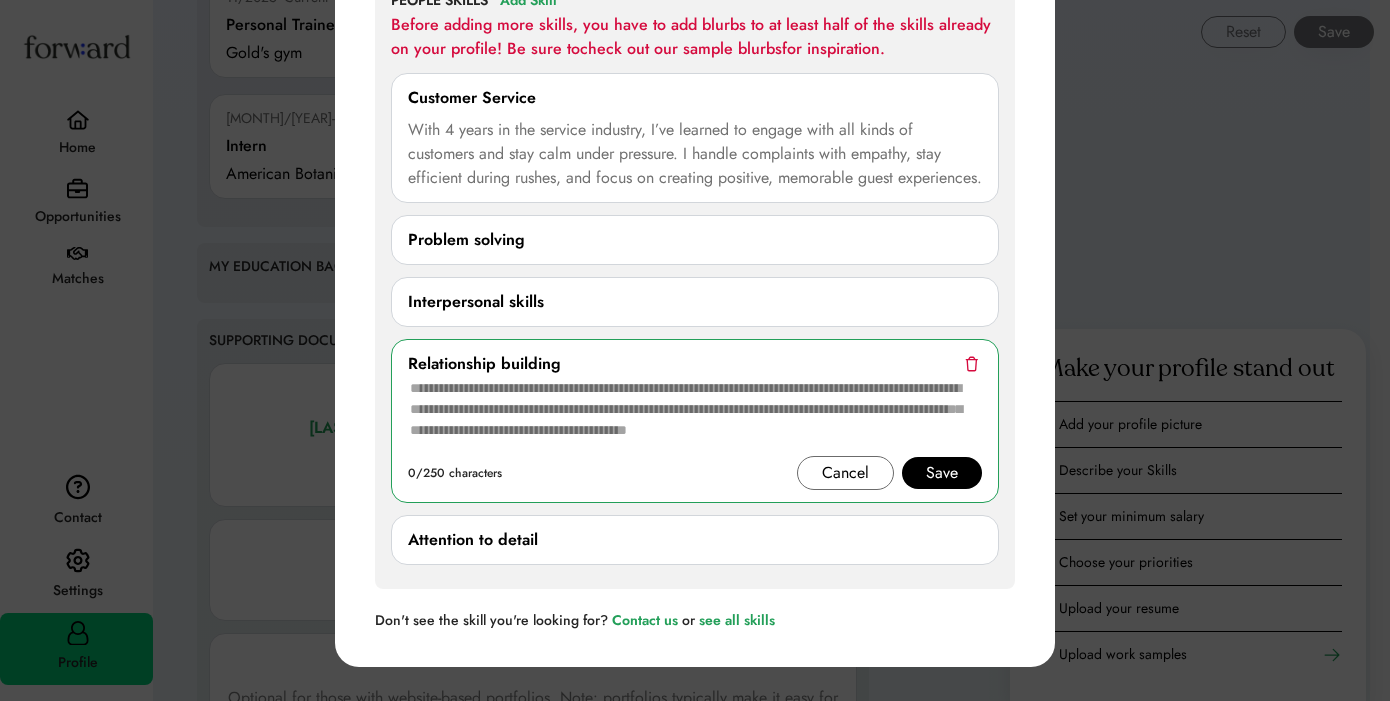 type 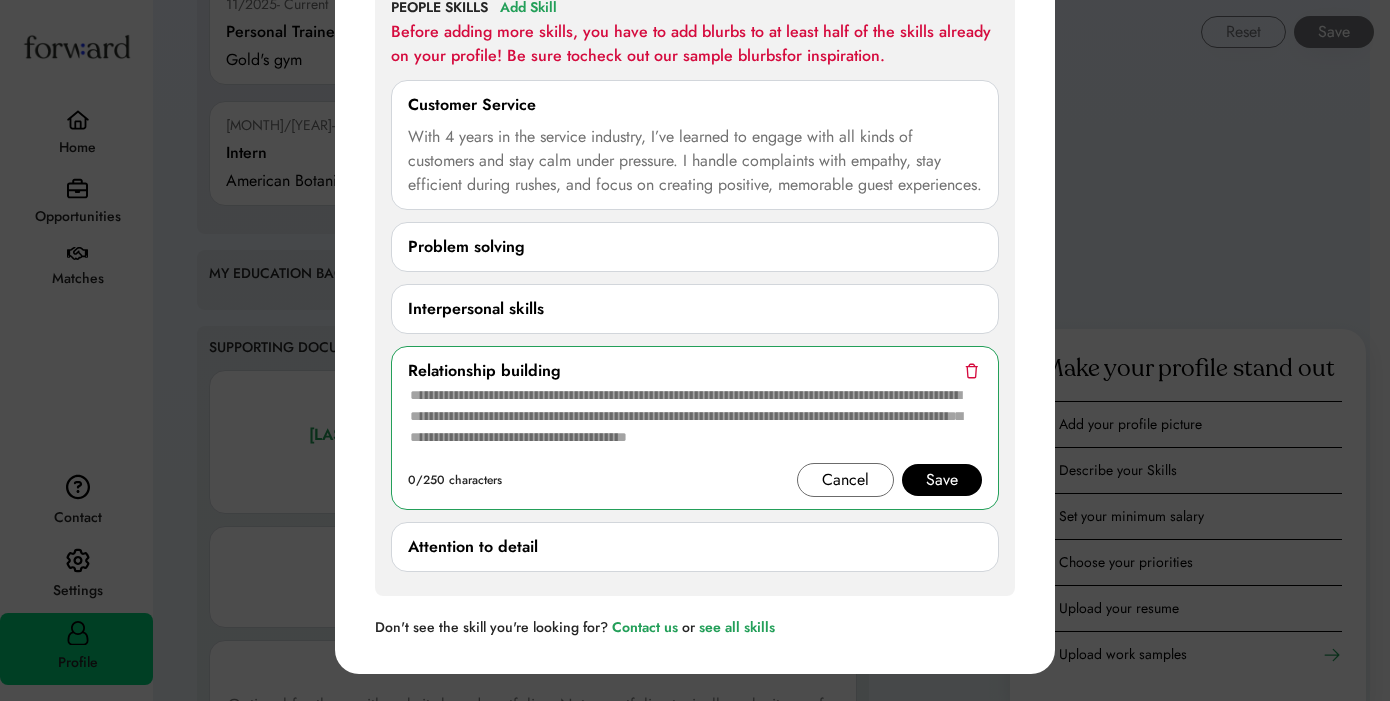 scroll, scrollTop: 2254, scrollLeft: 0, axis: vertical 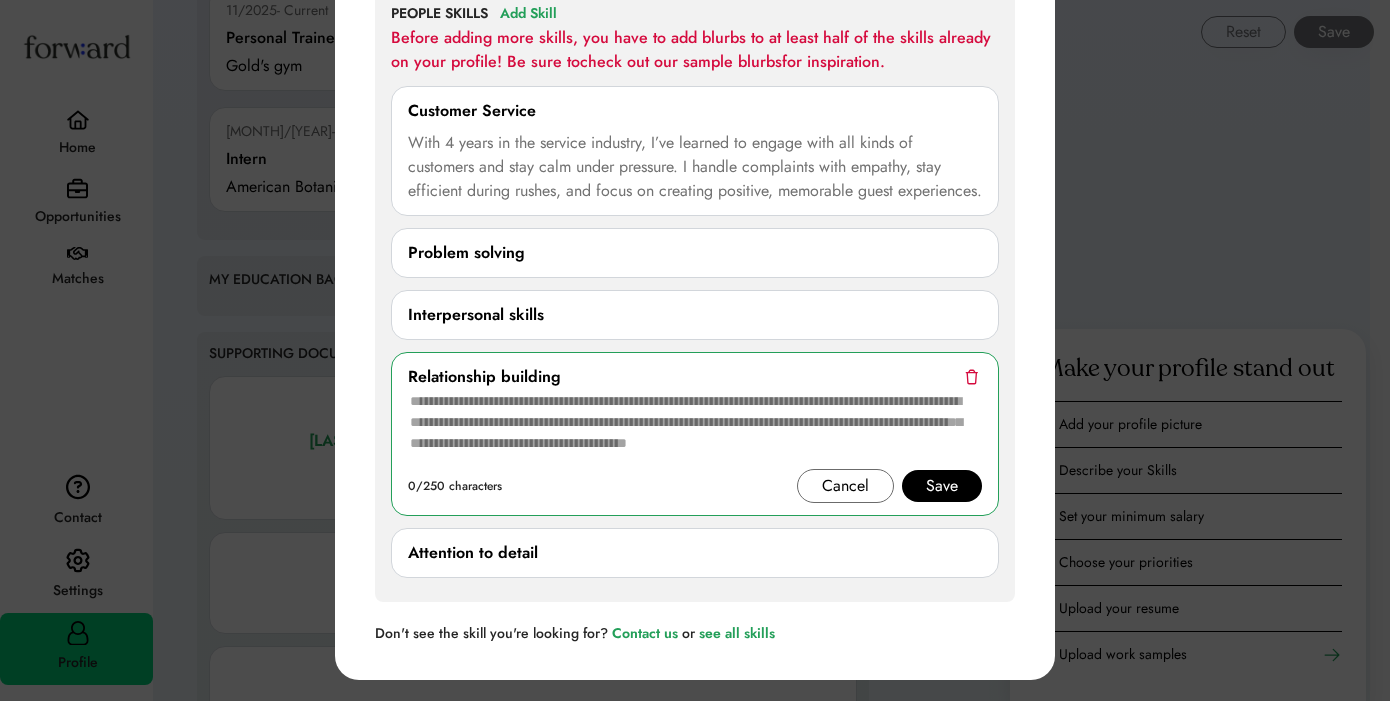 click on "With 4 years in the service industry, I’ve learned to engage with all kinds of customers and stay calm under pressure. I handle complaints with empathy, stay efficient during rushes, and focus on creating positive, memorable guest experiences." at bounding box center [695, 167] 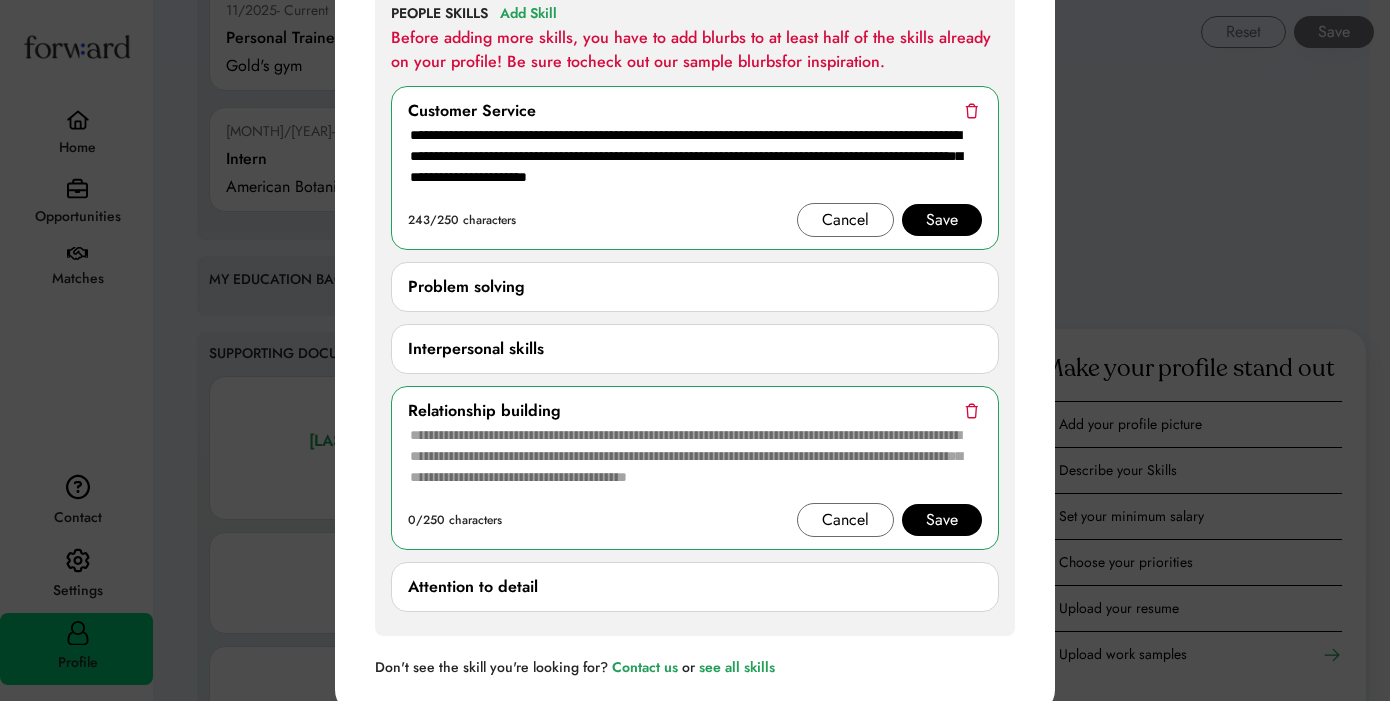 drag, startPoint x: 733, startPoint y: 208, endPoint x: 391, endPoint y: 129, distance: 351.0057 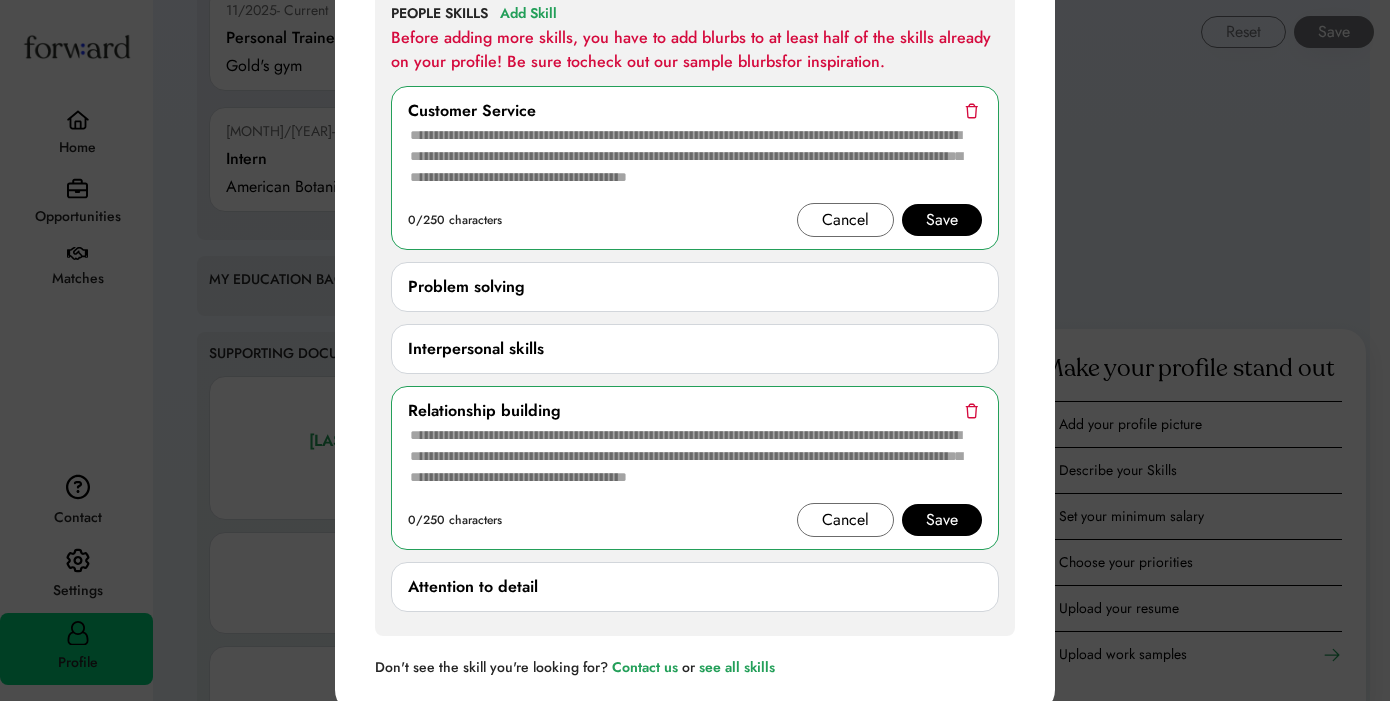 paste on "**********" 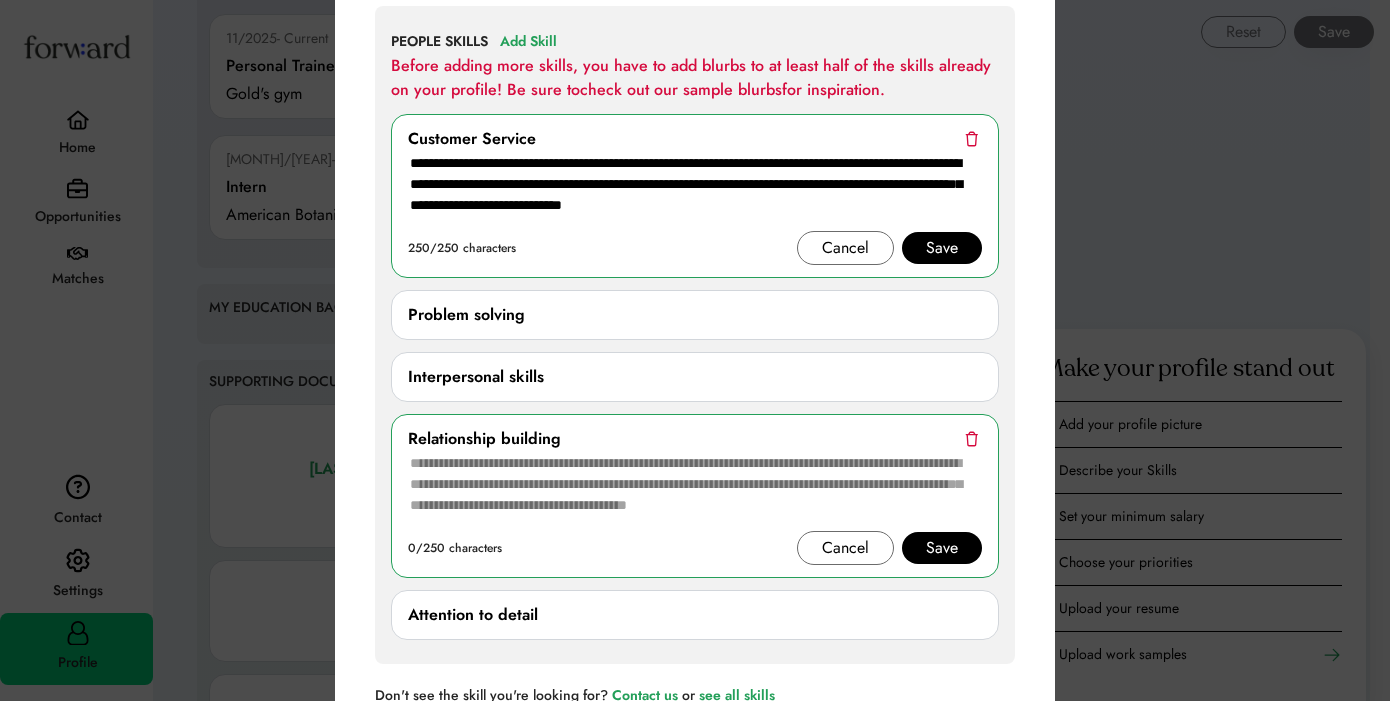 scroll, scrollTop: 2230, scrollLeft: 0, axis: vertical 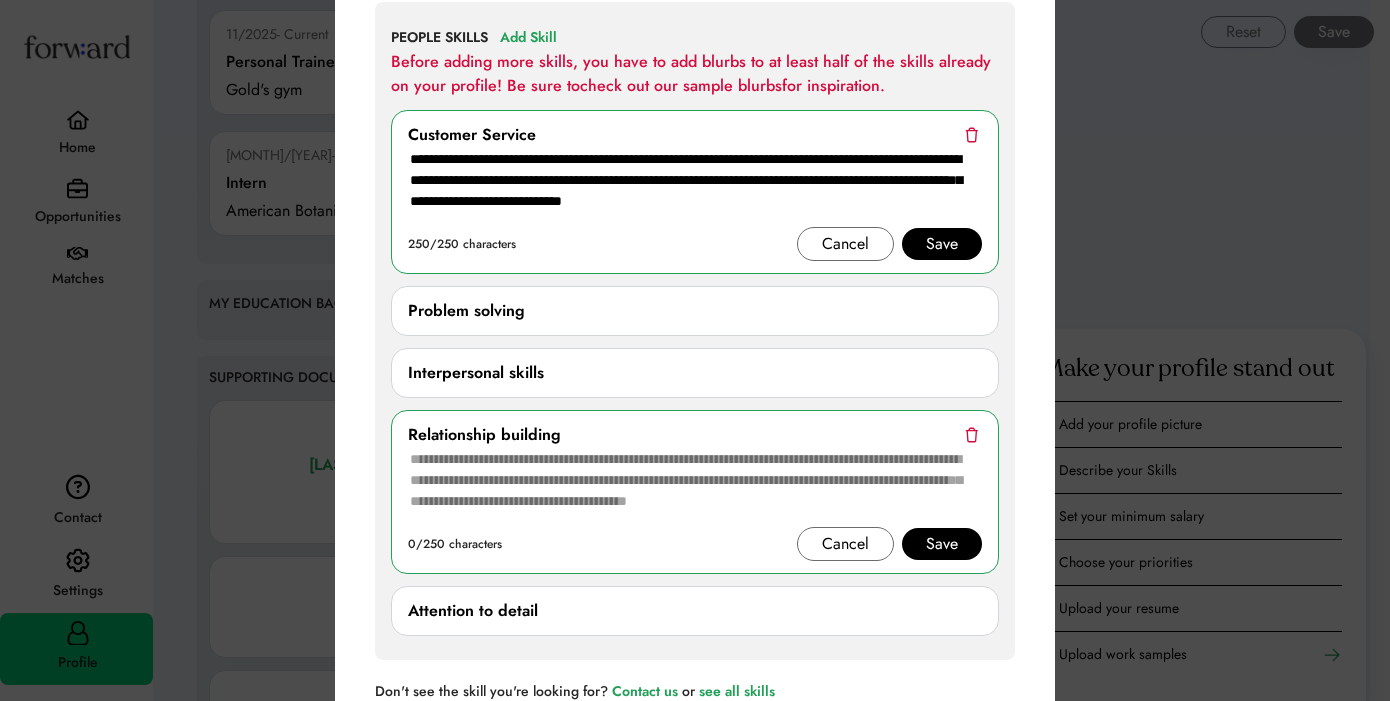 type on "**********" 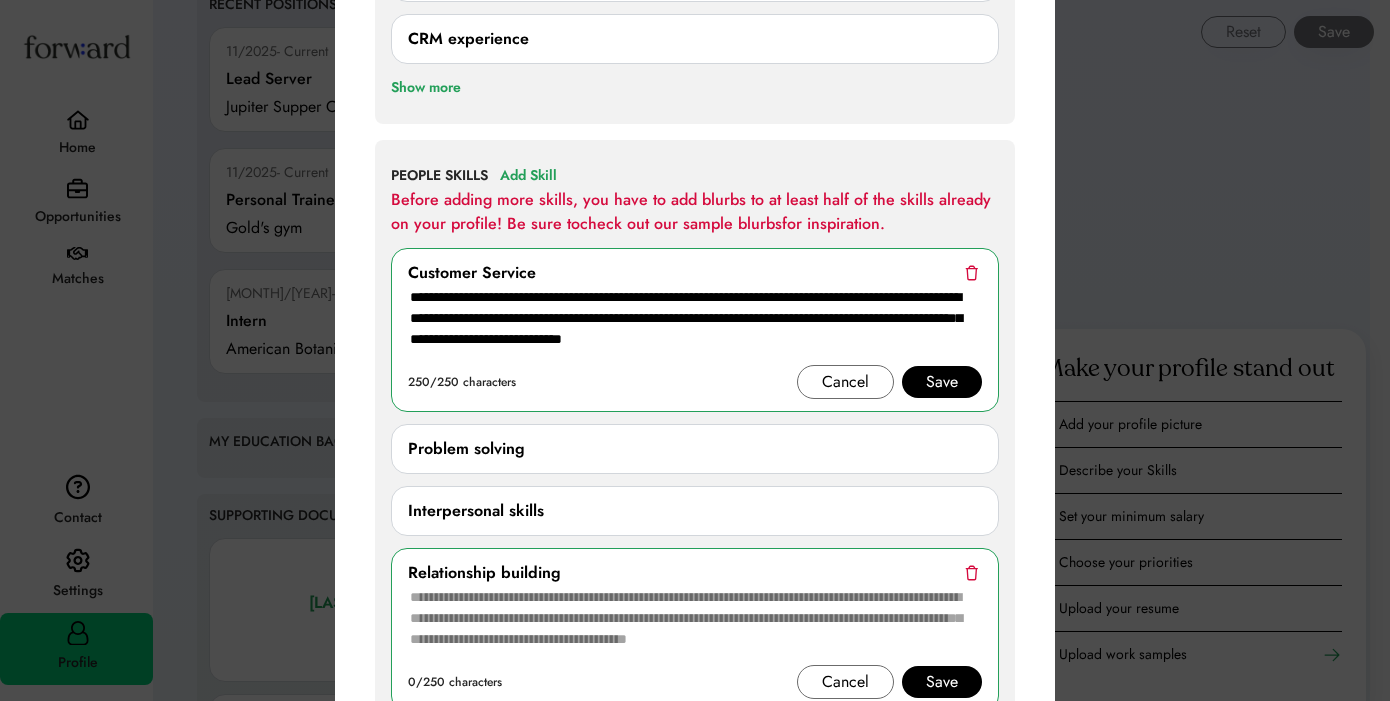 scroll, scrollTop: 2096, scrollLeft: 0, axis: vertical 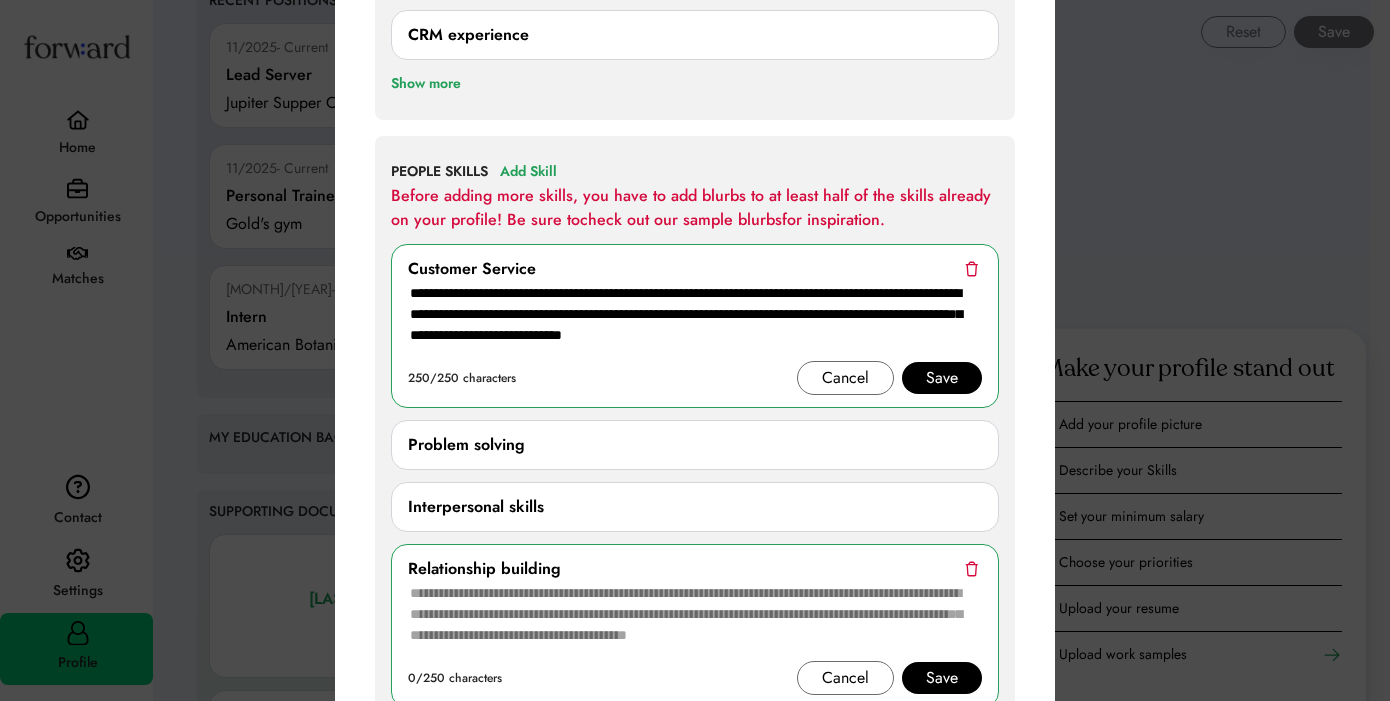 drag, startPoint x: 806, startPoint y: 361, endPoint x: 425, endPoint y: 307, distance: 384.80774 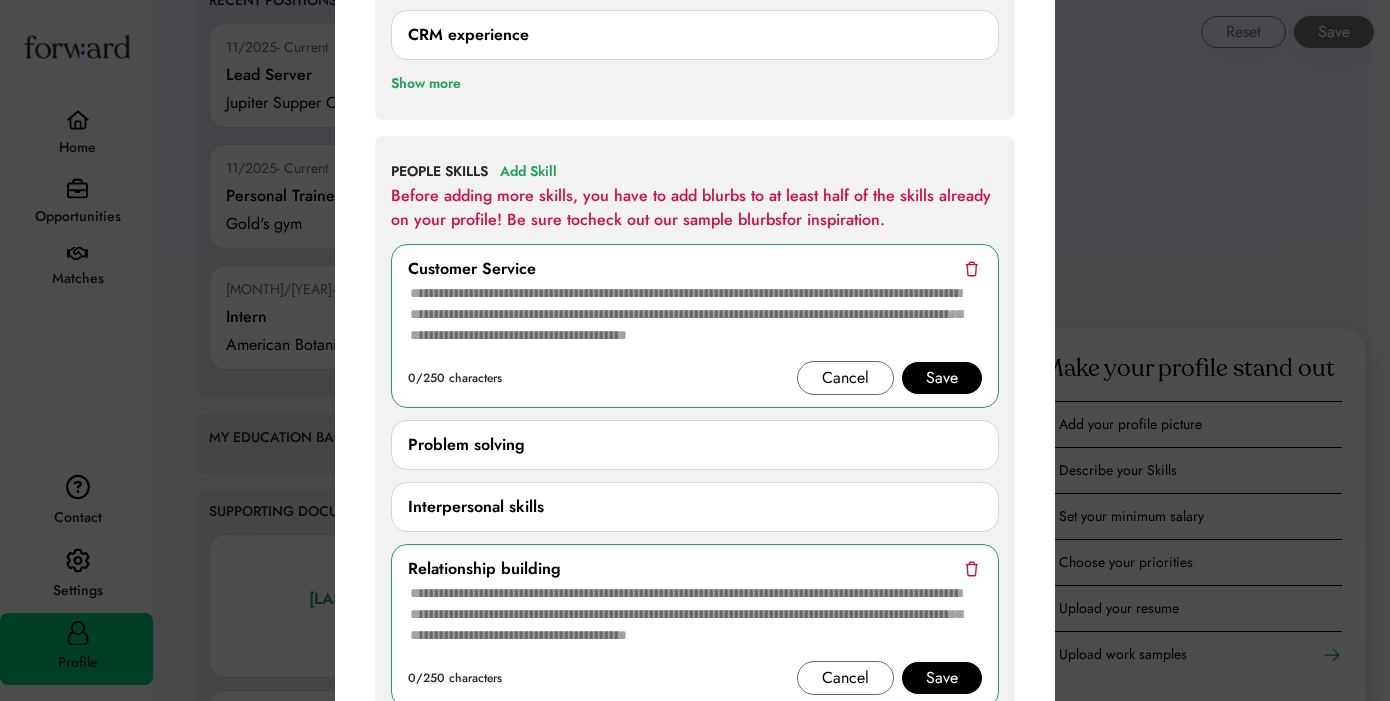 type 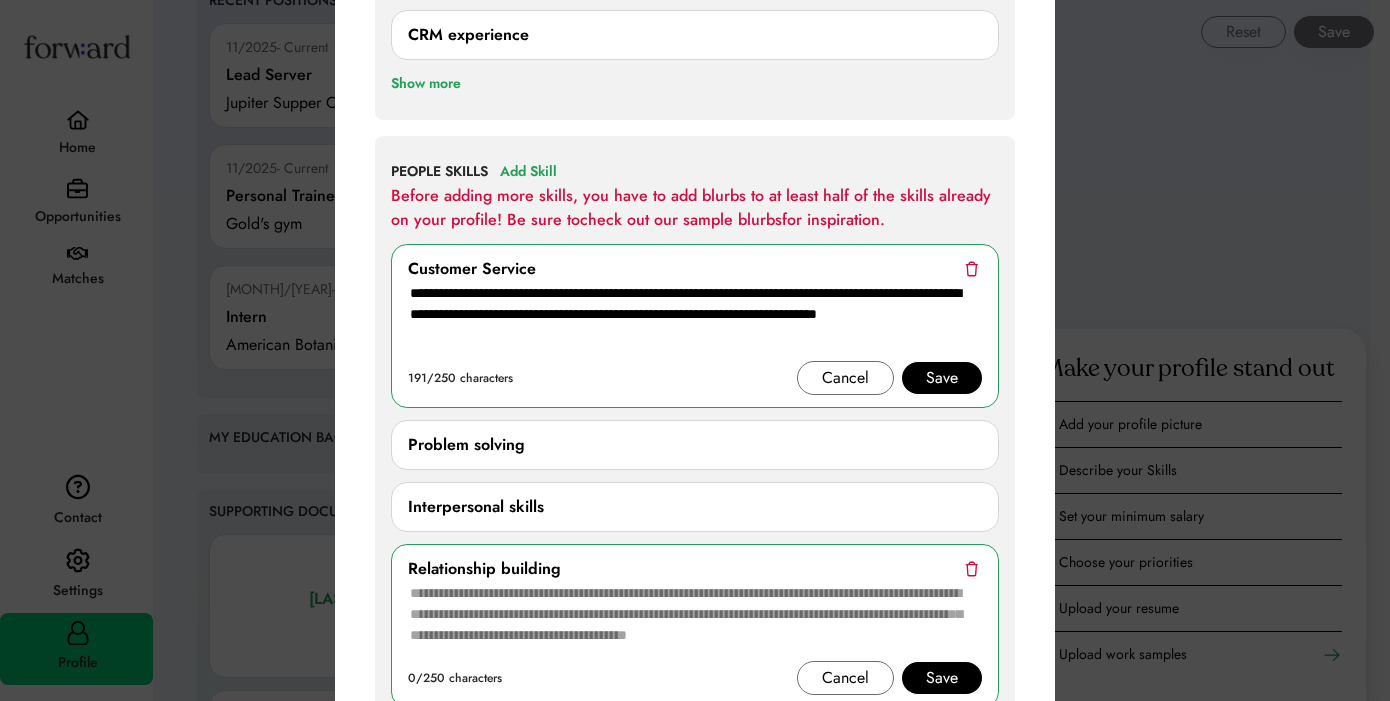 click on "**********" at bounding box center (695, 321) 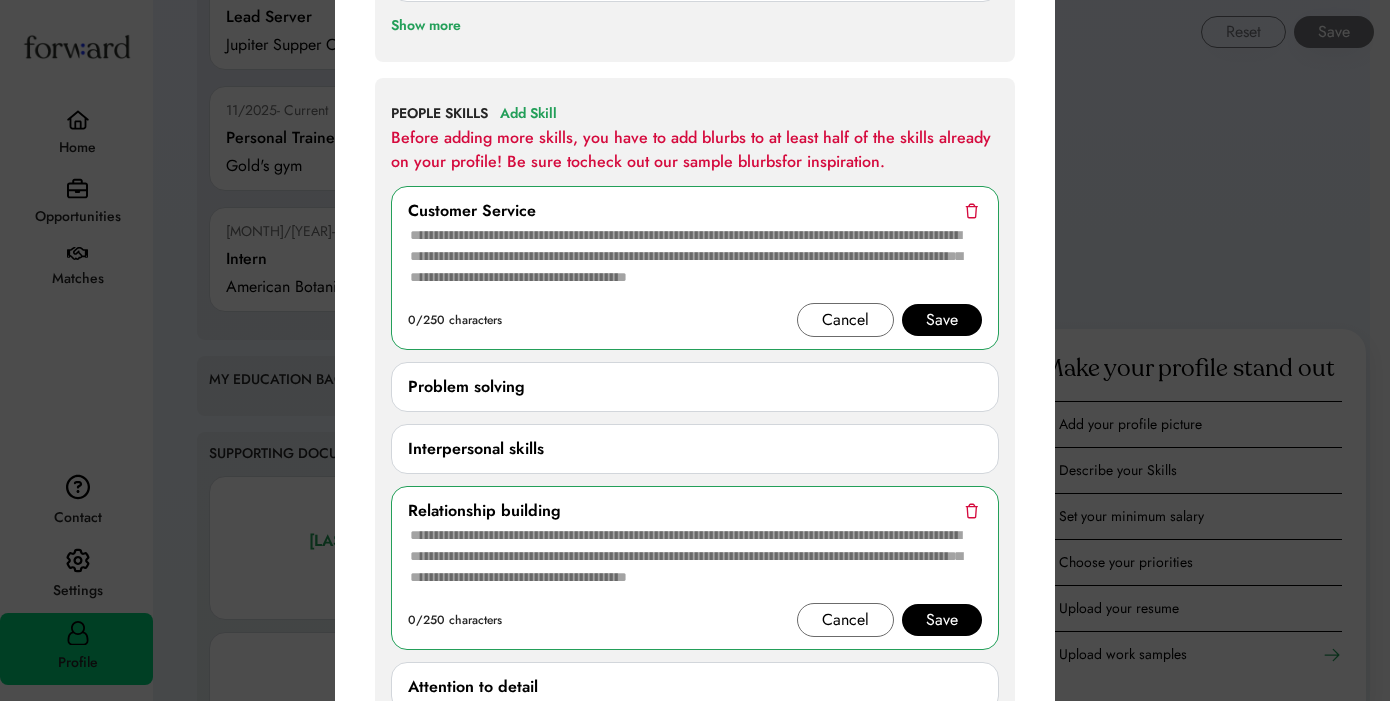 scroll, scrollTop: 2158, scrollLeft: 0, axis: vertical 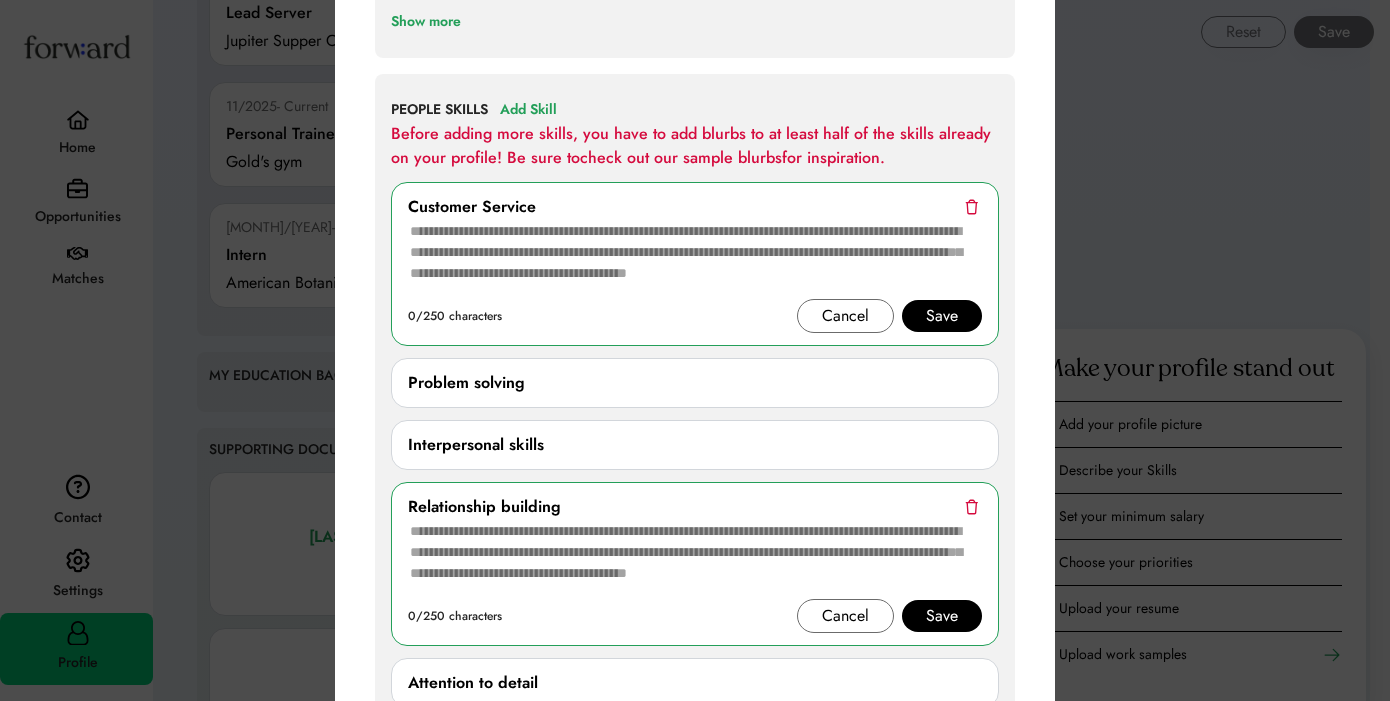 click at bounding box center [695, 559] 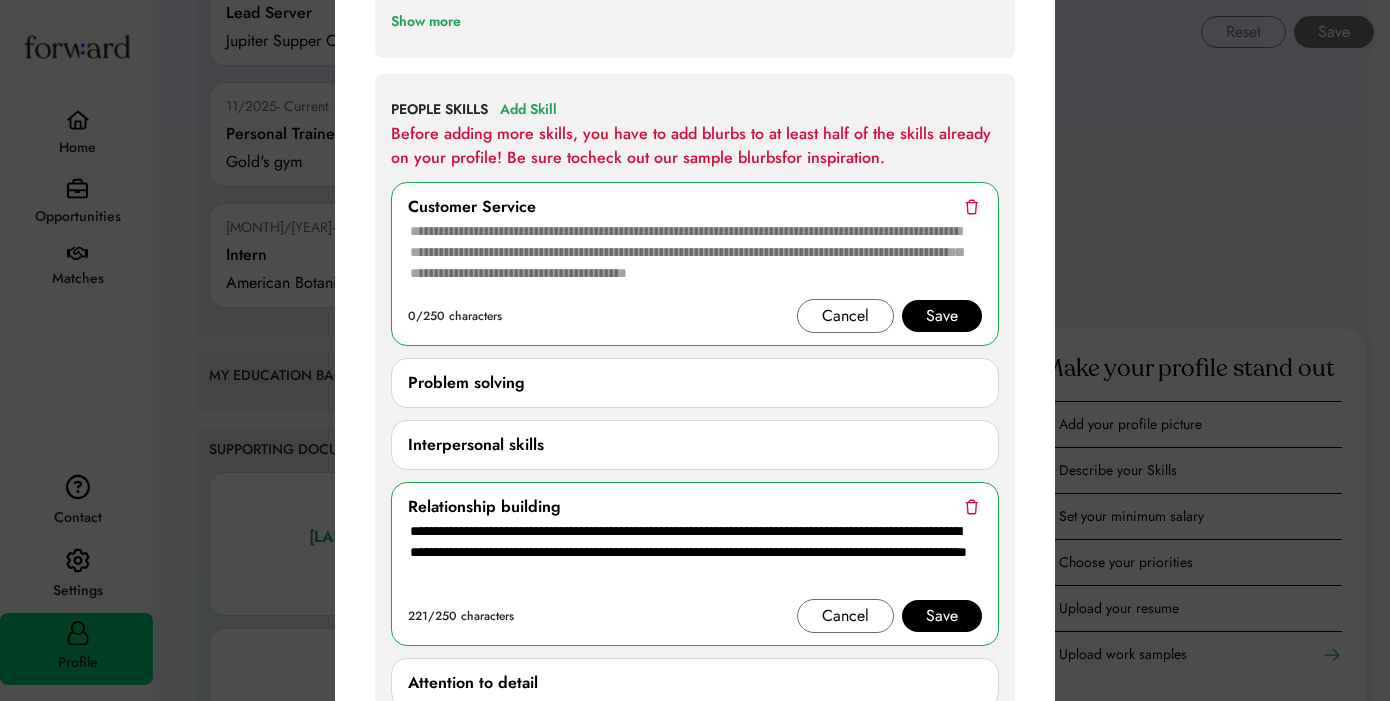 click on "**********" at bounding box center [695, 559] 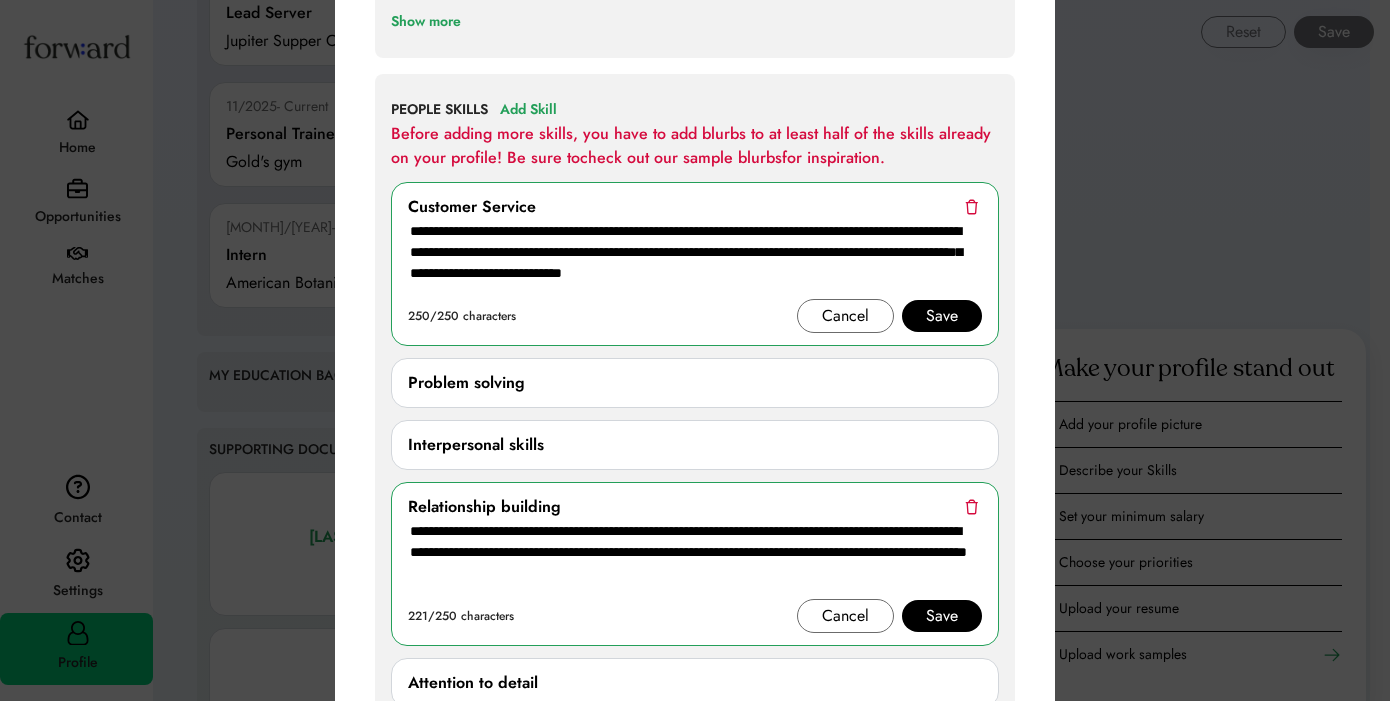 click on "**********" at bounding box center (695, 259) 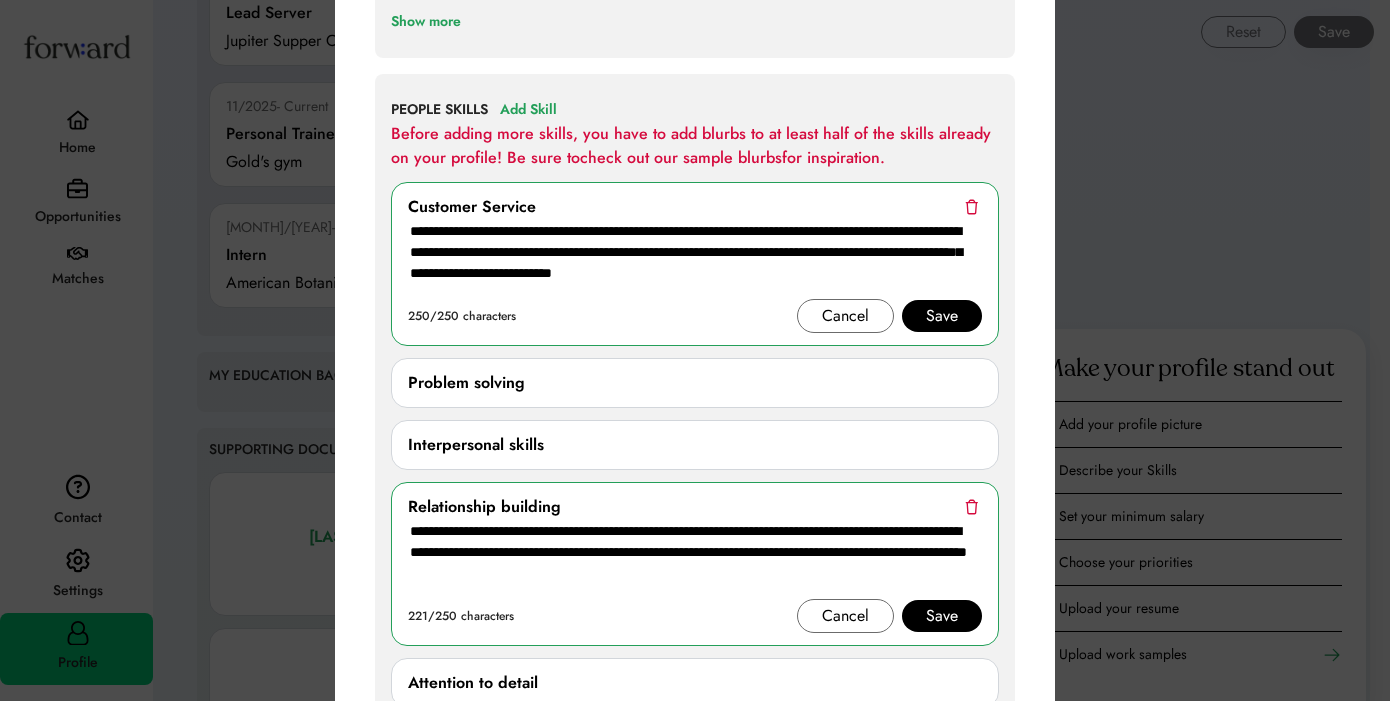 click on "**********" at bounding box center (695, 259) 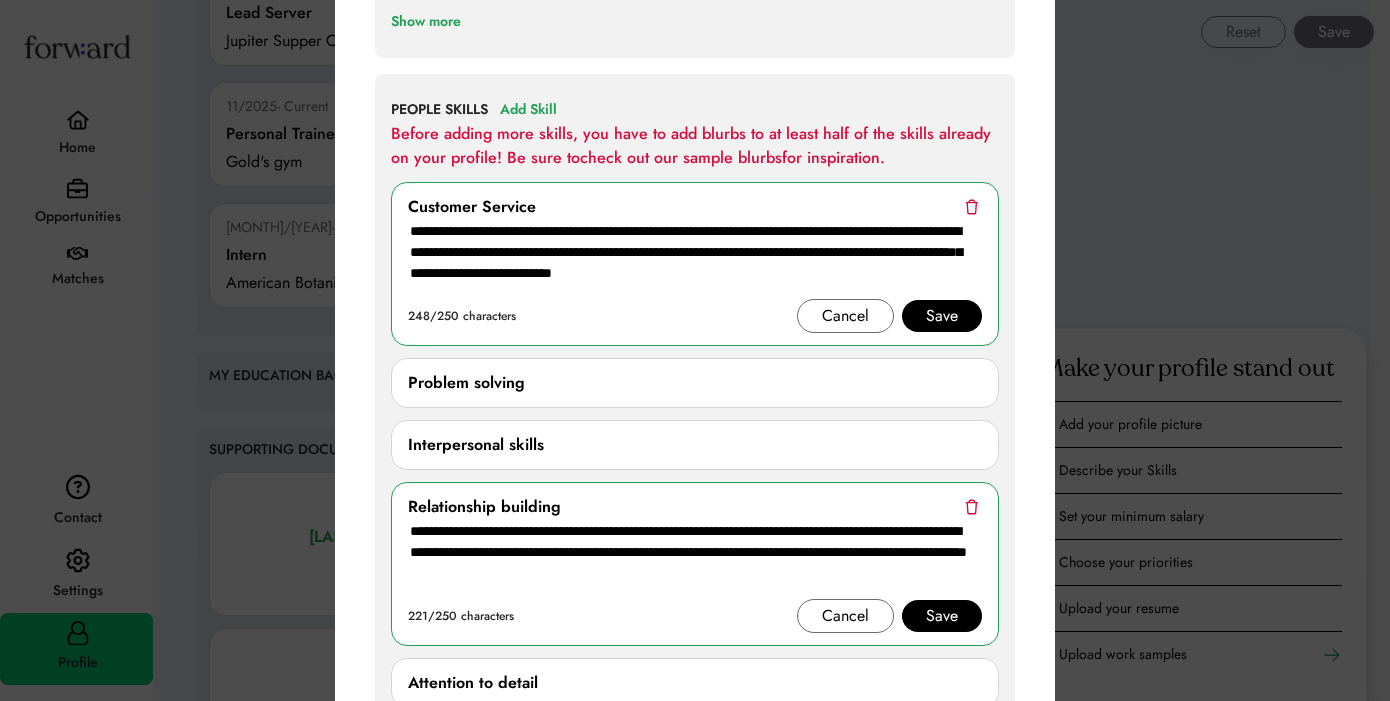 click on "**********" at bounding box center (695, 259) 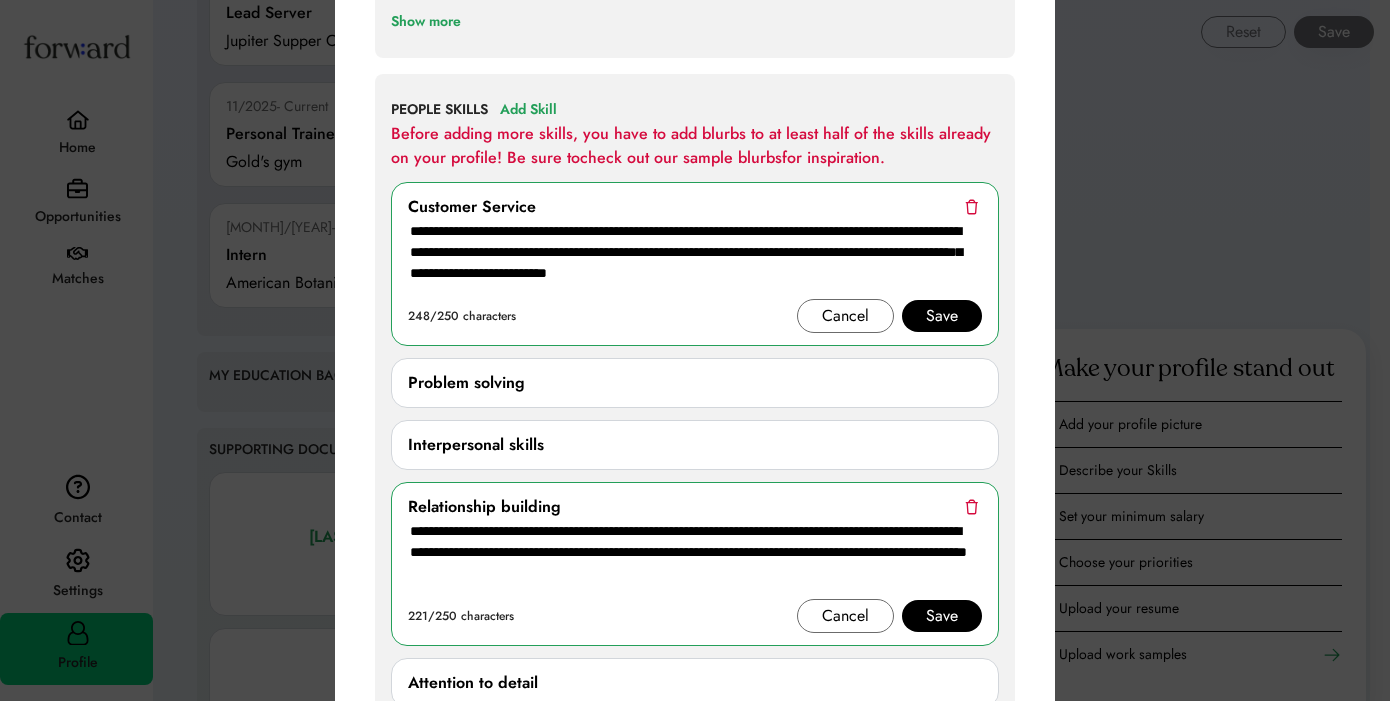 click on "**********" at bounding box center [695, 259] 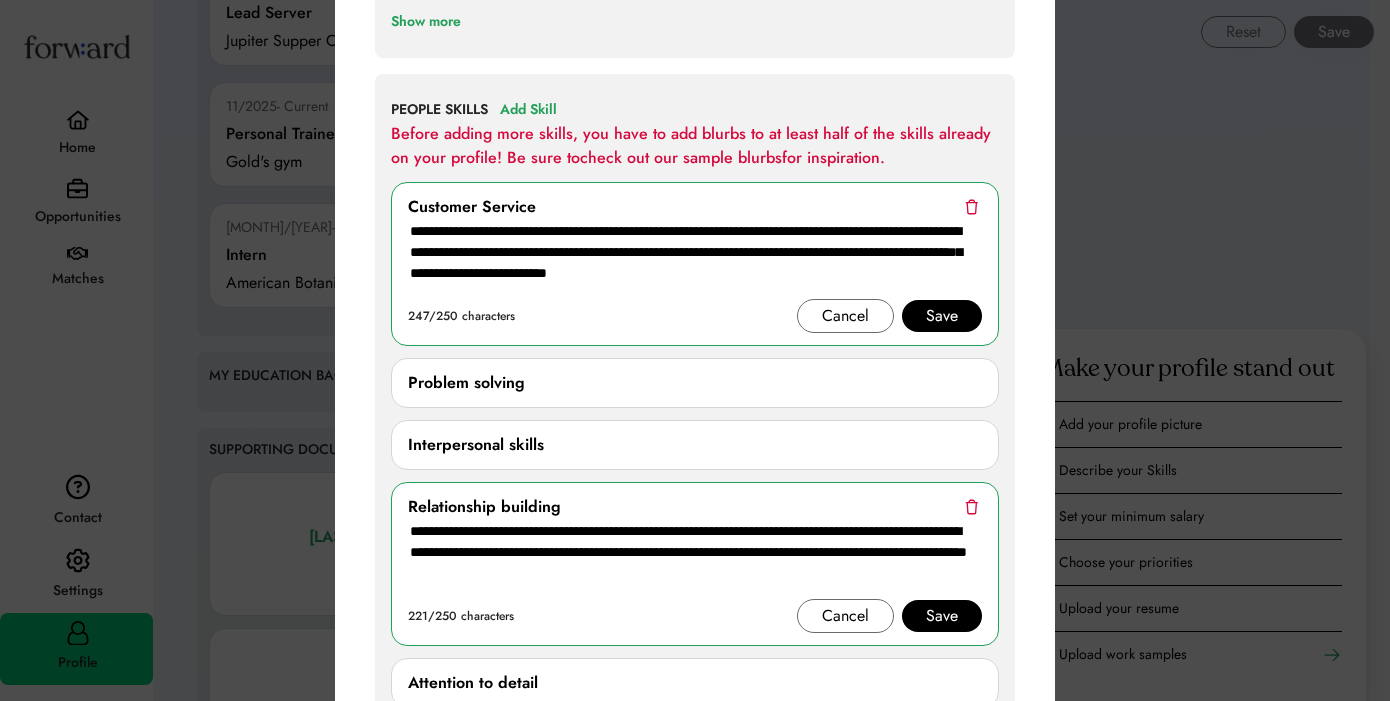 click on "**********" at bounding box center [695, 259] 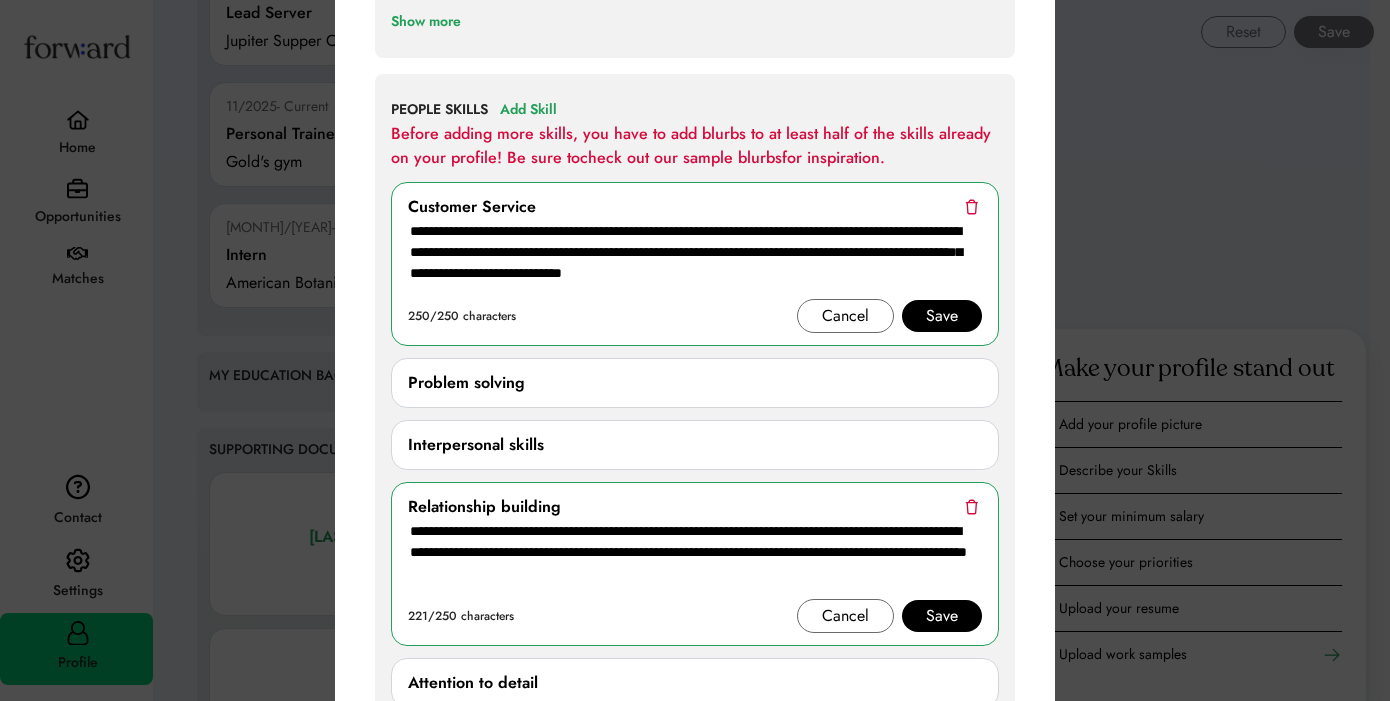 drag, startPoint x: 740, startPoint y: 279, endPoint x: 693, endPoint y: 279, distance: 47 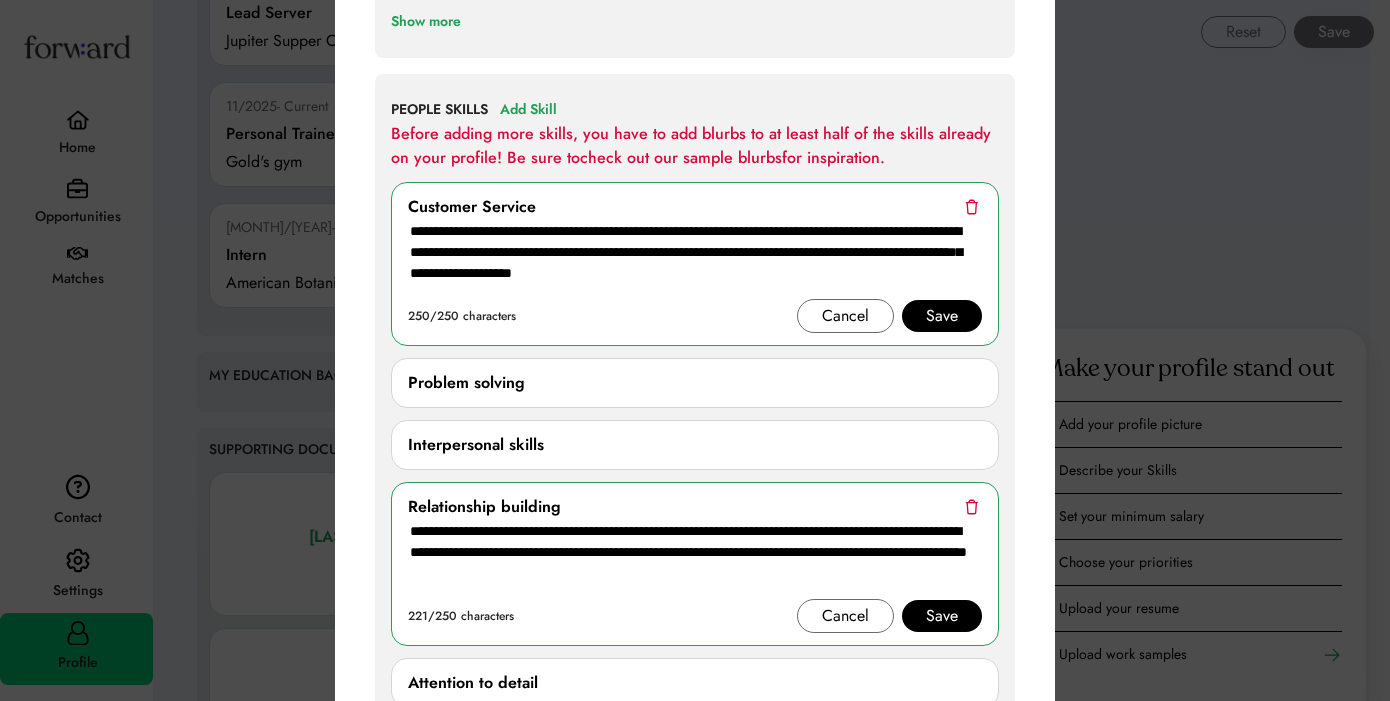 click on "**********" at bounding box center (695, 259) 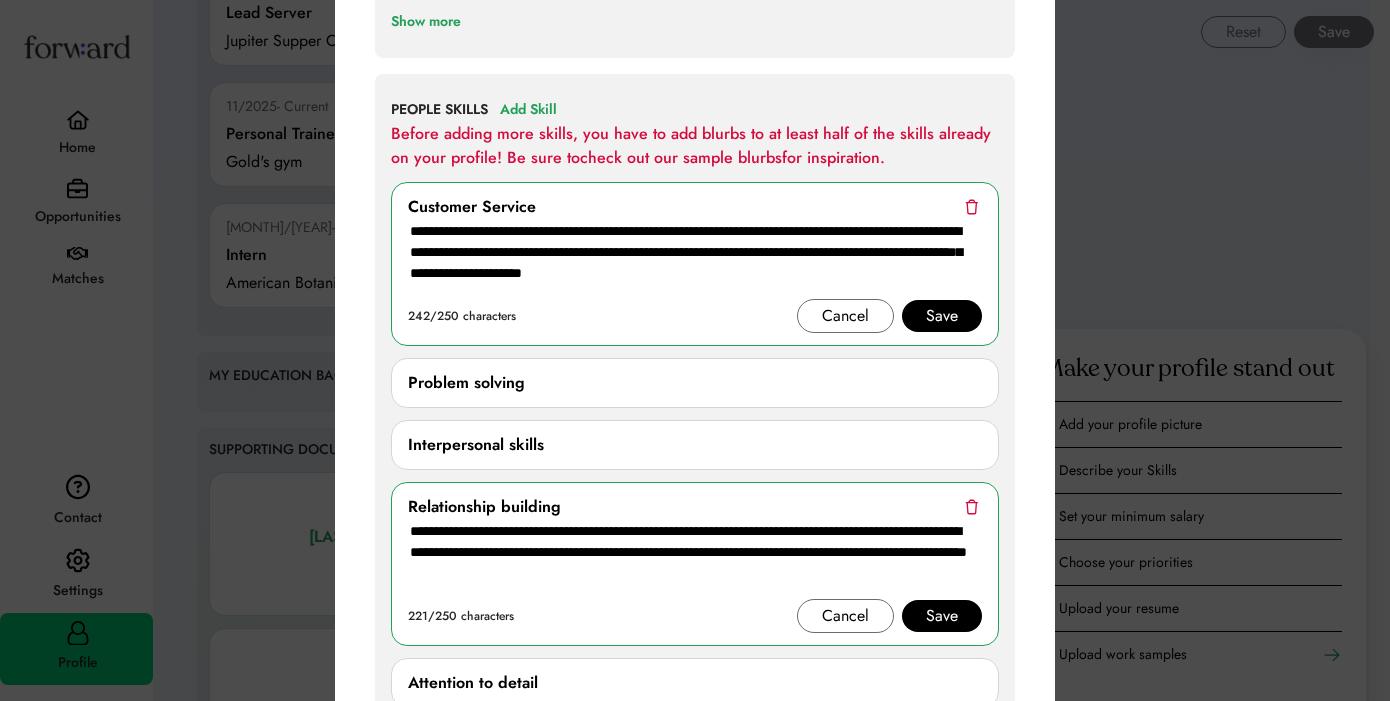 type on "**********" 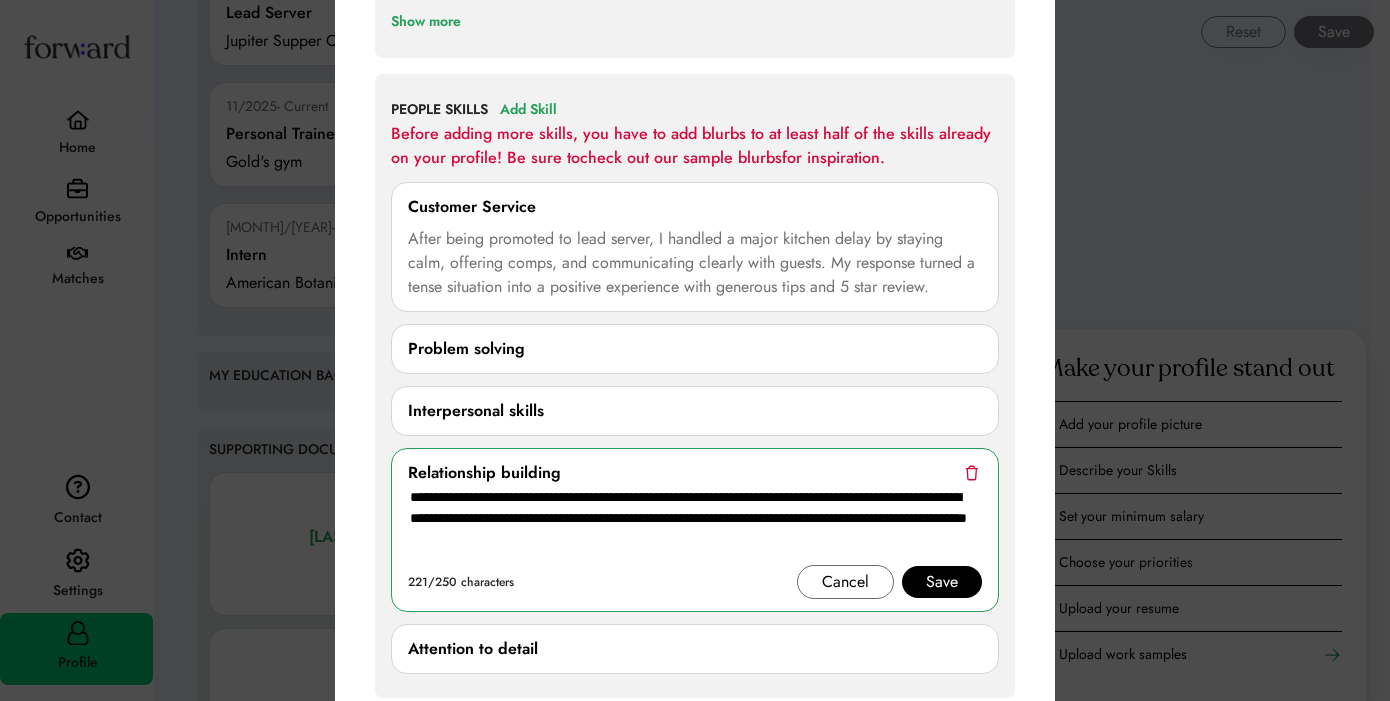 click on "Save" at bounding box center [942, 582] 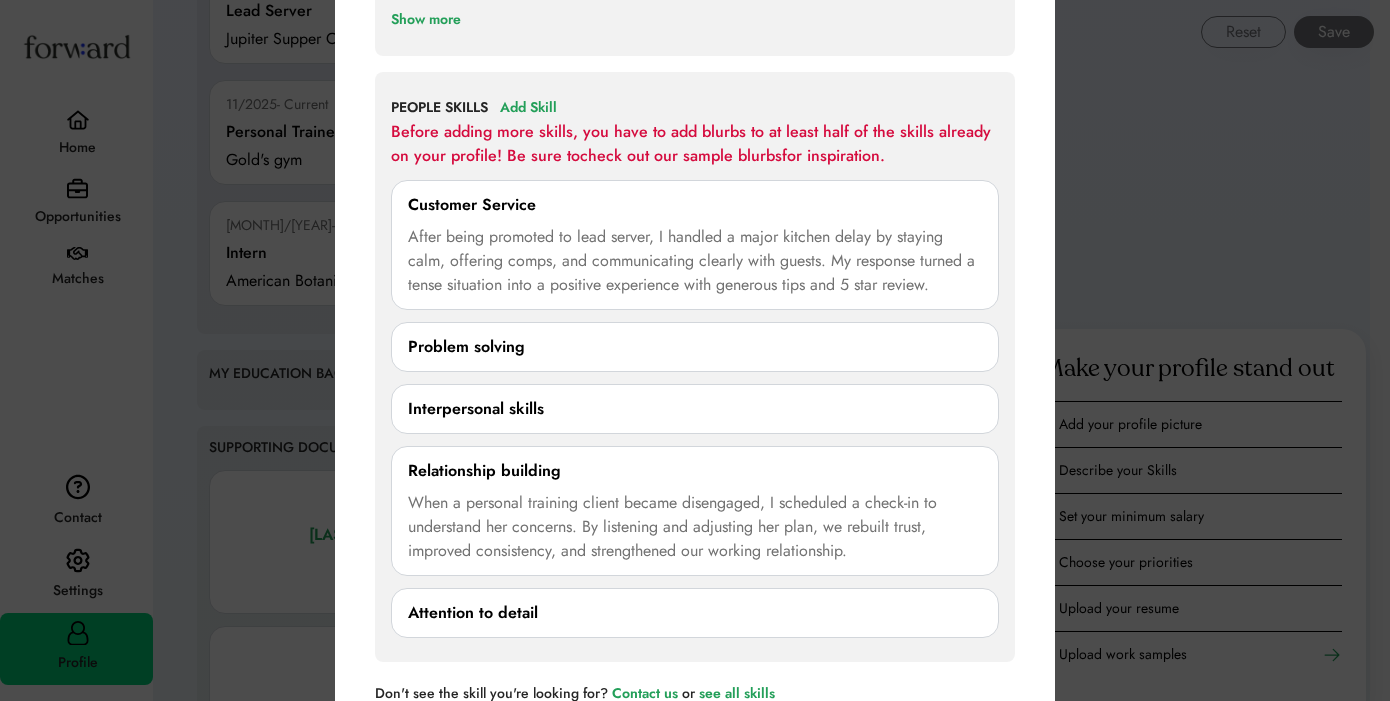 scroll, scrollTop: 2162, scrollLeft: 0, axis: vertical 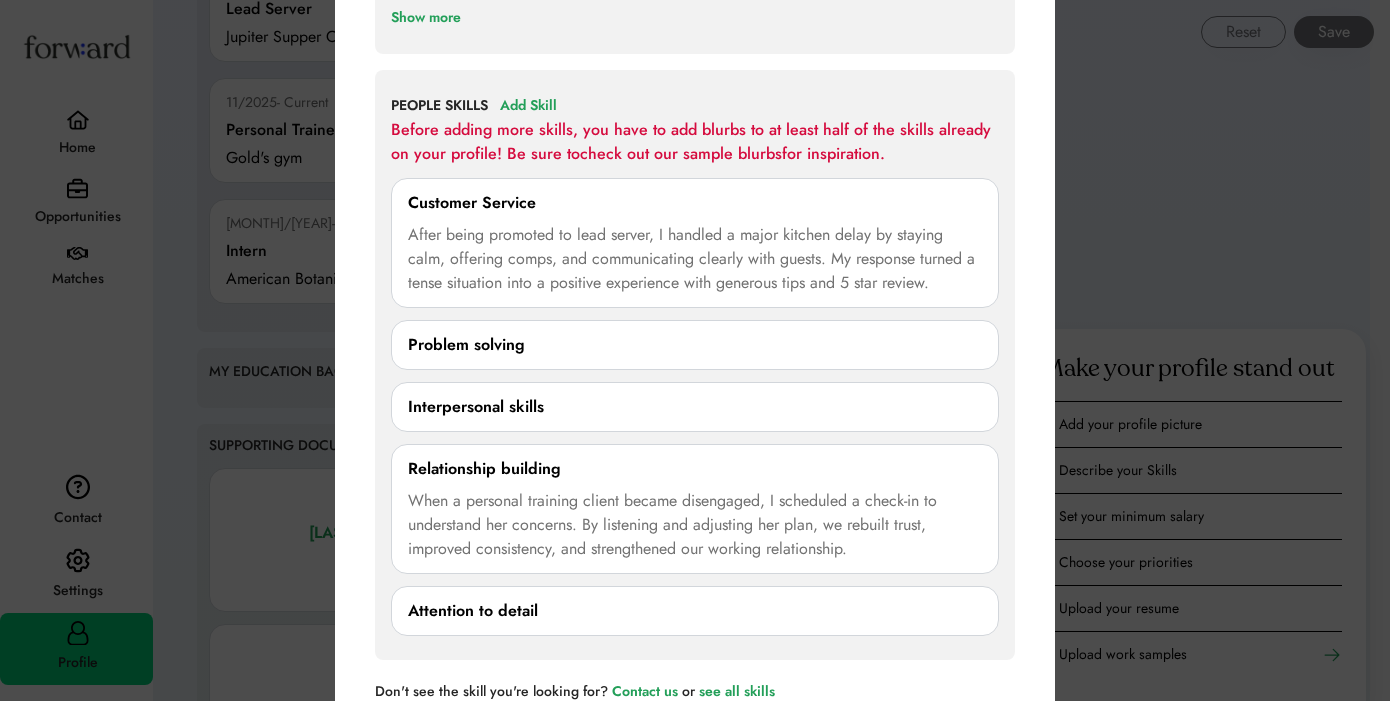 click on "Problem solving" at bounding box center [466, 345] 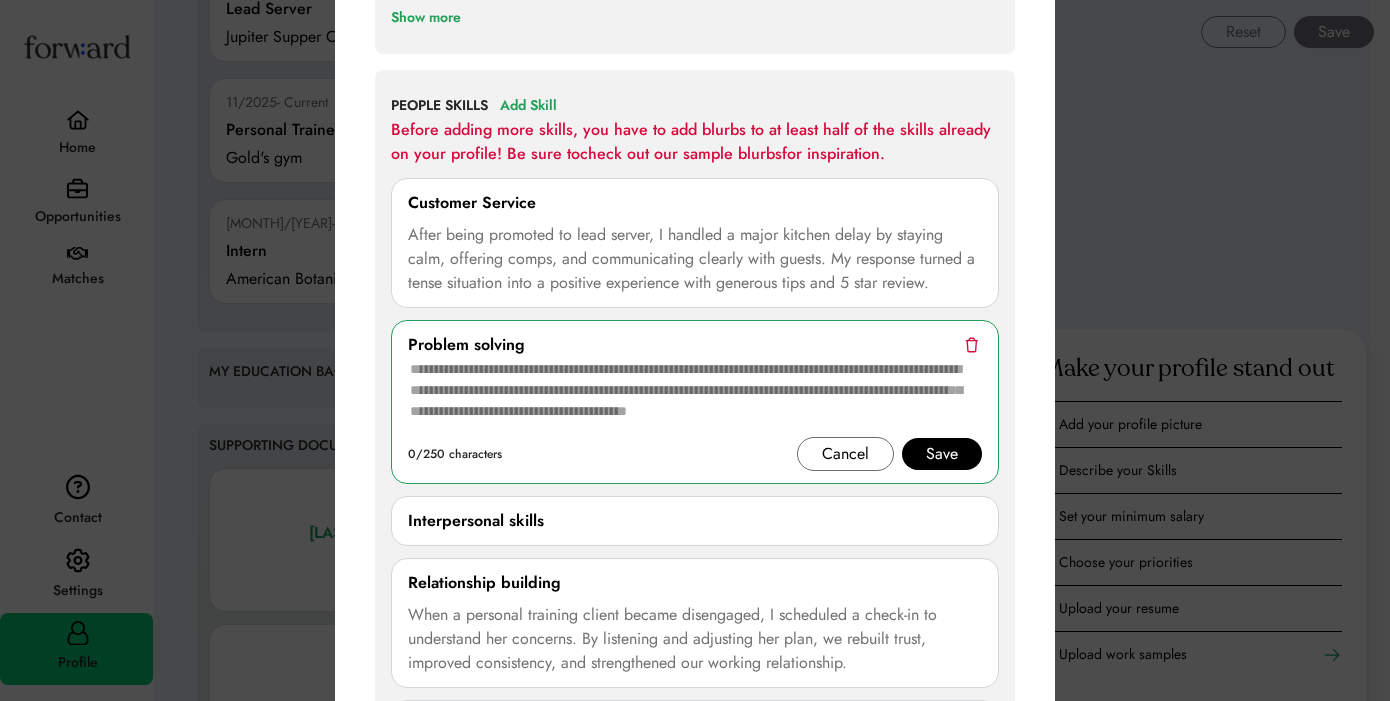 click at bounding box center (695, 397) 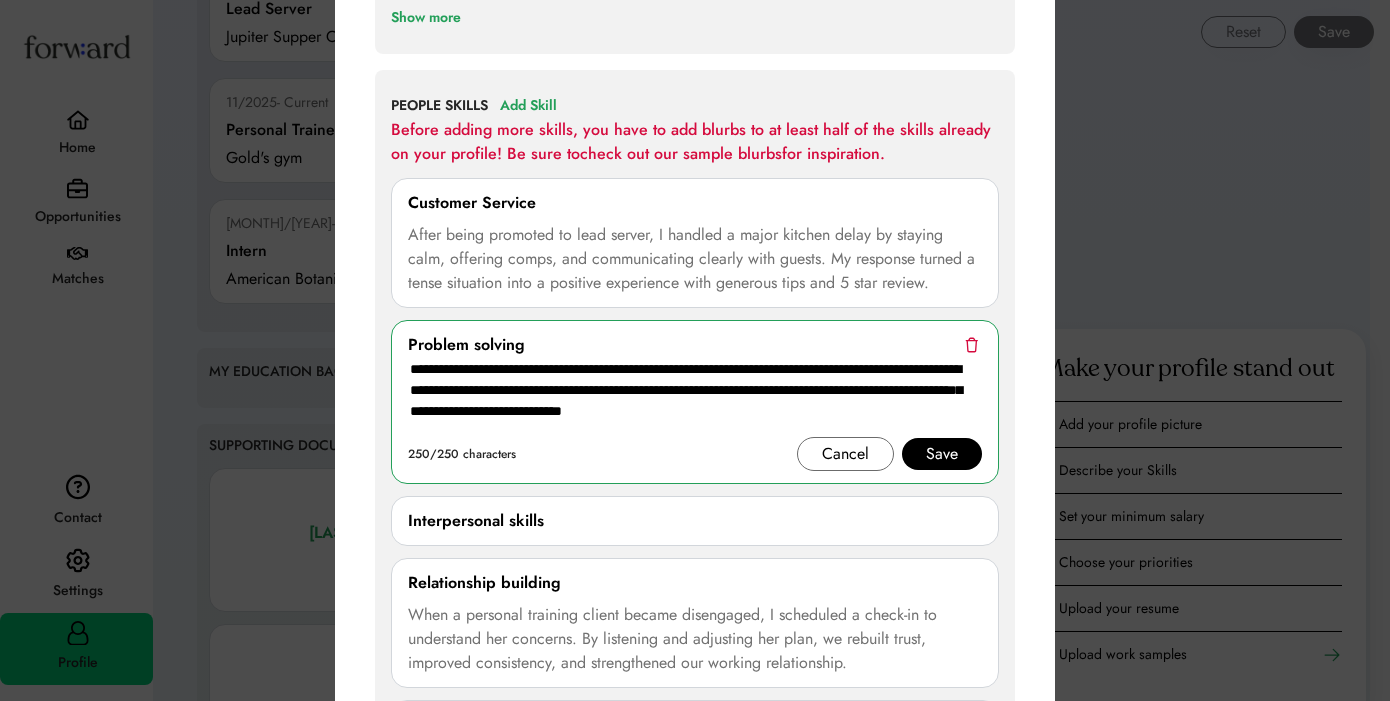 type on "**********" 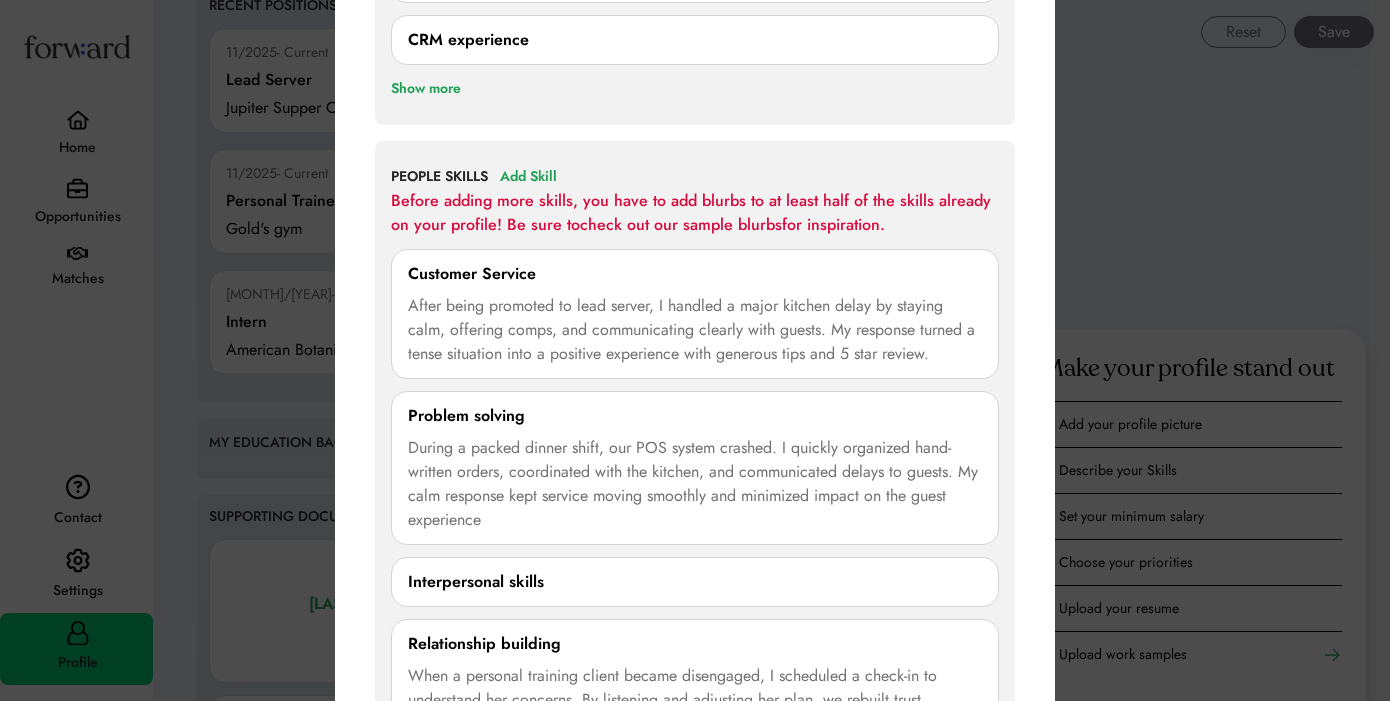 scroll, scrollTop: 2089, scrollLeft: 0, axis: vertical 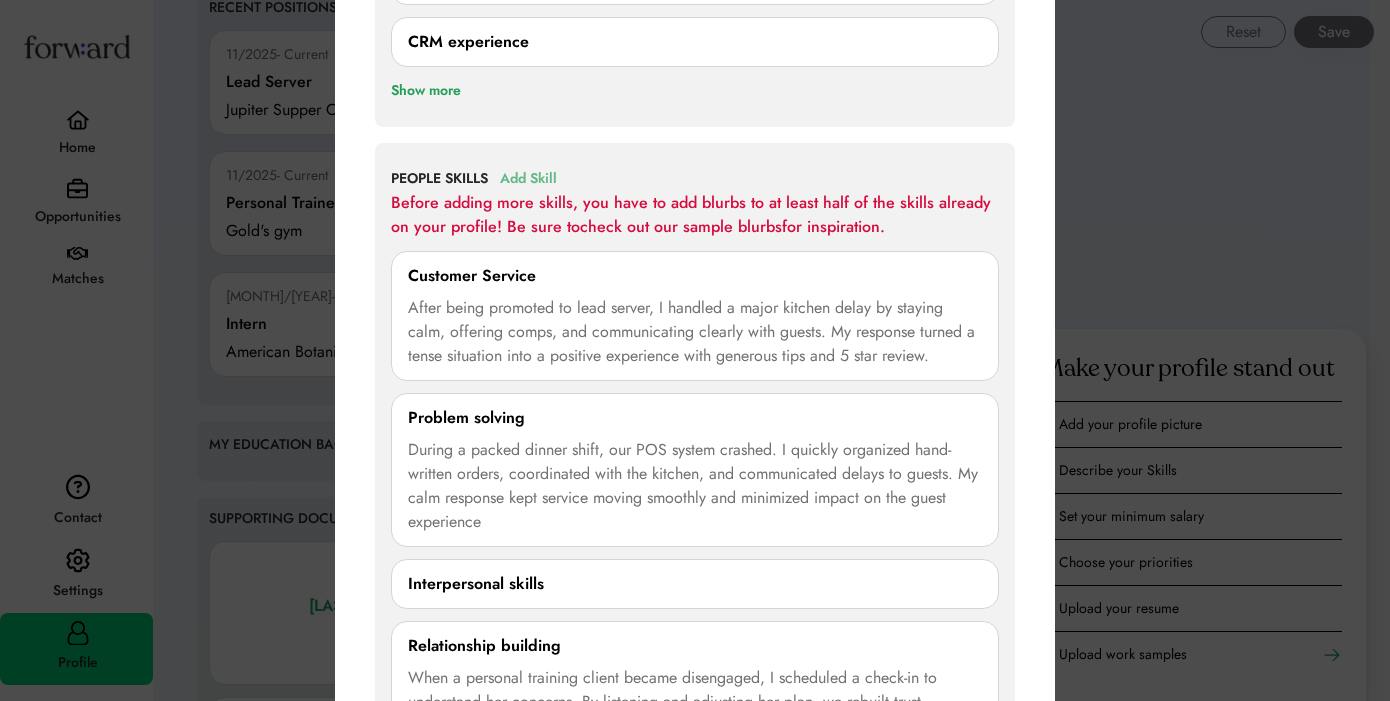 click on "Add Skill" at bounding box center (528, 179) 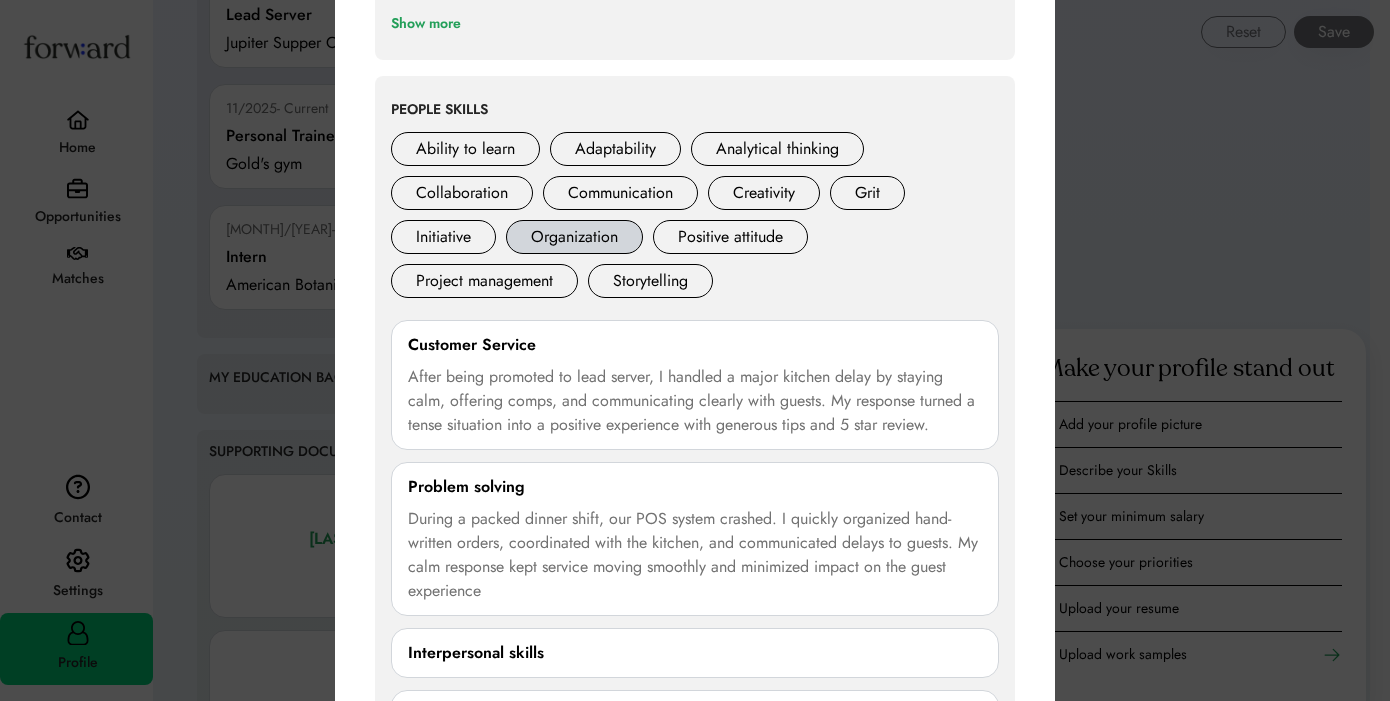 scroll, scrollTop: 2140, scrollLeft: 0, axis: vertical 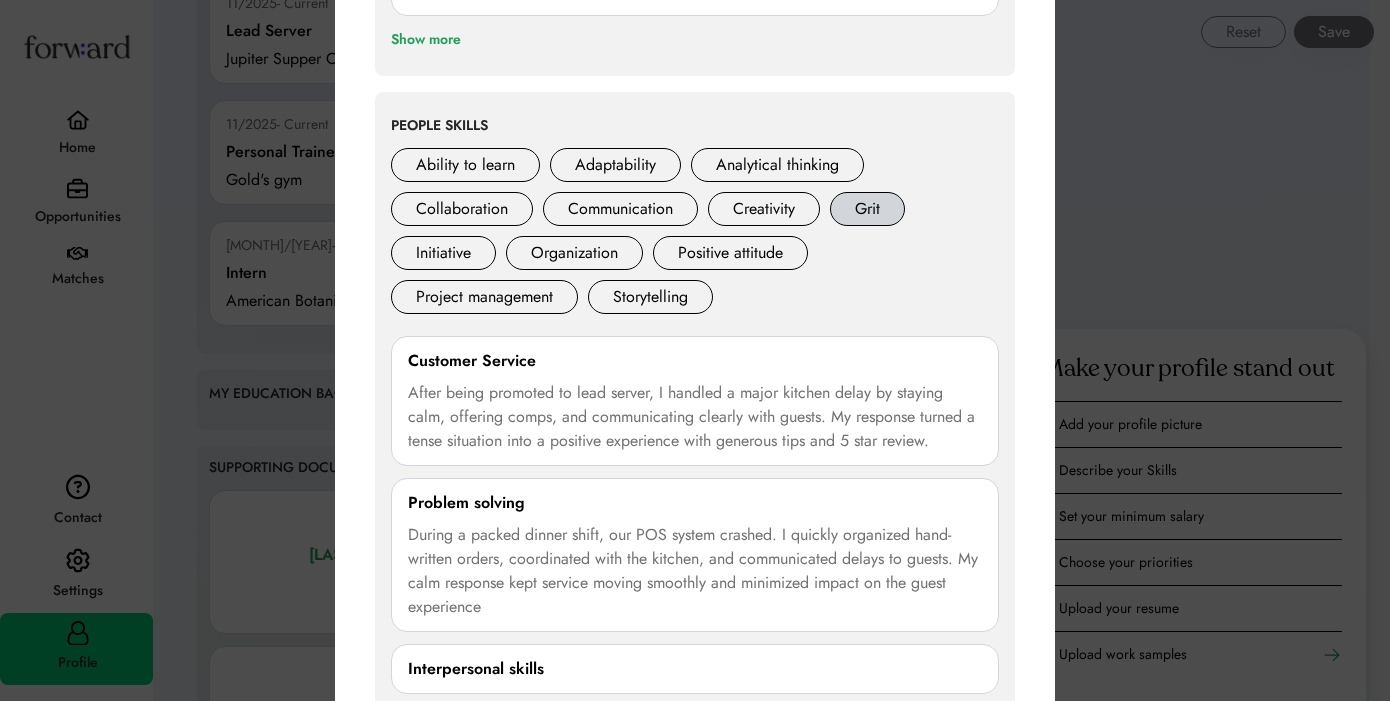 click on "Grit" at bounding box center [867, 209] 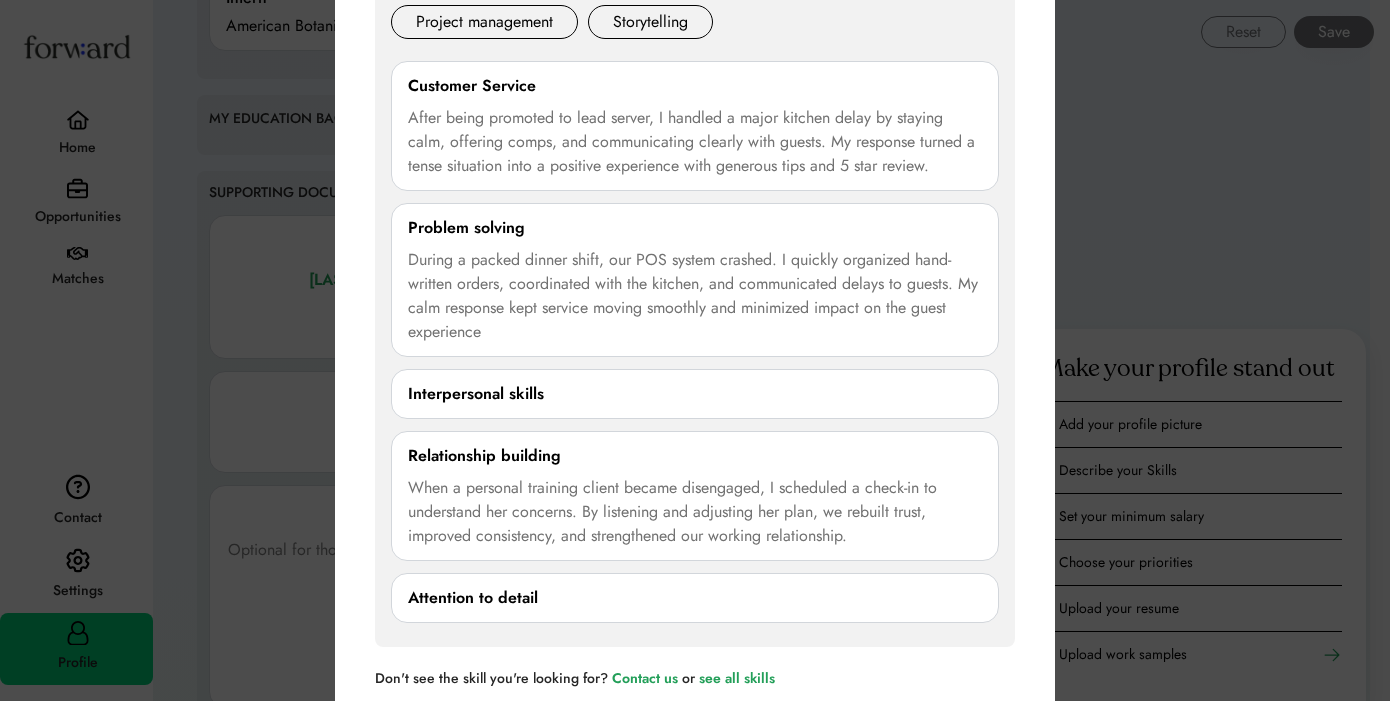 scroll, scrollTop: 2404, scrollLeft: 0, axis: vertical 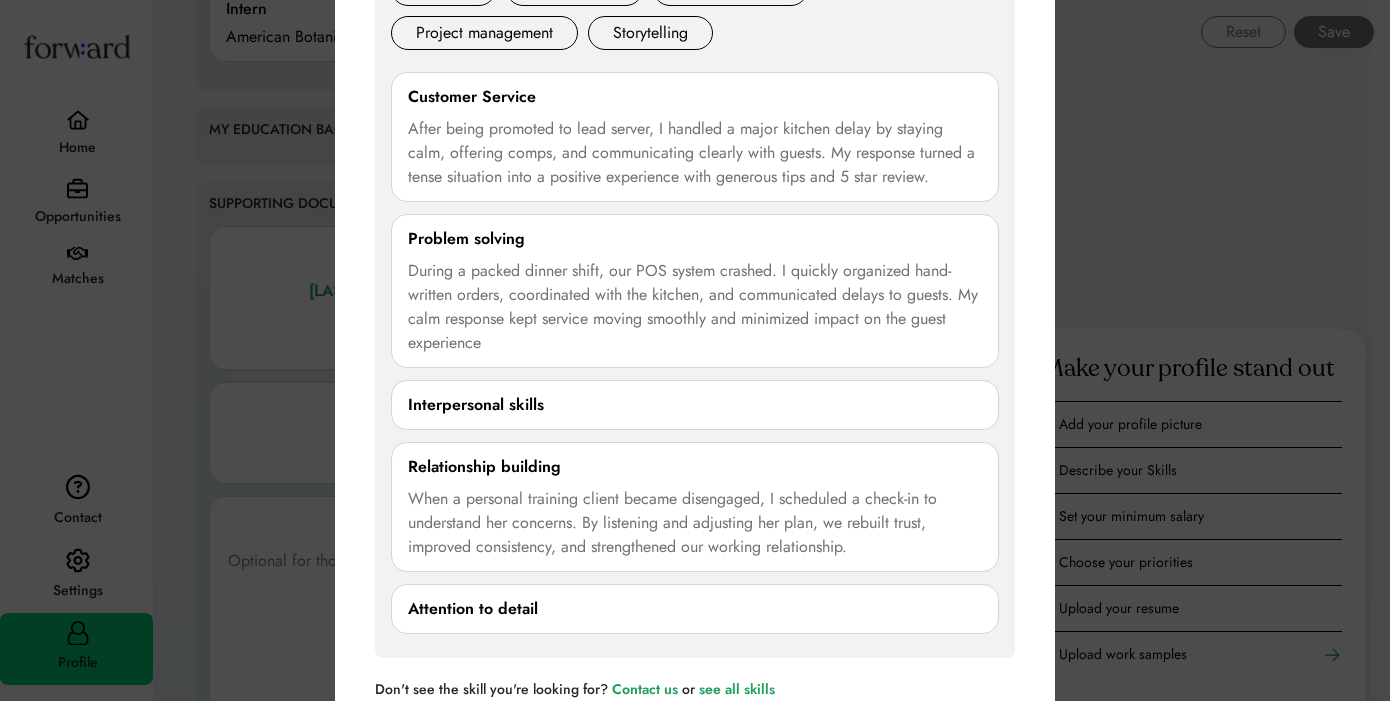 click on "Attention to detail" at bounding box center (695, 609) 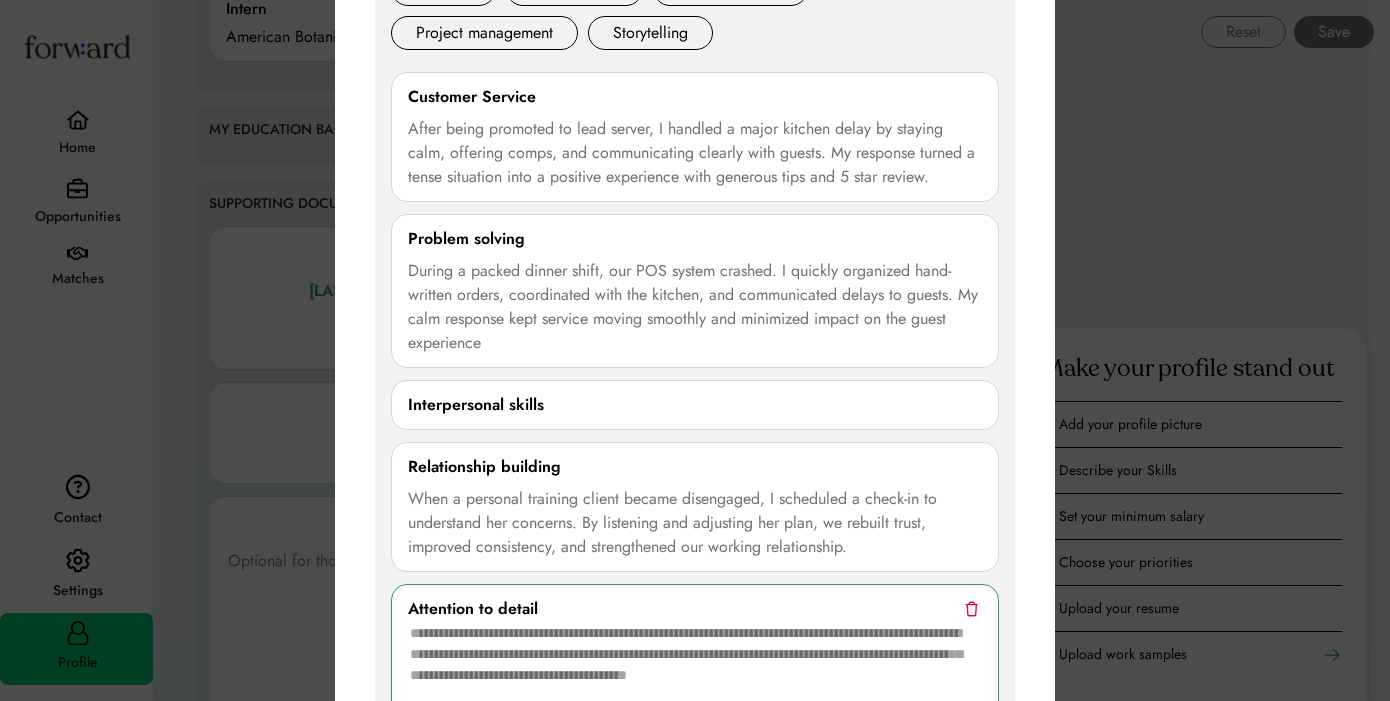 click at bounding box center (971, 608) 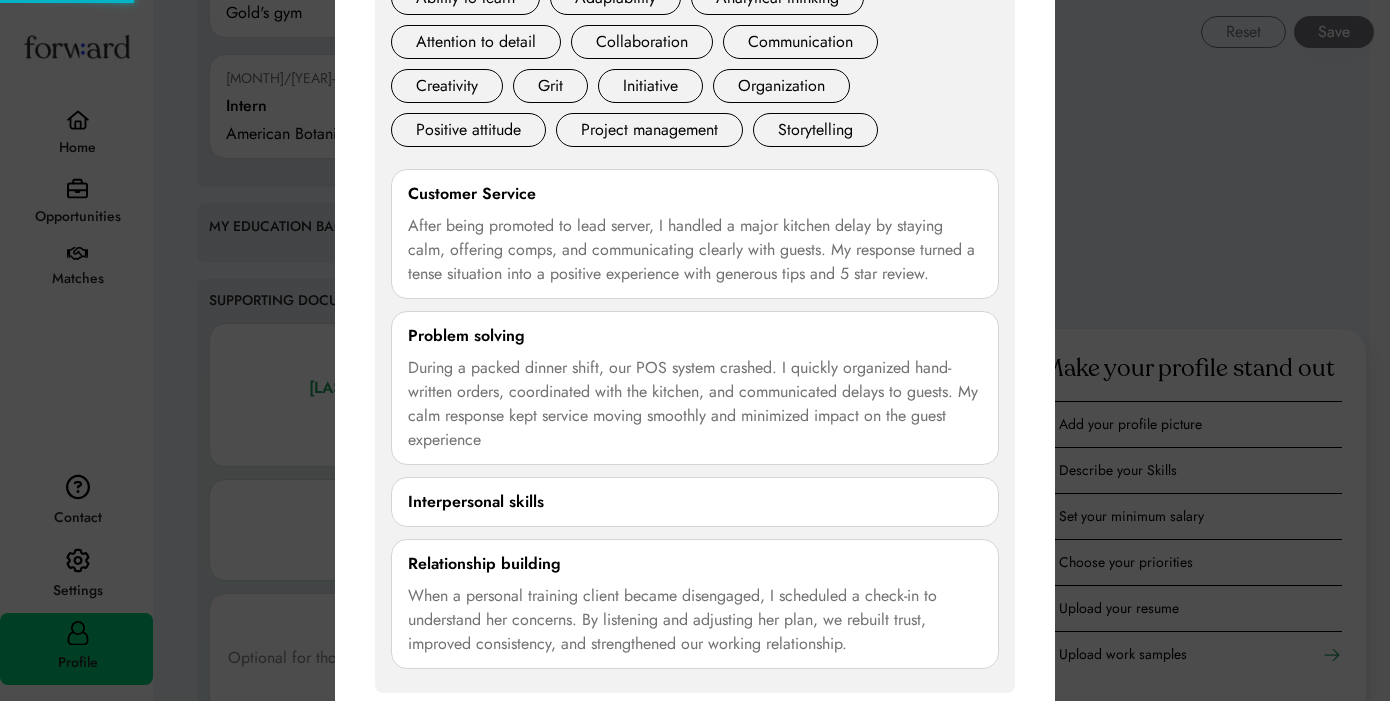 scroll, scrollTop: 2310, scrollLeft: 0, axis: vertical 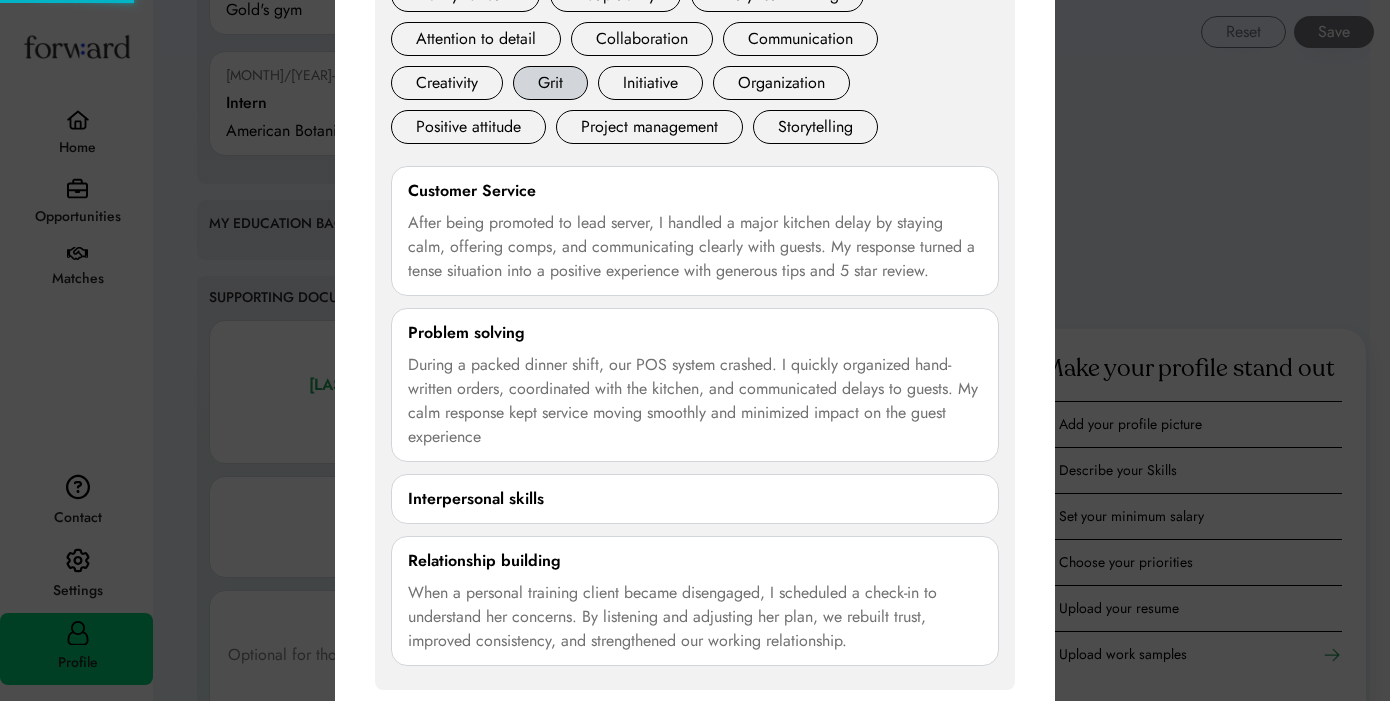 click on "Grit" at bounding box center (550, 83) 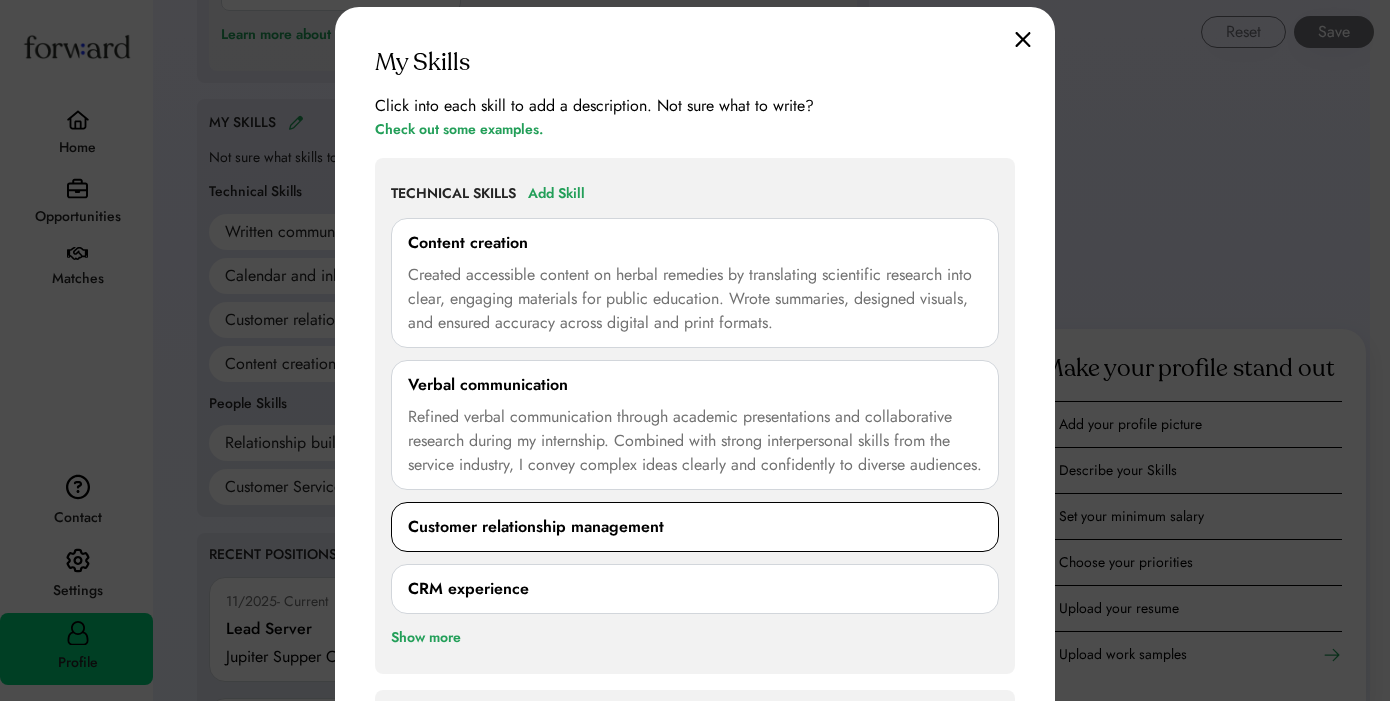 scroll, scrollTop: 1544, scrollLeft: 0, axis: vertical 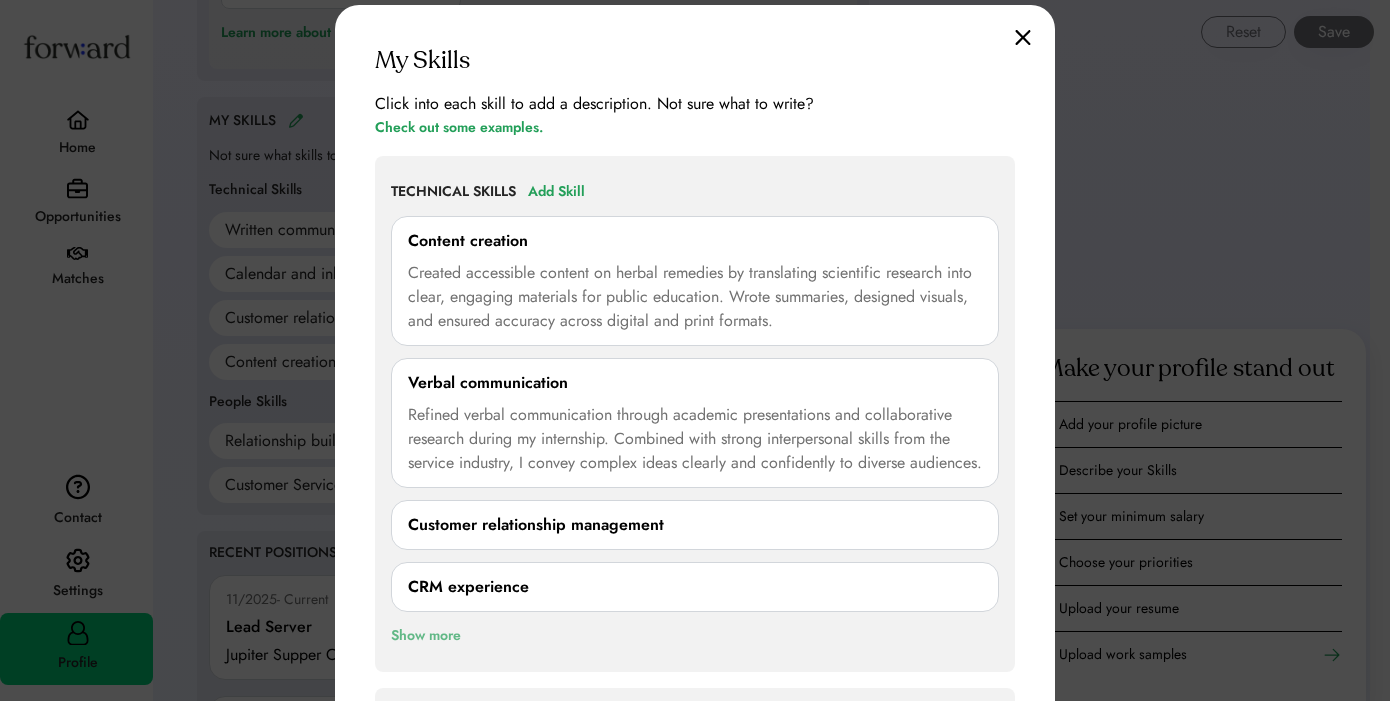 click on "Show more" at bounding box center (426, 636) 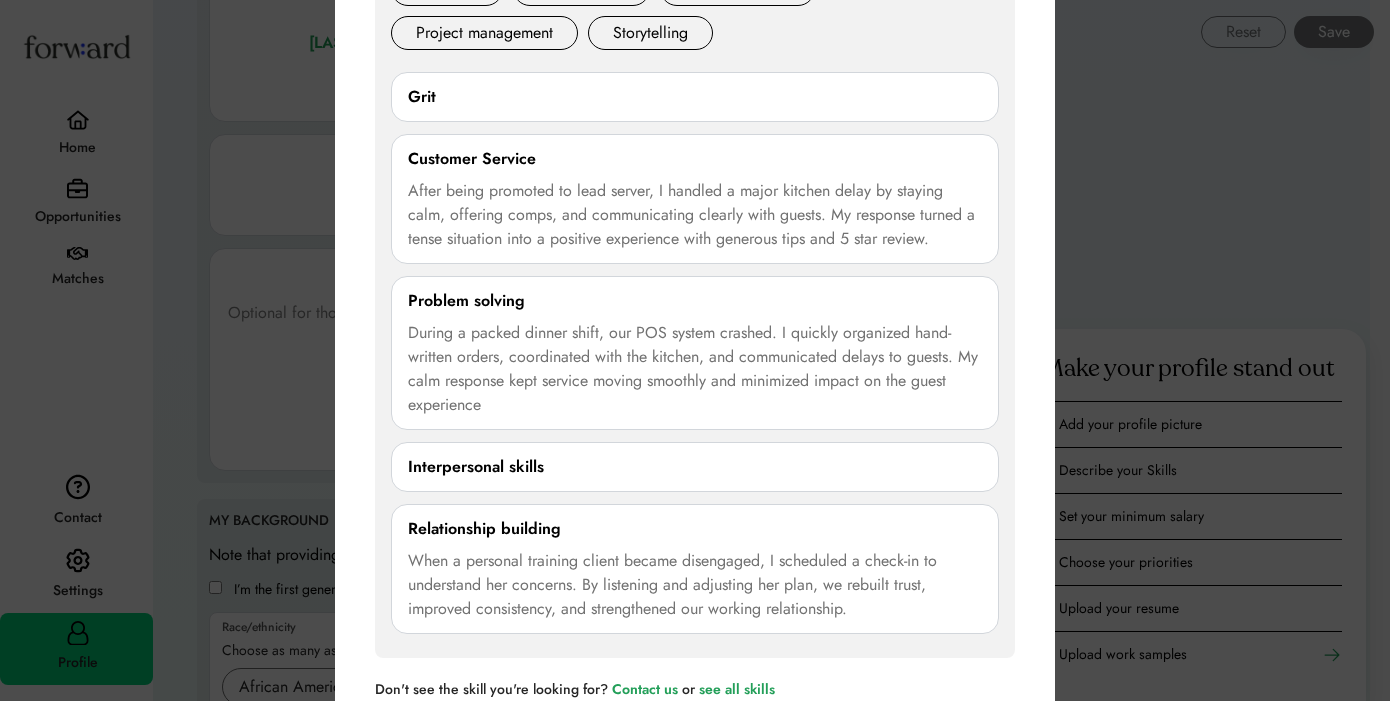 scroll, scrollTop: 2654, scrollLeft: 0, axis: vertical 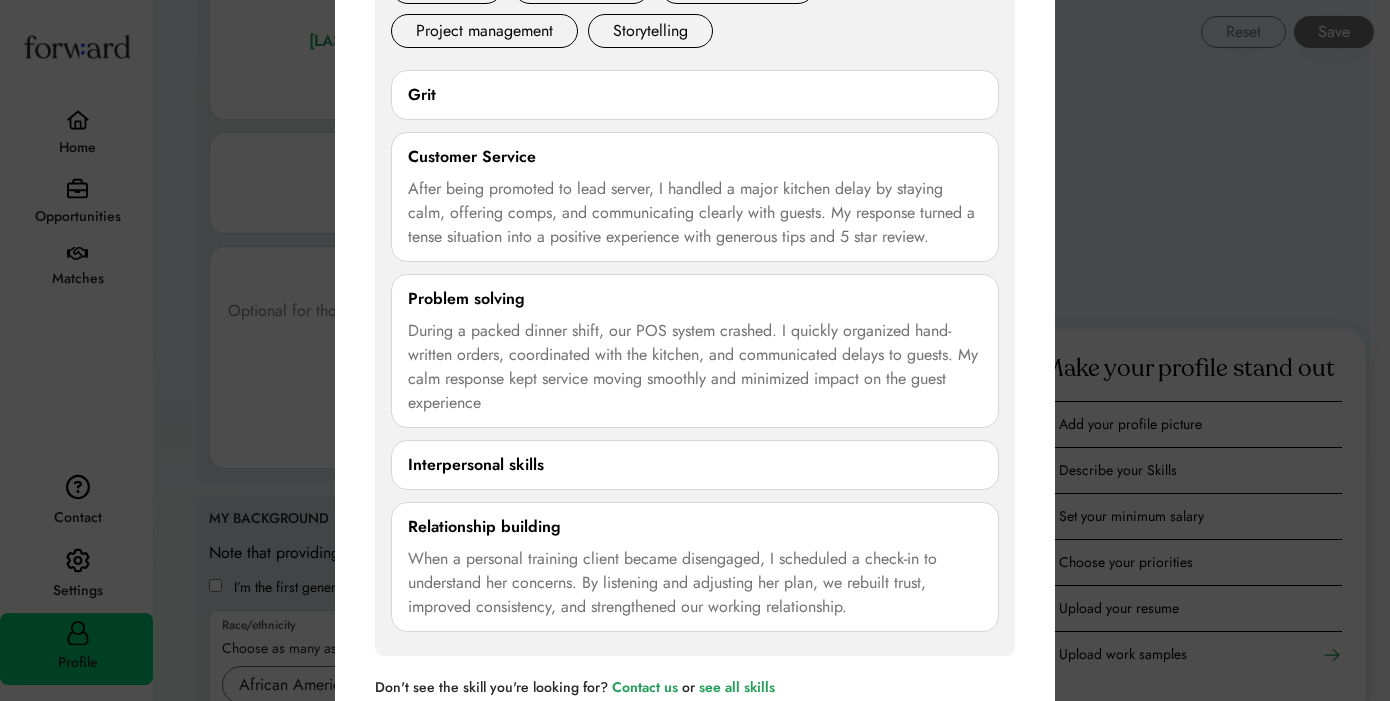 click on "**********" at bounding box center [695, 567] 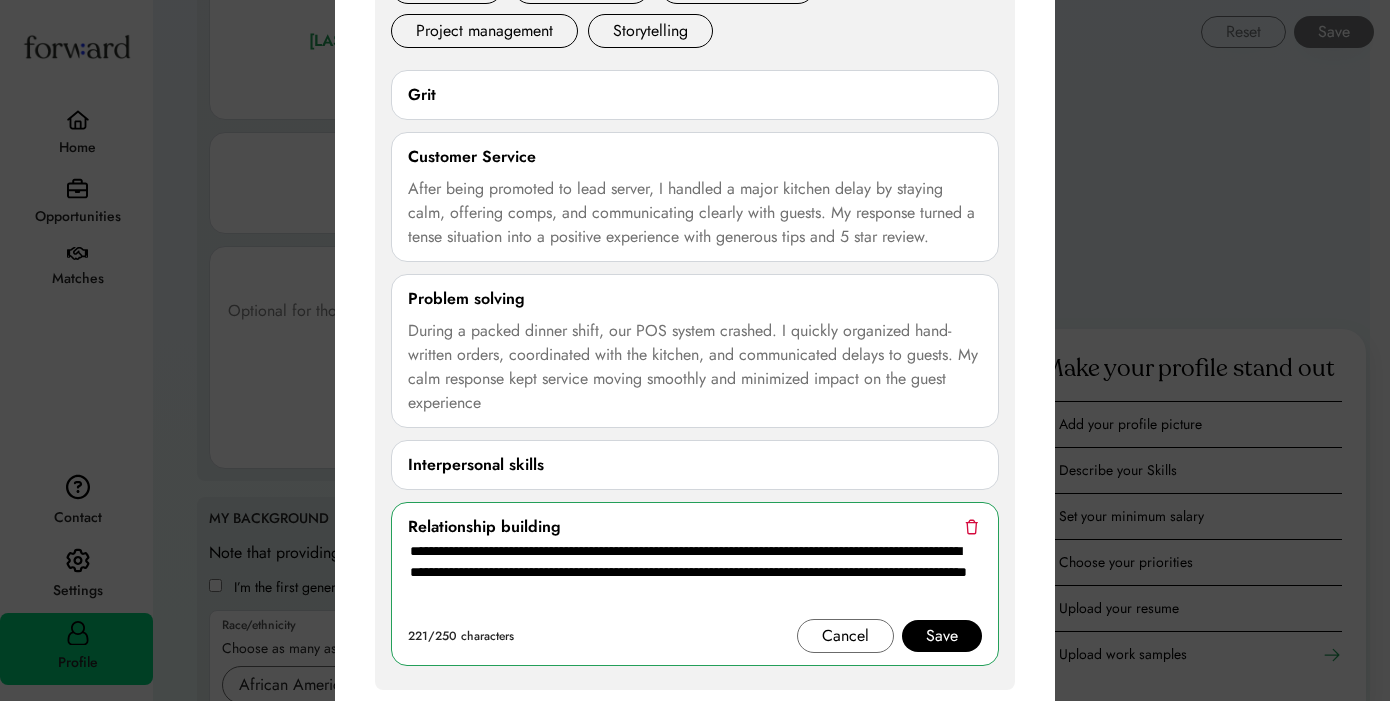 click at bounding box center (971, 526) 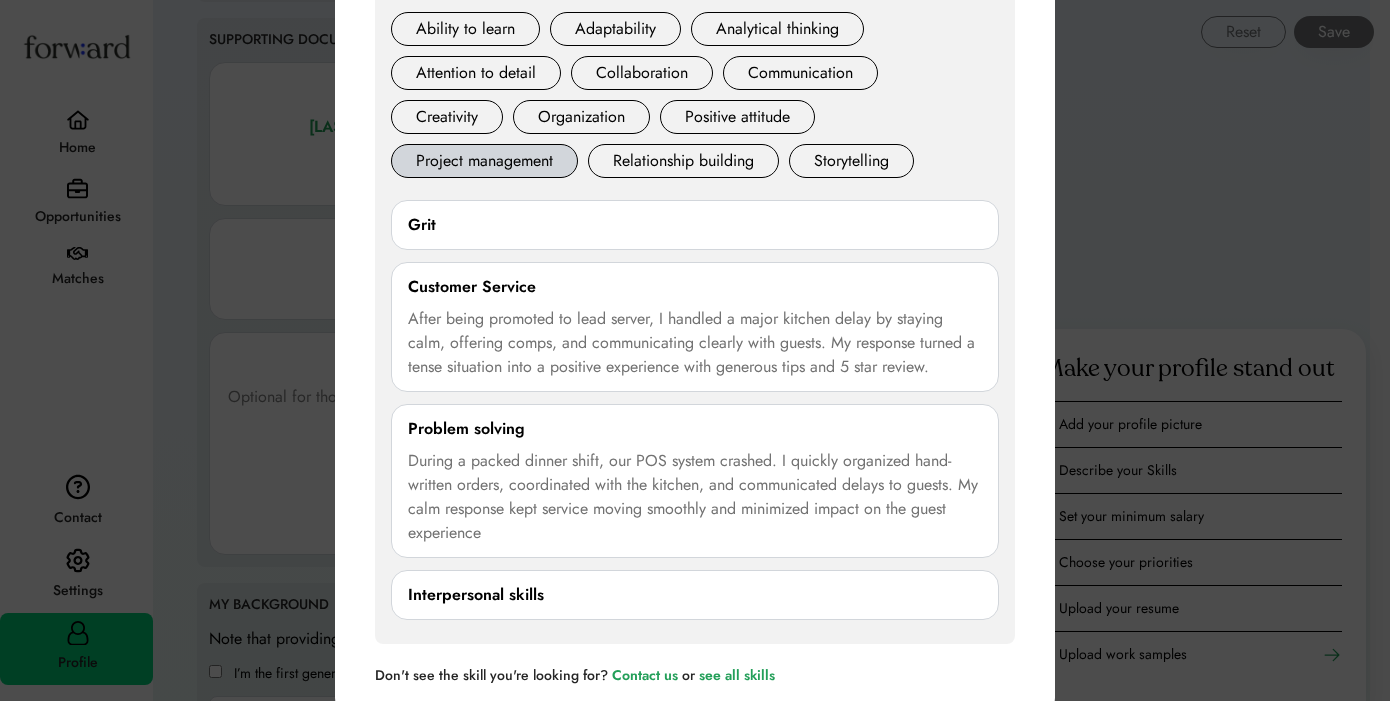 scroll, scrollTop: 2492, scrollLeft: 0, axis: vertical 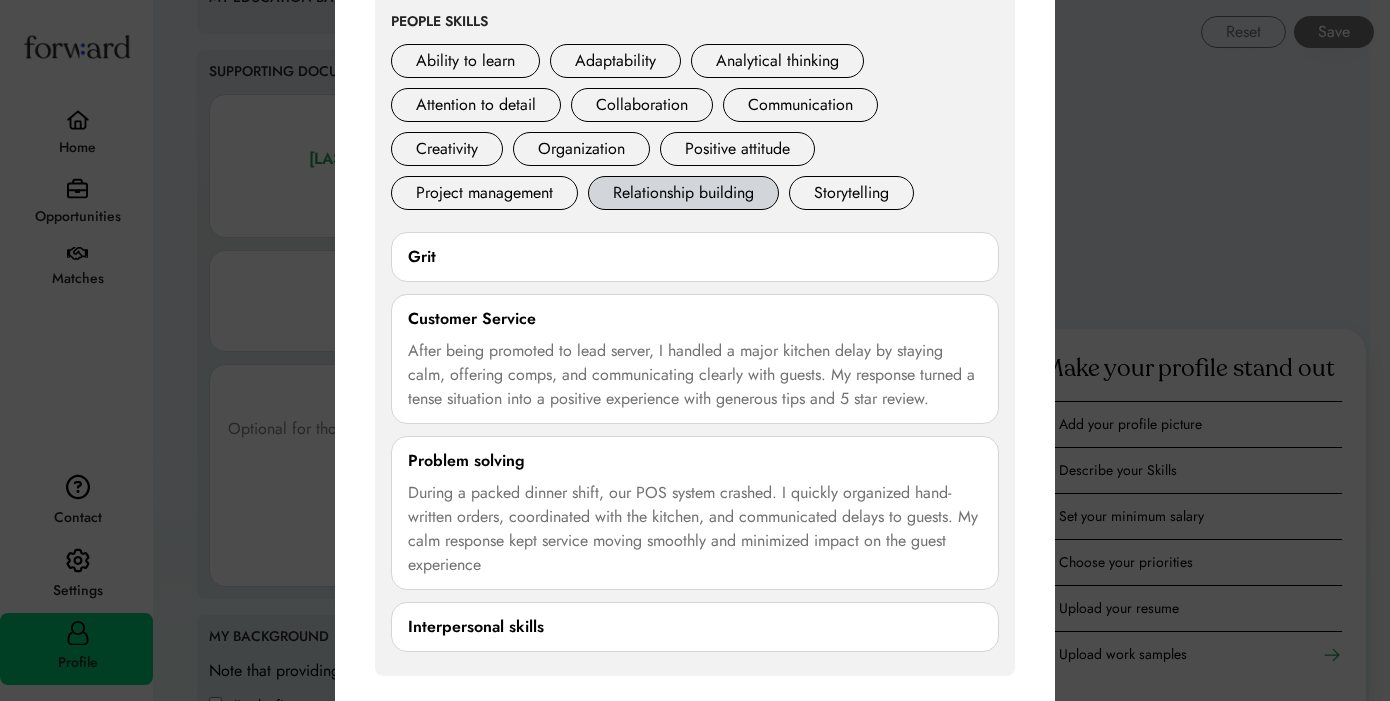 click on "Relationship building" at bounding box center [683, 193] 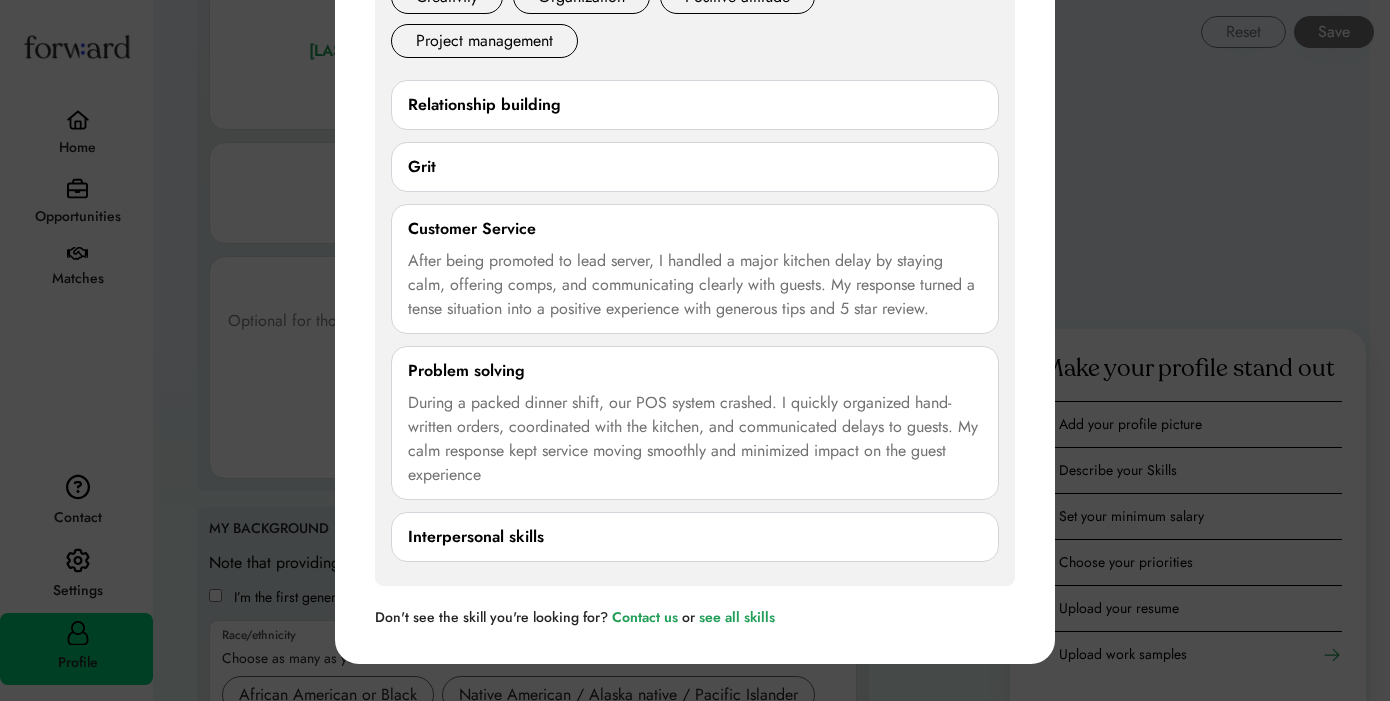 scroll, scrollTop: 2629, scrollLeft: 0, axis: vertical 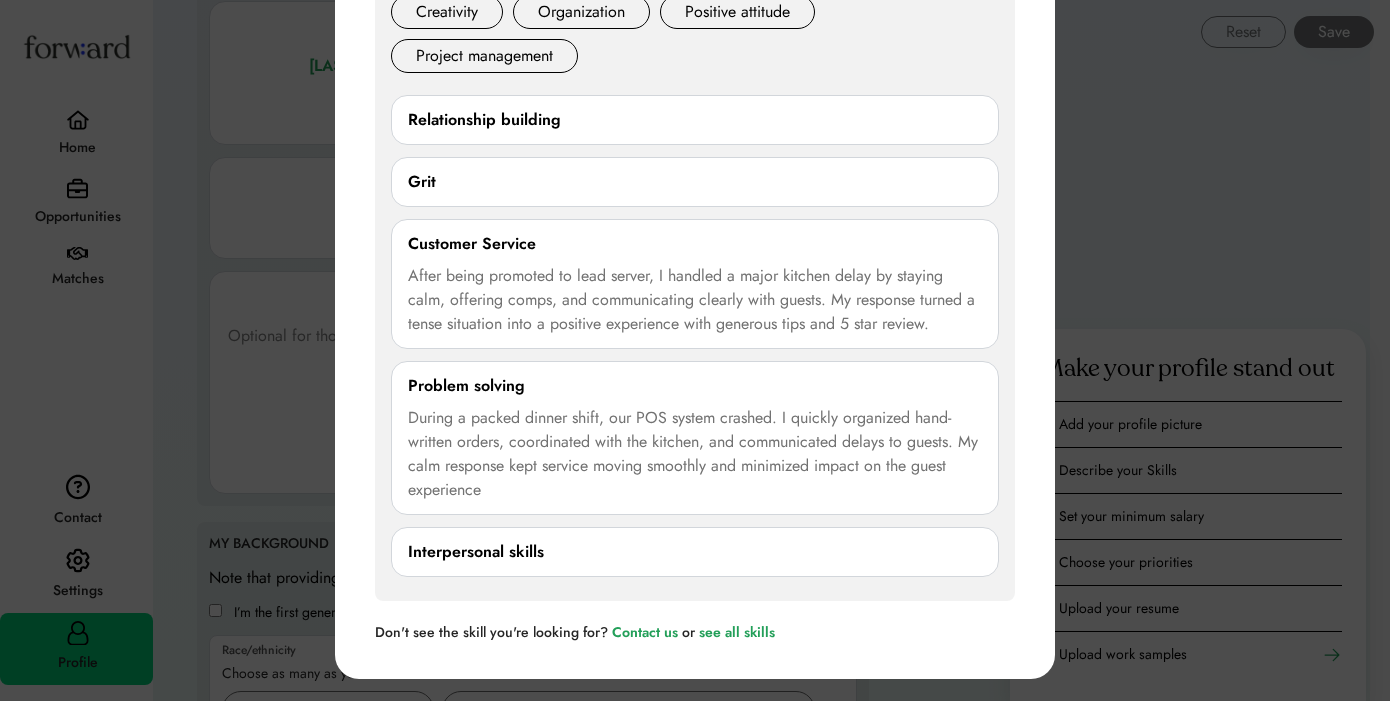 click on "Relationship building" at bounding box center [695, 120] 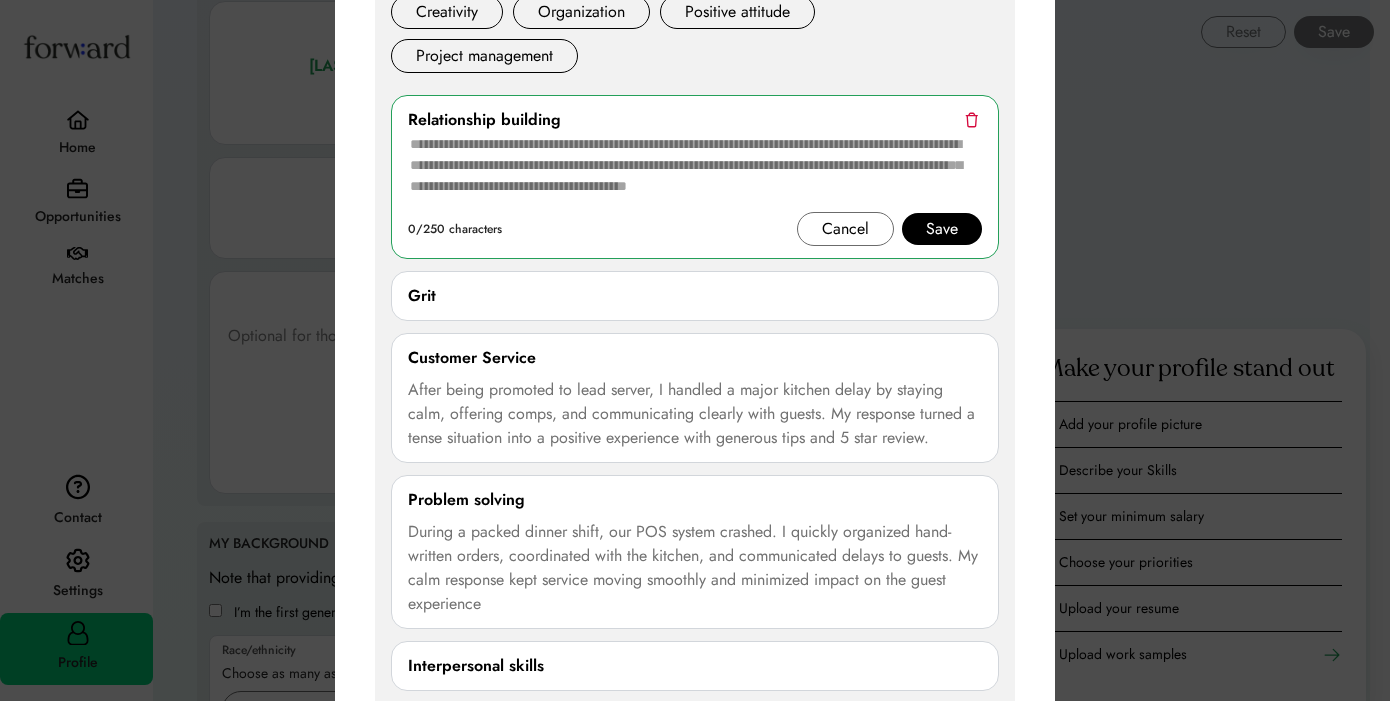 click at bounding box center (971, 119) 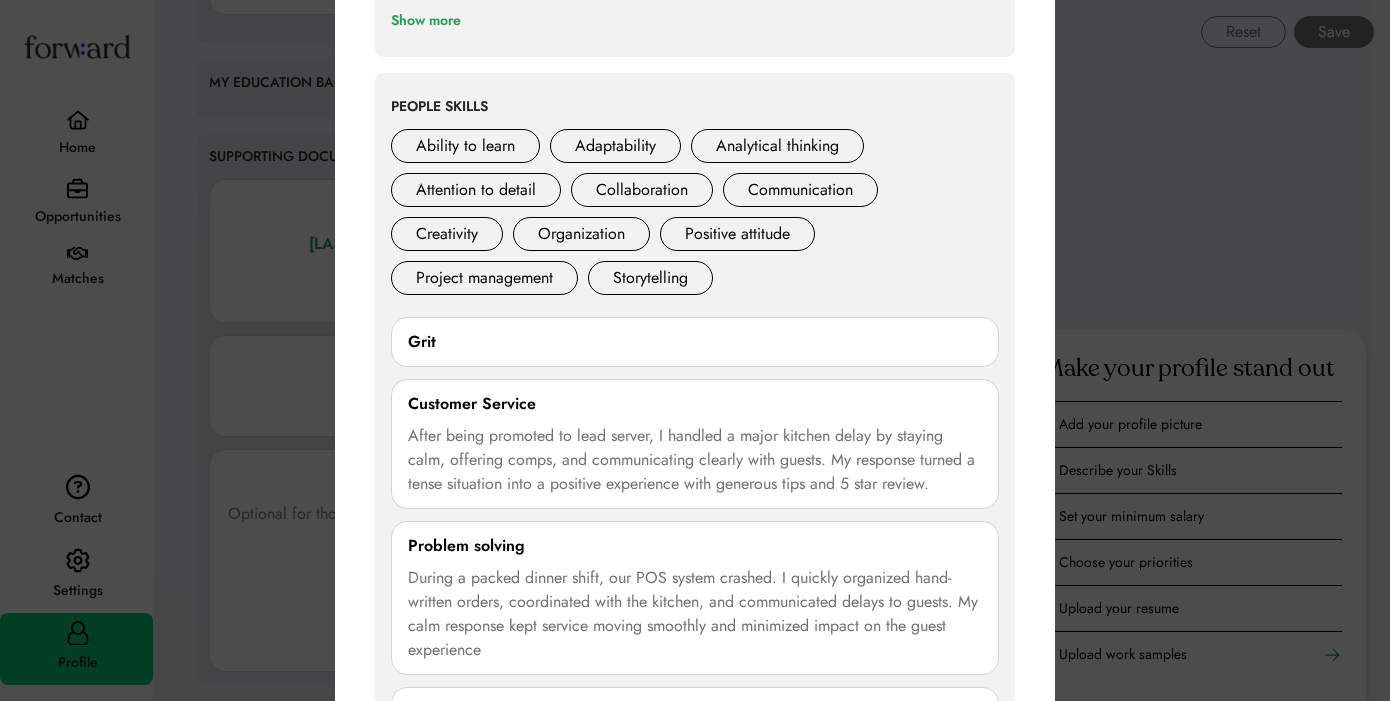 scroll, scrollTop: 2409, scrollLeft: 0, axis: vertical 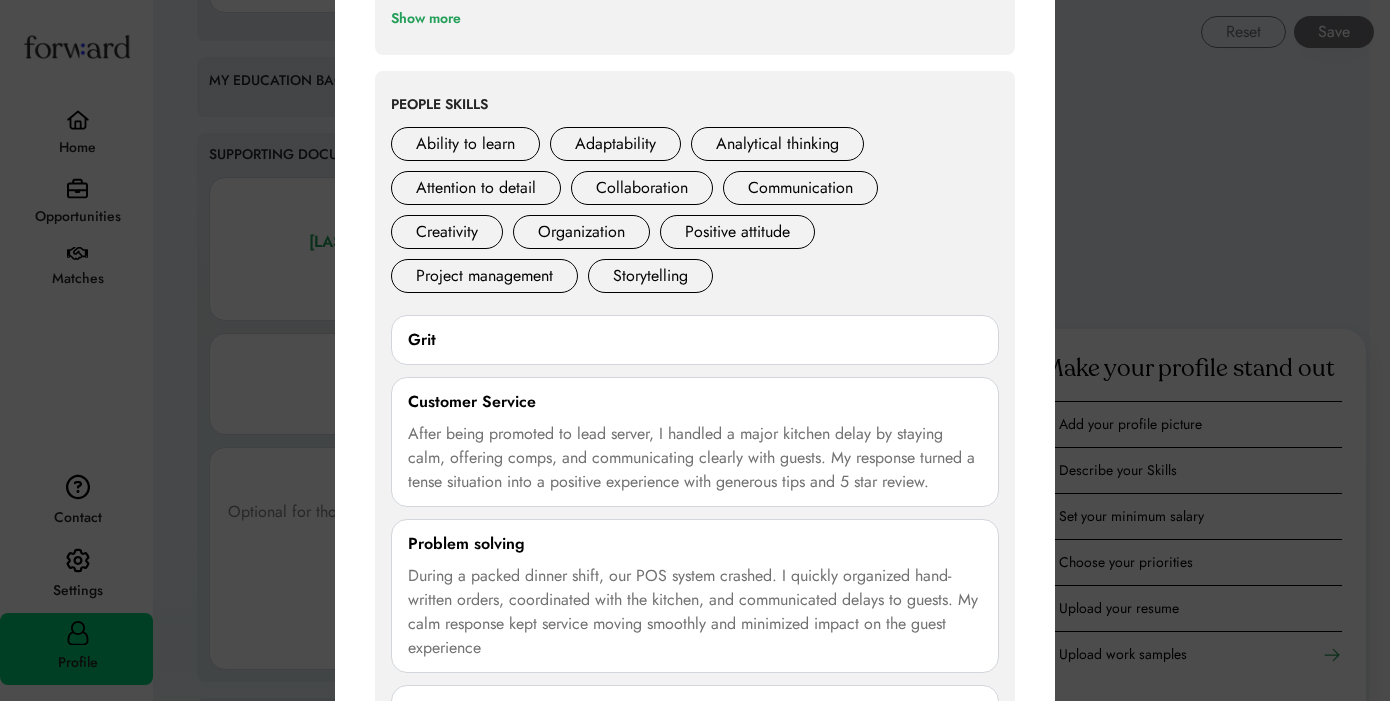 click on "PEOPLE SKILLS" at bounding box center [439, 105] 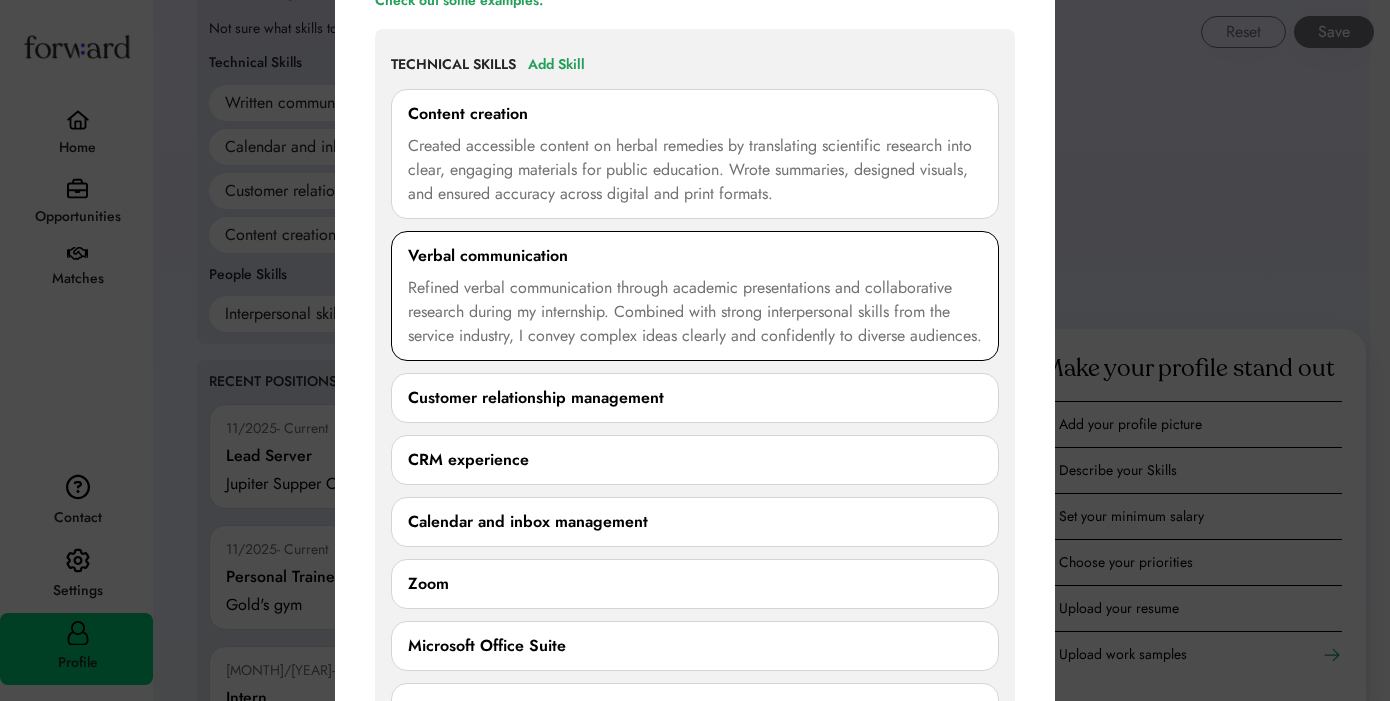 scroll, scrollTop: 1450, scrollLeft: 0, axis: vertical 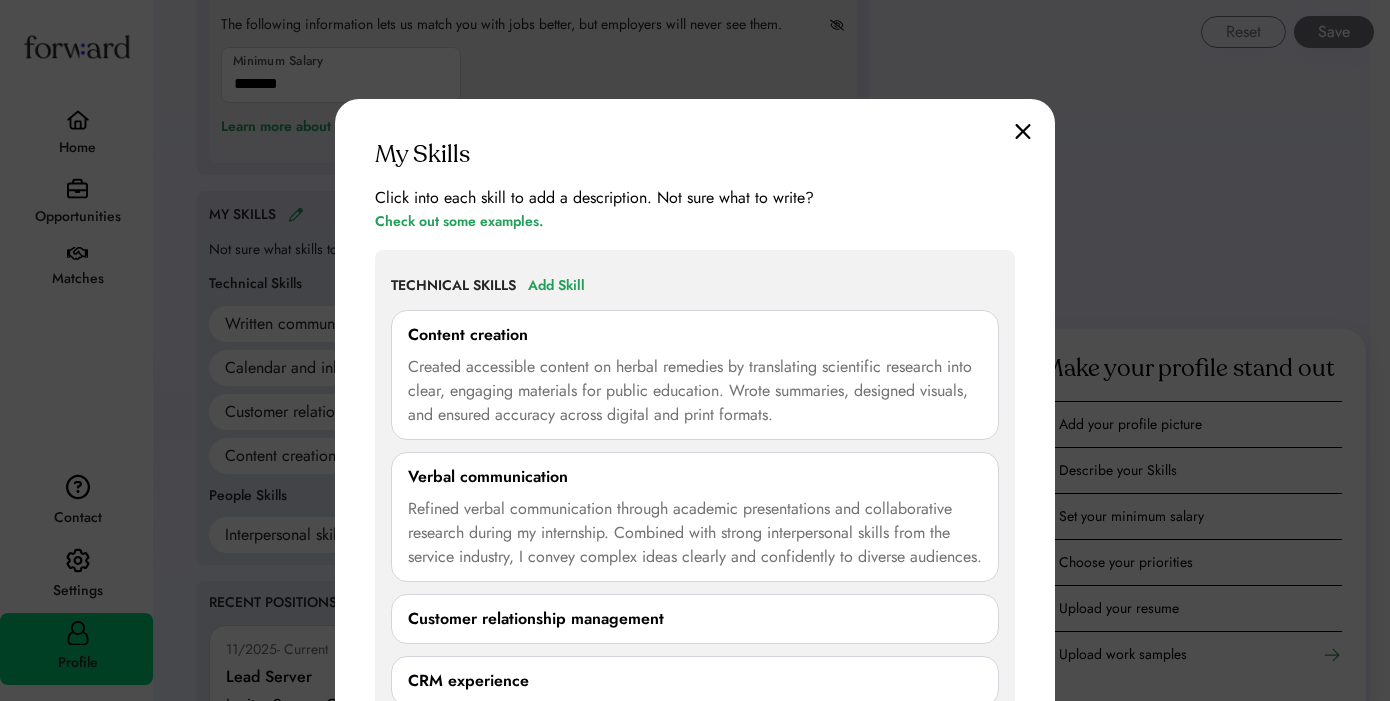 click on "My Skills Click into each skill to add a description. Not sure what to write? Check out some examples. TECHNICAL SKILLS Add Skill Content creation Created accessible content on herbal remedies by translating scientific research into clear, engaging materials for public education. Wrote summaries, designed visuals, and ensured accuracy across digital and print formats. Verbal communication Refined verbal communication through academic presentations and collaborative research during my internship. Combined with strong interpersonal skills from the service industry, I convey complex ideas clearly and confidently to diverse audiences. Customer relationship management CRM experience Calendar and inbox management Zoom Microsoft Office Suite Canva Show more PEOPLE SKILLS Add Skill You can add a maximum of 5 People Skills Before adding more skills, you have to add blurbs to at least half of the skills already on your profile! Be sure to  check out our sample blurbs  for inspiration. Ability to learn Adaptability Grit" at bounding box center [695, 947] 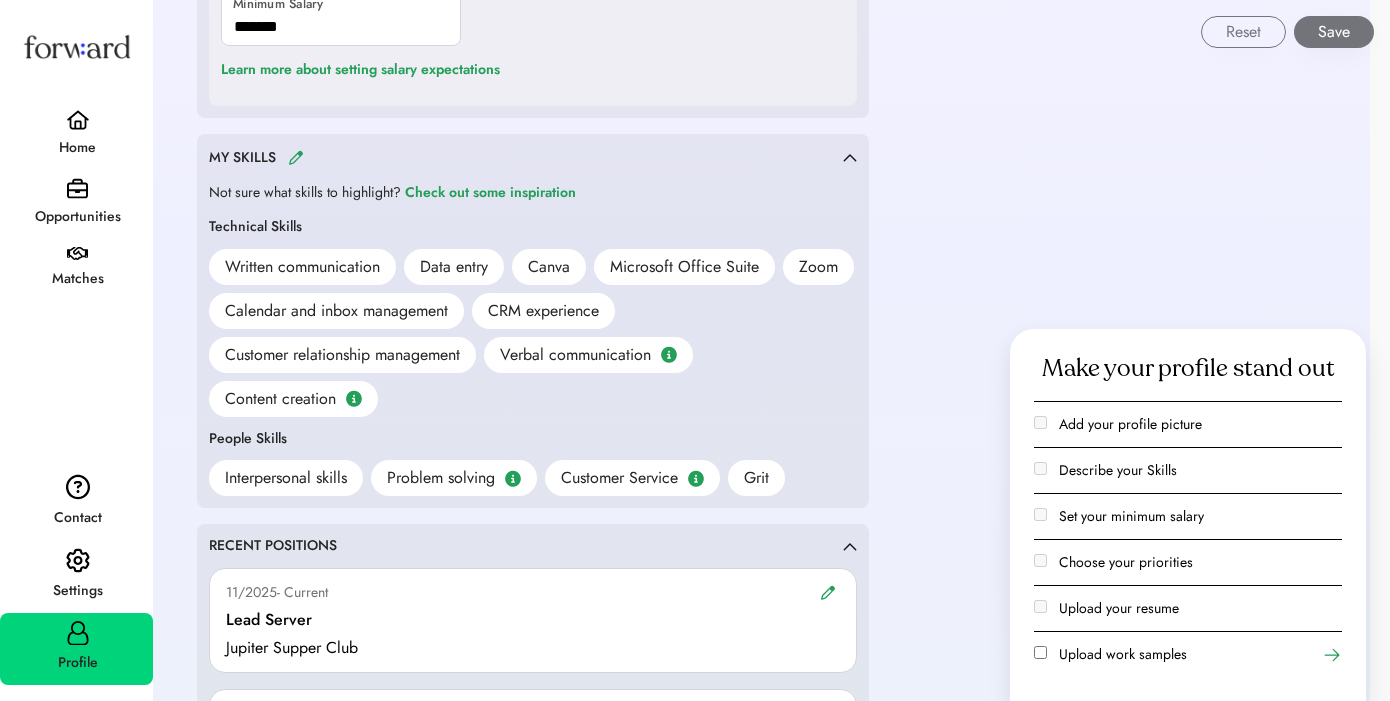 scroll, scrollTop: 1480, scrollLeft: 0, axis: vertical 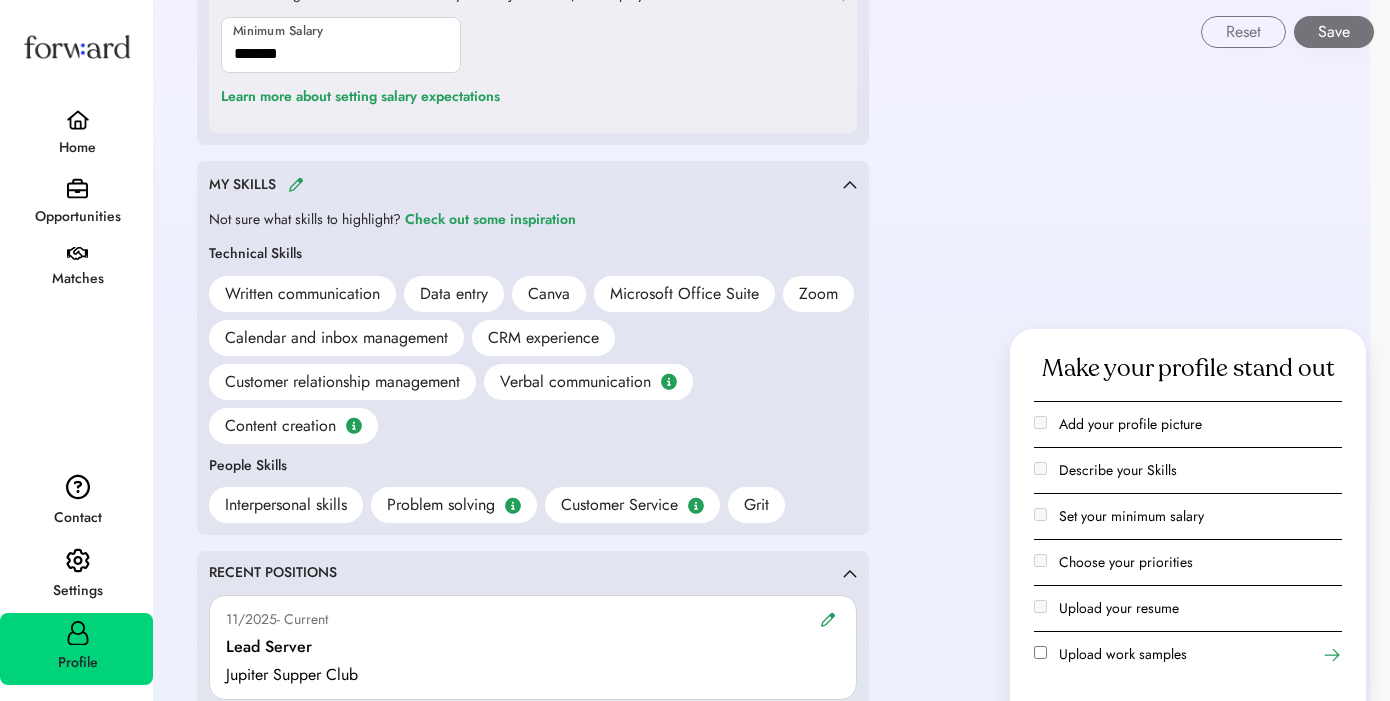 click on "MY SKILLS" at bounding box center [526, 184] 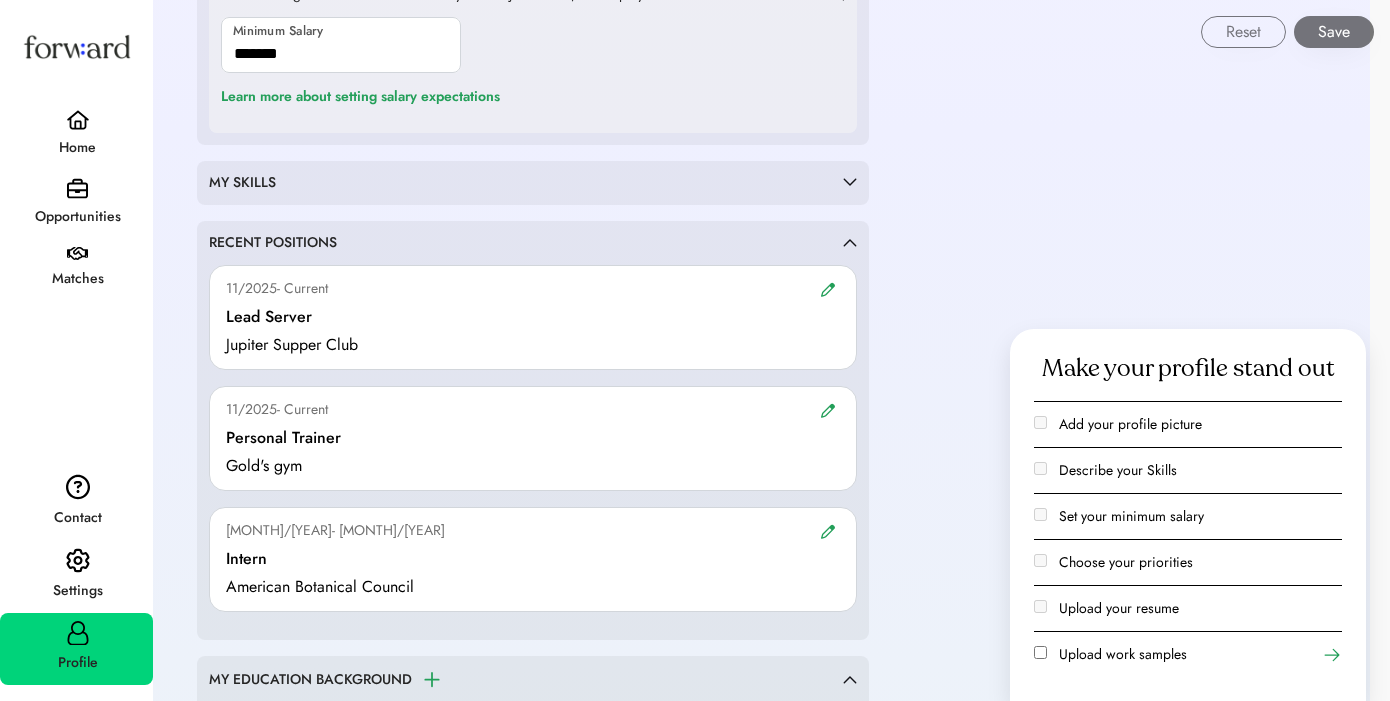 click on "MY SKILLS" at bounding box center [242, 183] 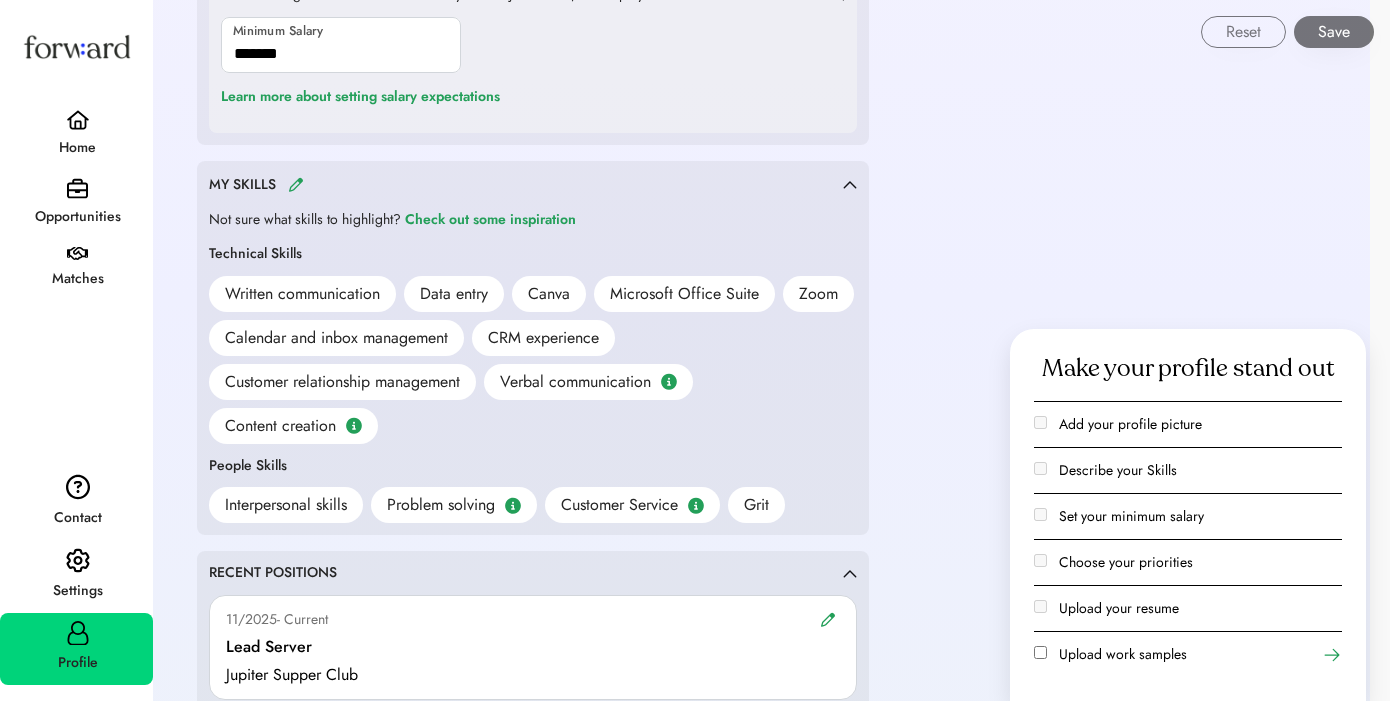 click at bounding box center (296, 184) 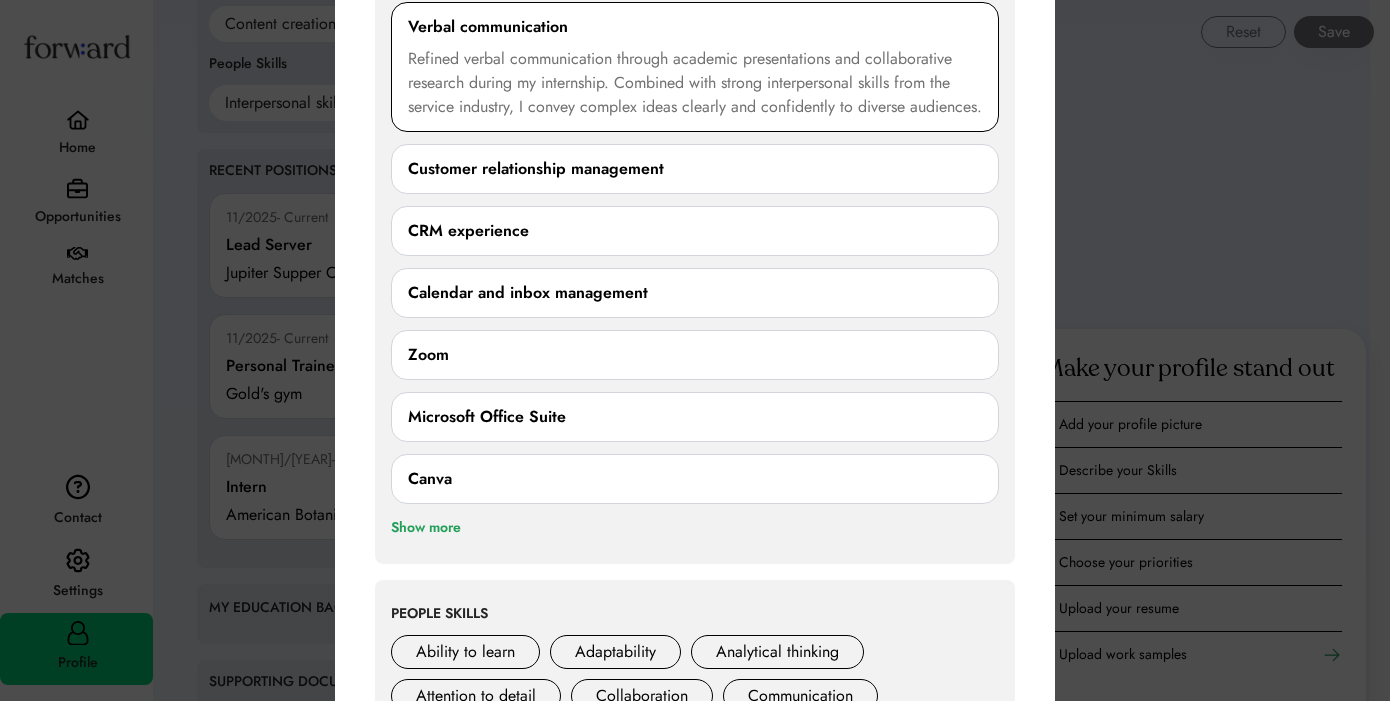 scroll, scrollTop: 1888, scrollLeft: 0, axis: vertical 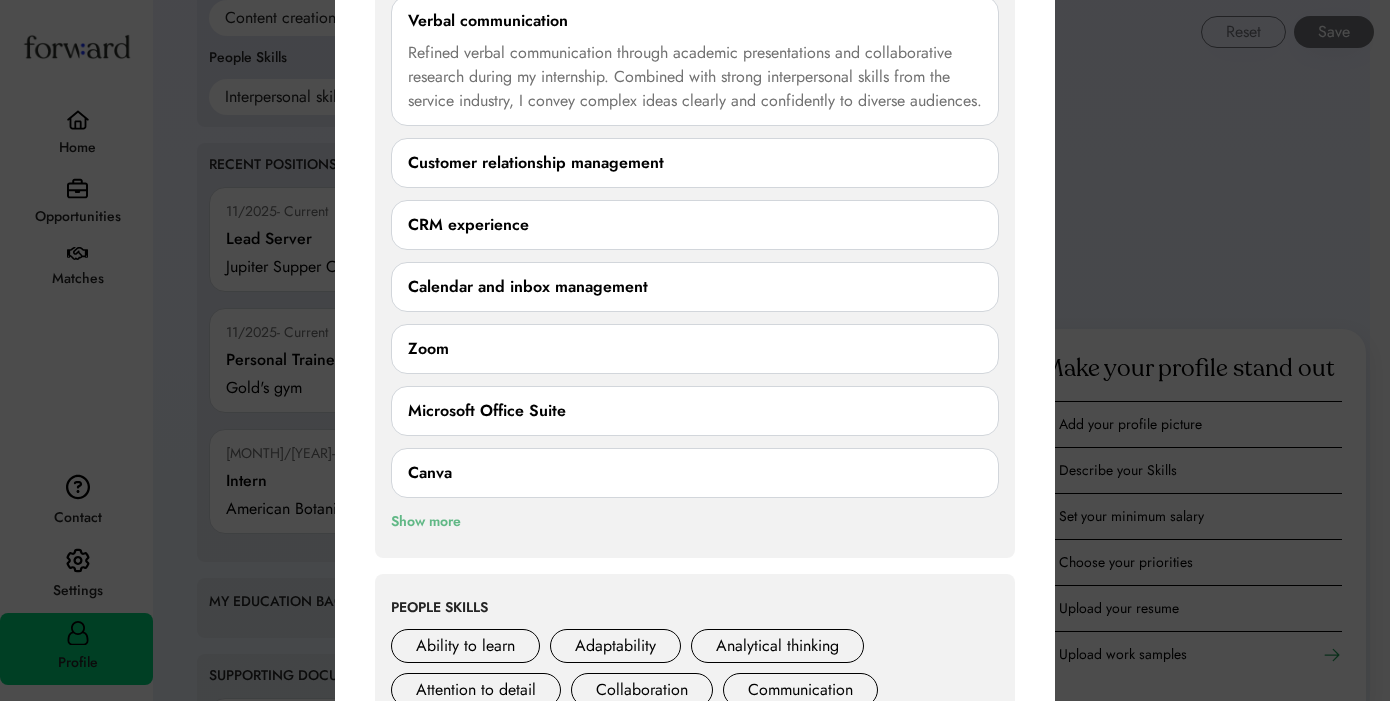 click on "Show more" at bounding box center [426, 522] 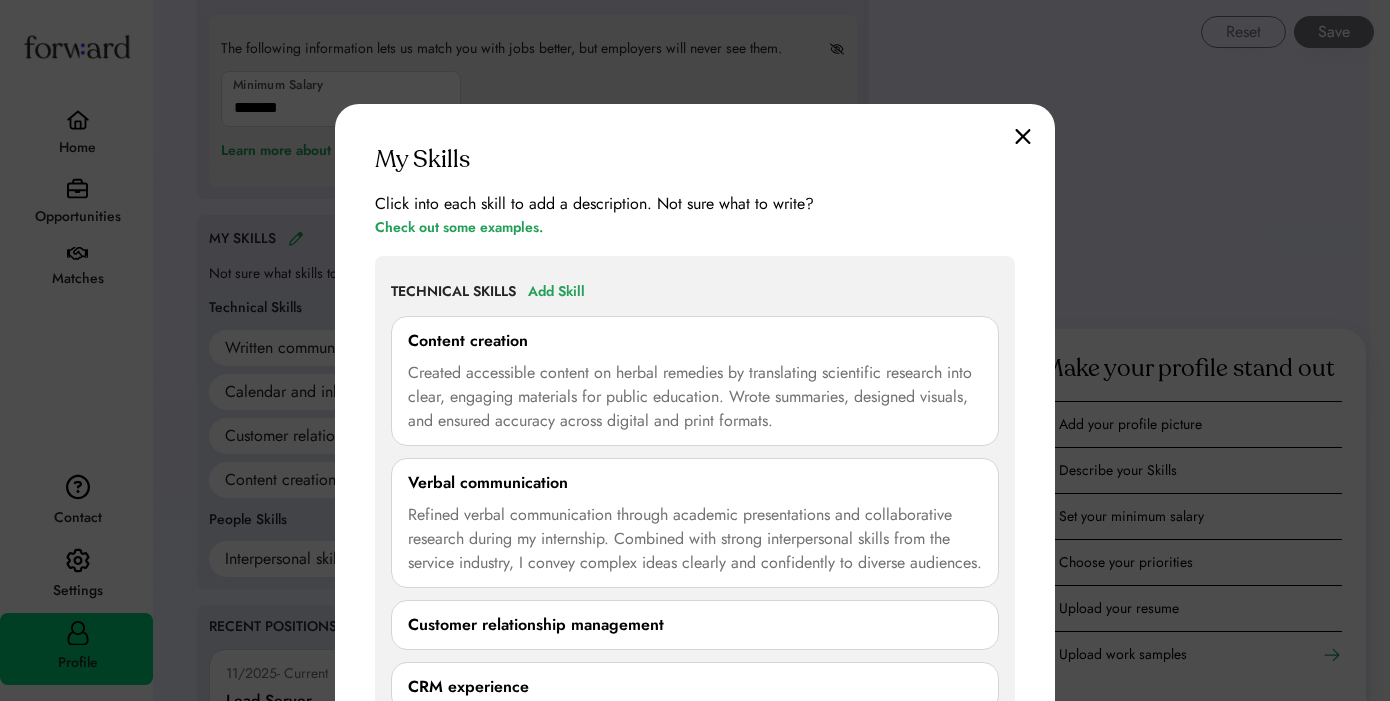 scroll, scrollTop: 1301, scrollLeft: 0, axis: vertical 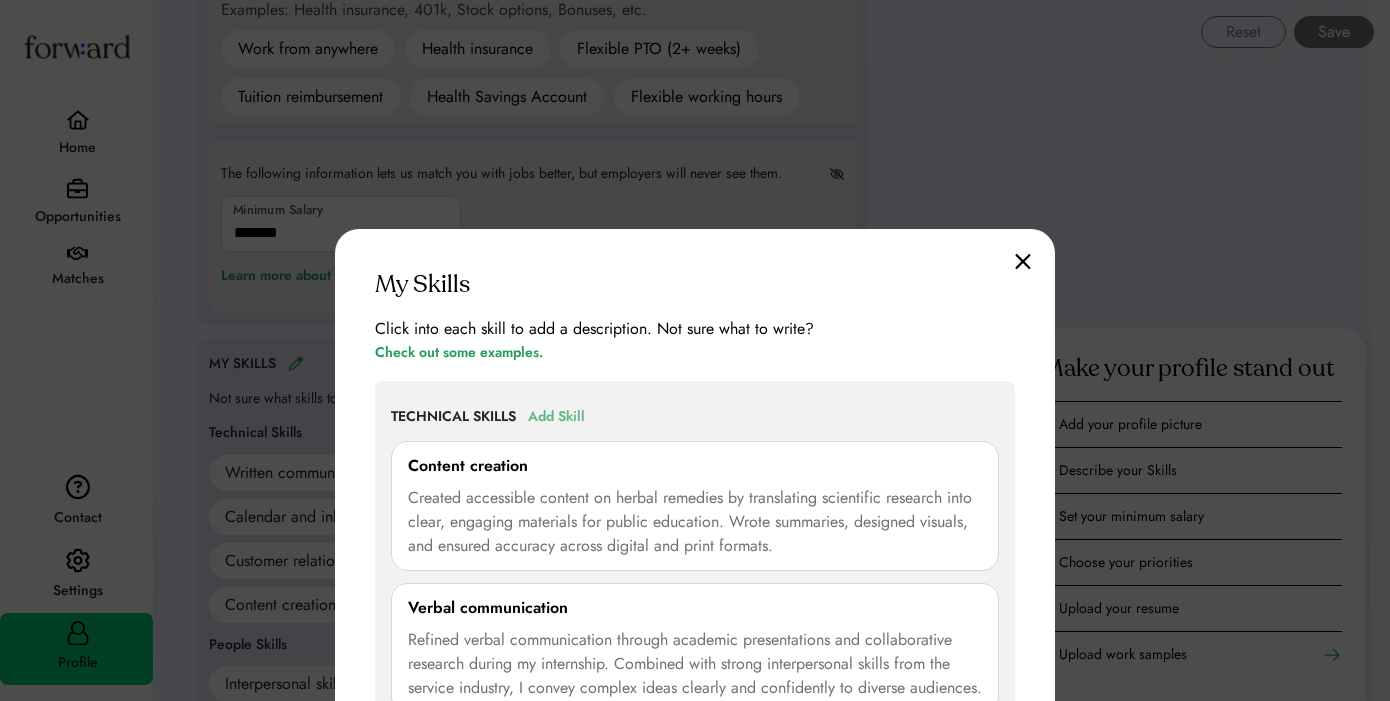 click on "Add Skill" at bounding box center [556, 417] 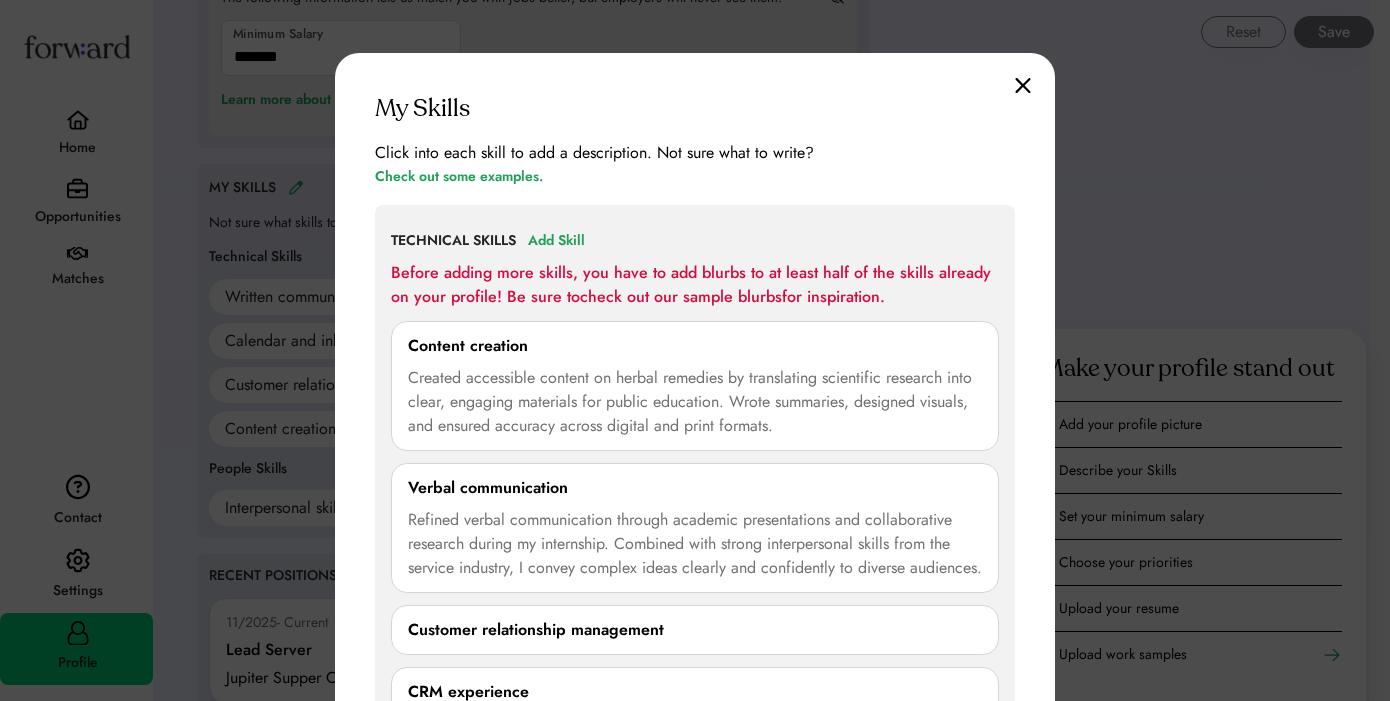 scroll, scrollTop: 1431, scrollLeft: 0, axis: vertical 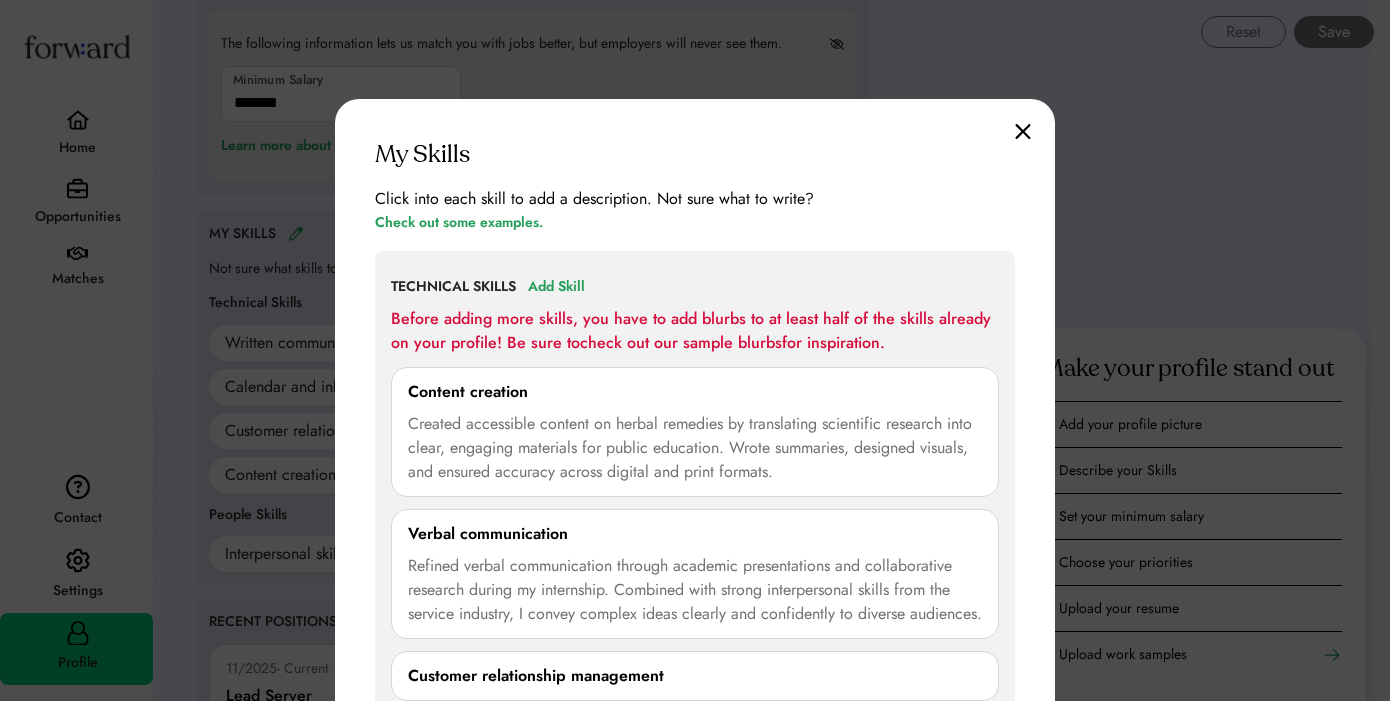 click on "My Skills Click into each skill to add a description. Not sure what to write? Check out some examples. TECHNICAL SKILLS Add Skill Before adding more skills, you have to add blurbs to at least half of the skills already on your profile! Be sure to  check out our sample blurbs  for inspiration. Content creation Created accessible content on herbal remedies by translating scientific research into clear, engaging materials for public education. Wrote summaries, designed visuals, and ensured accuracy across digital and print formats. Verbal communication Refined verbal communication through academic presentations and collaborative research during my internship. Combined with strong interpersonal skills from the service industry, I convey complex ideas clearly and confidently to diverse audiences. Customer relationship management CRM experience Calendar and inbox management Zoom Microsoft Office Suite Canva Data entry Written communication Show more PEOPLE SKILLS Add Skill You can add a maximum of 5 People Skills" at bounding box center (695, 1020) 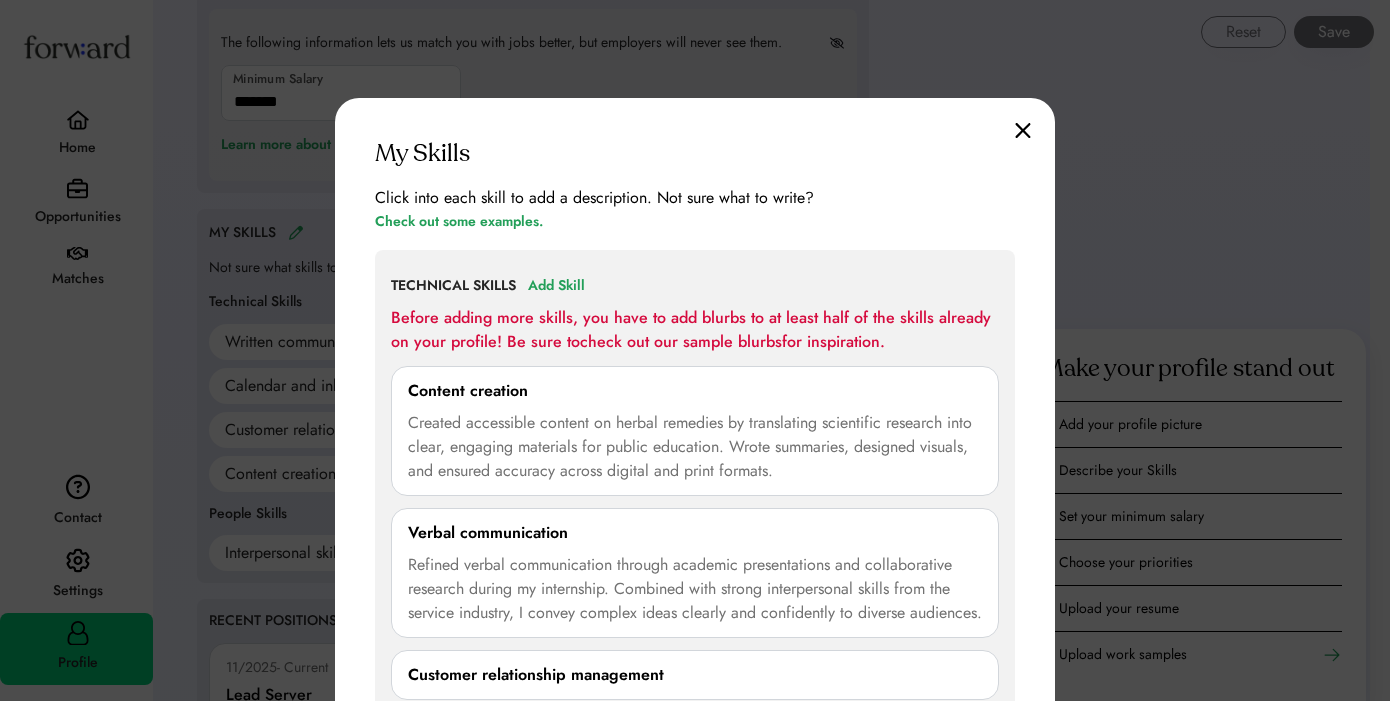 scroll, scrollTop: 1143, scrollLeft: 0, axis: vertical 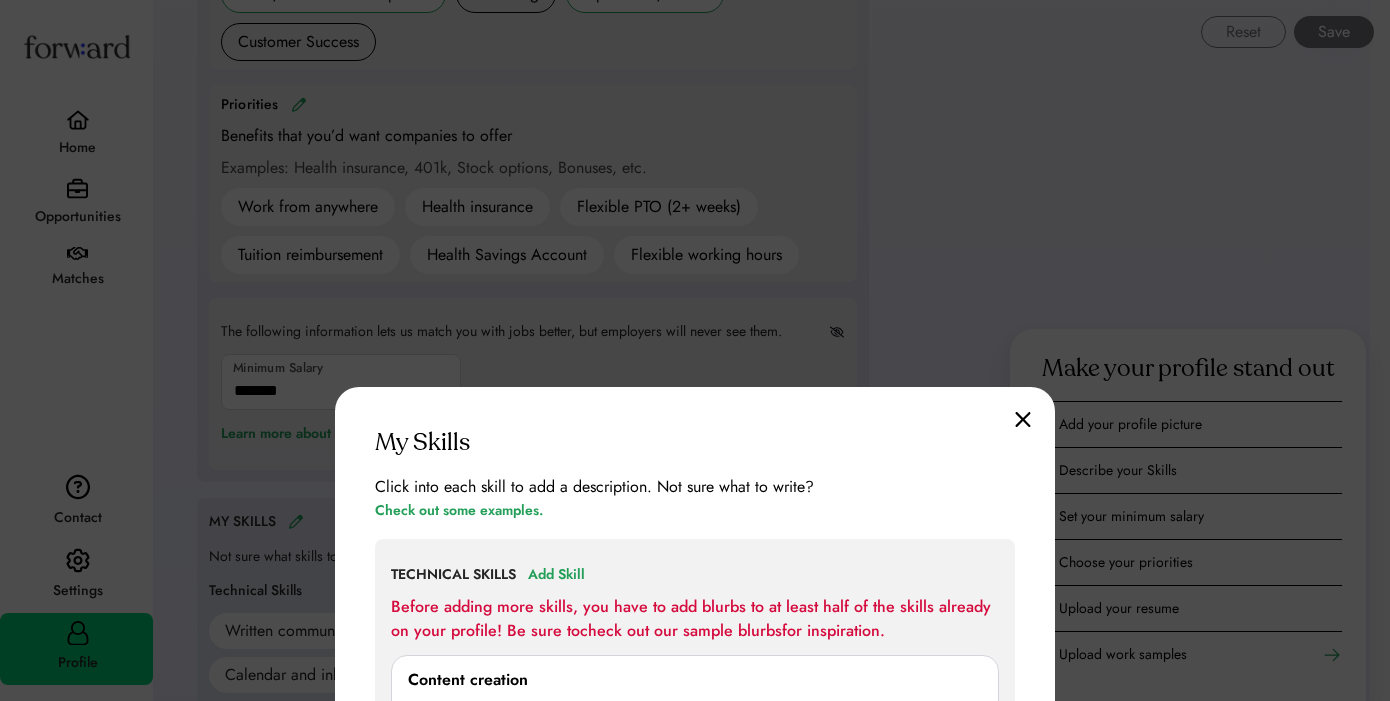 click at bounding box center (1023, 419) 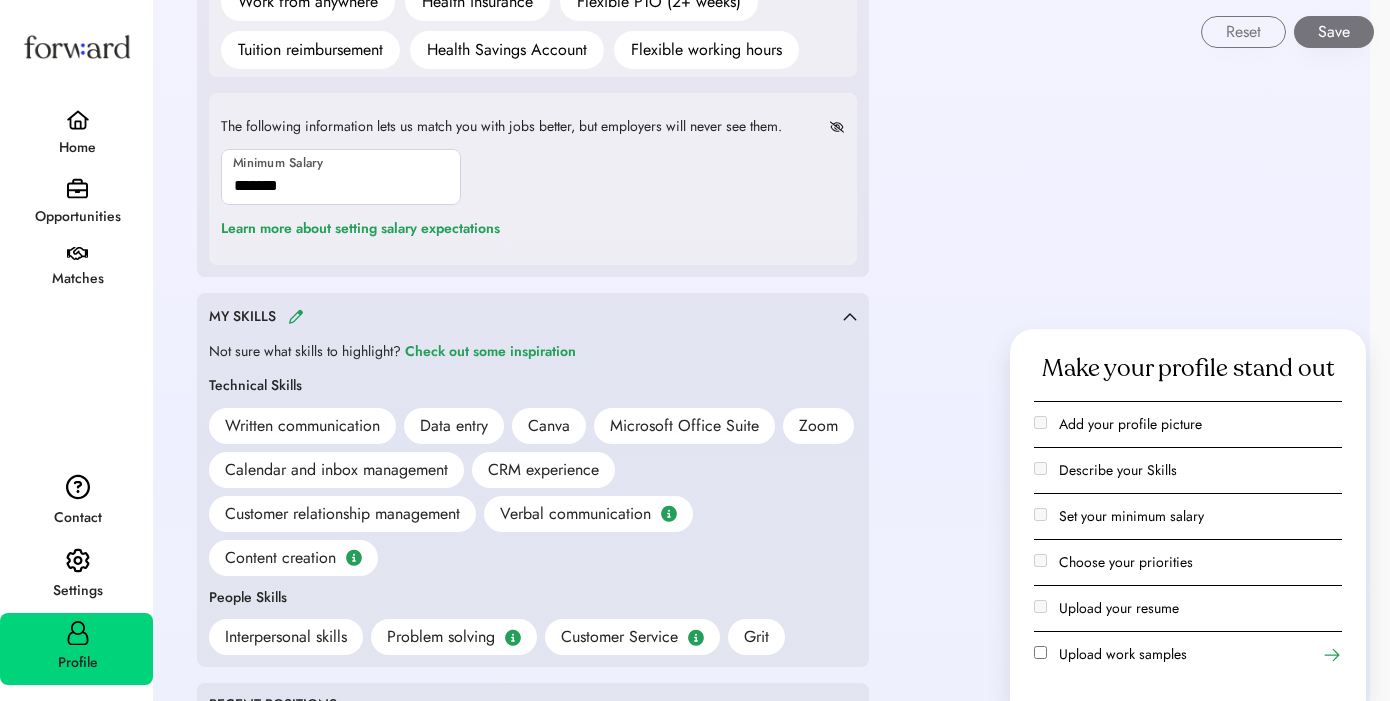 scroll, scrollTop: 1334, scrollLeft: 0, axis: vertical 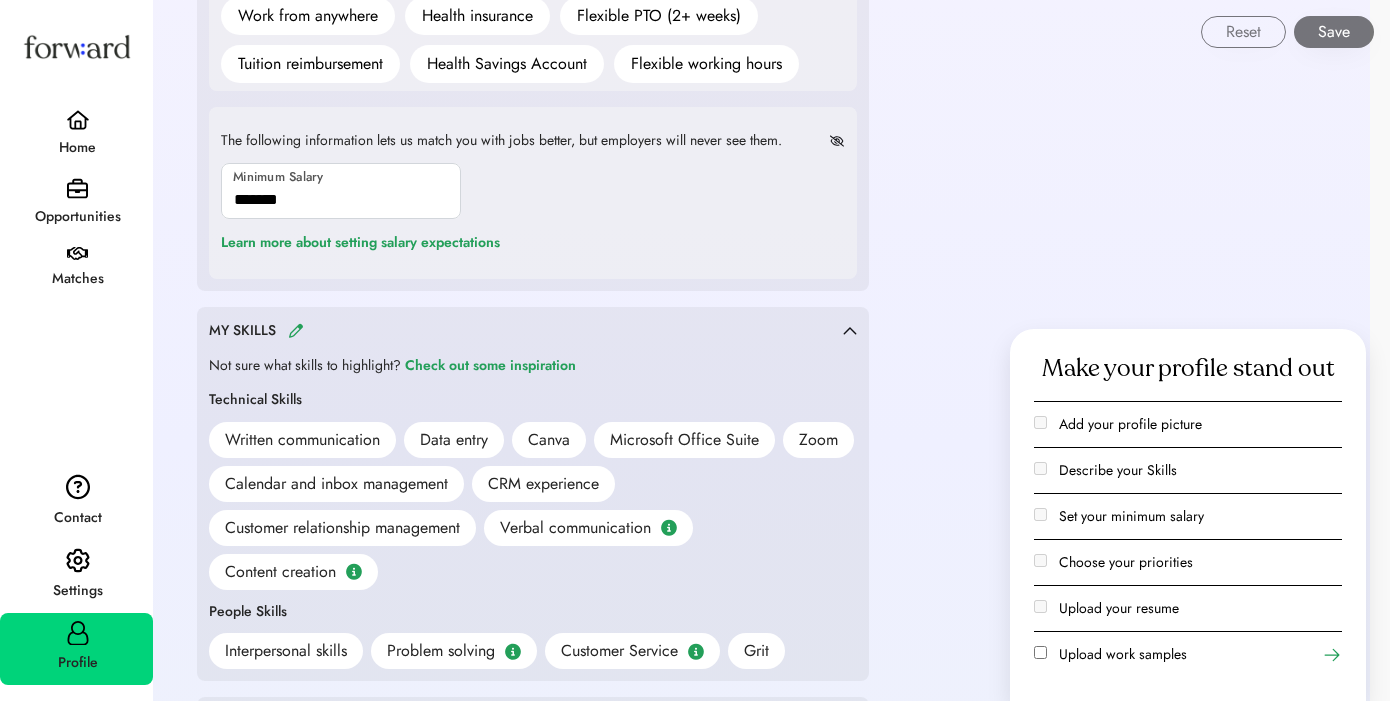 click on "MY SKILLS" at bounding box center (526, 330) 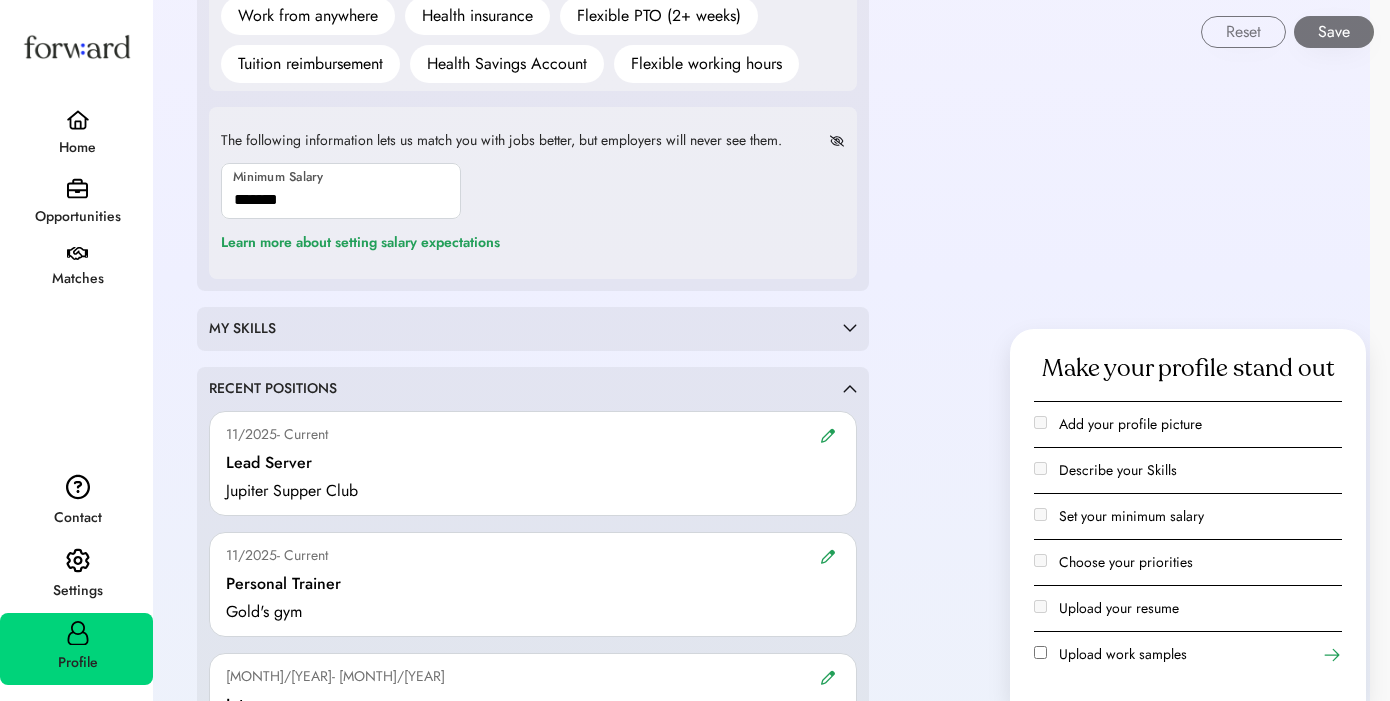 click on "MY SKILLS" at bounding box center (526, 329) 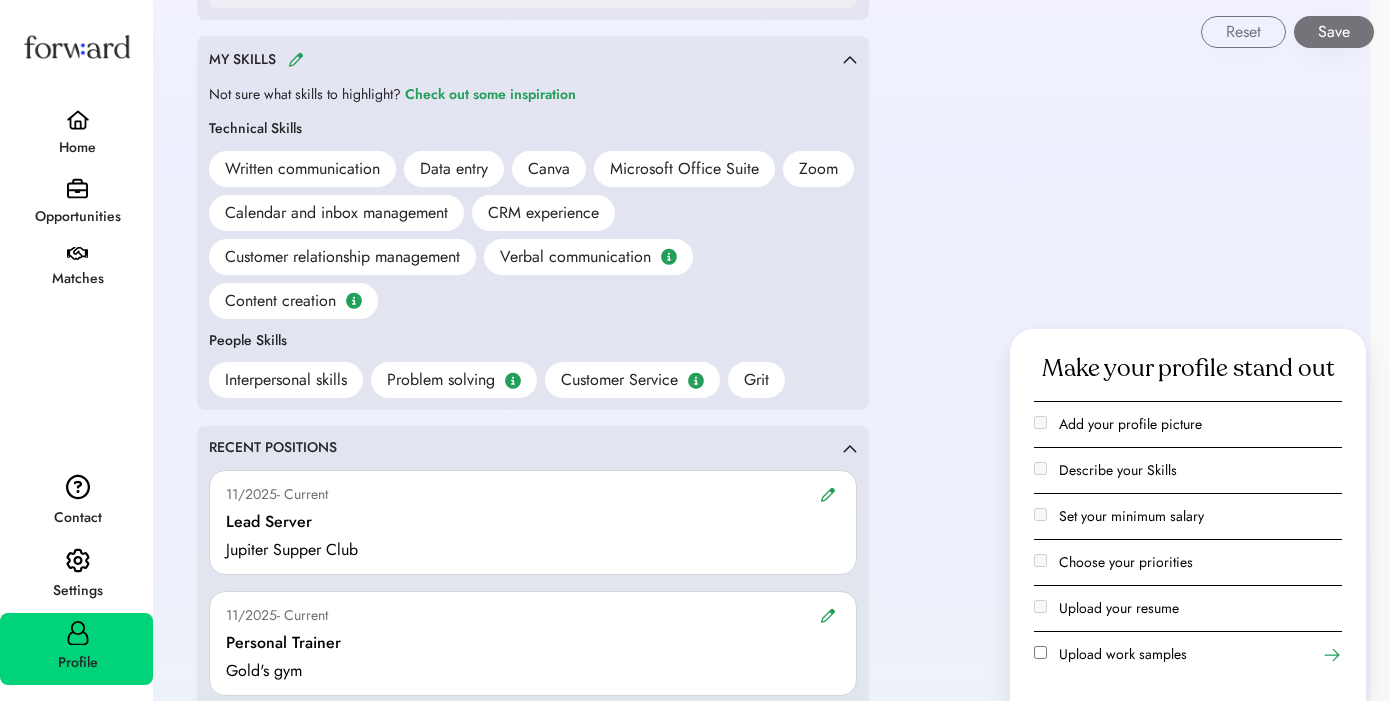 scroll, scrollTop: 1610, scrollLeft: 0, axis: vertical 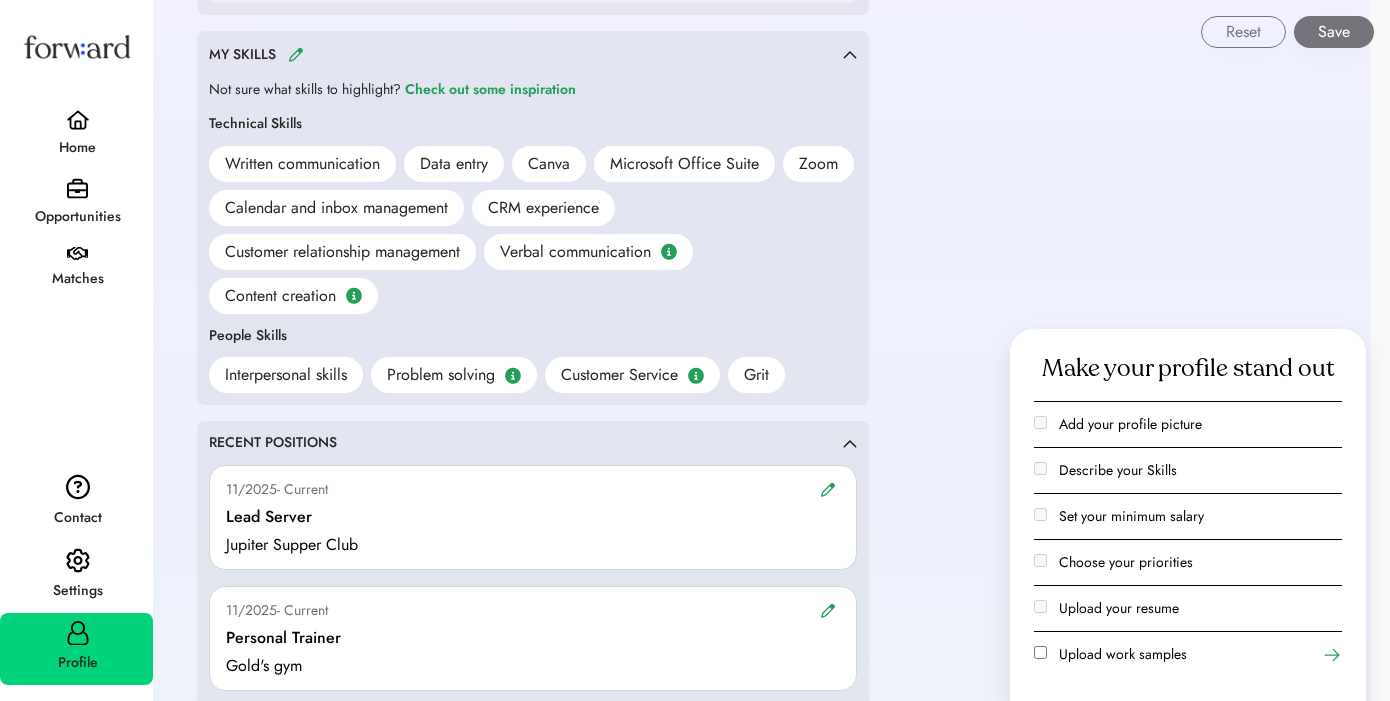 click at bounding box center (296, 54) 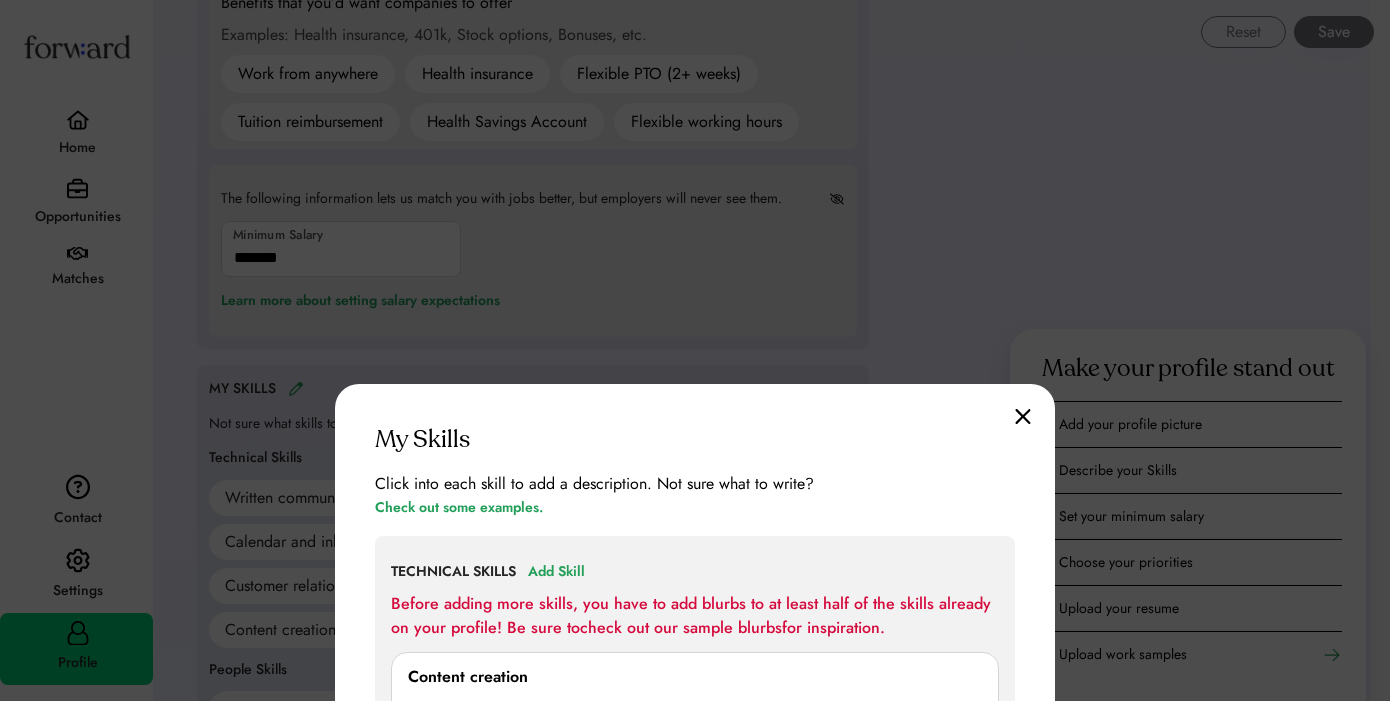 scroll, scrollTop: 1202, scrollLeft: 0, axis: vertical 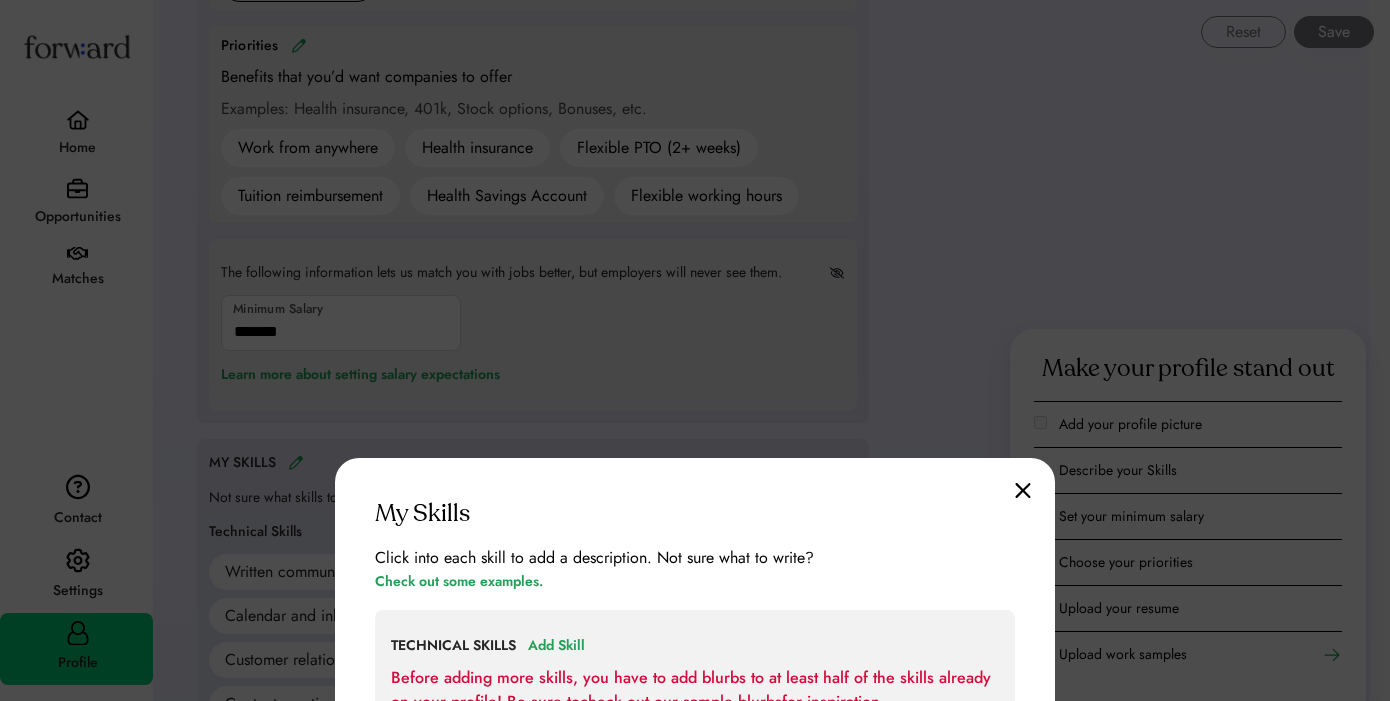 click at bounding box center (1023, 490) 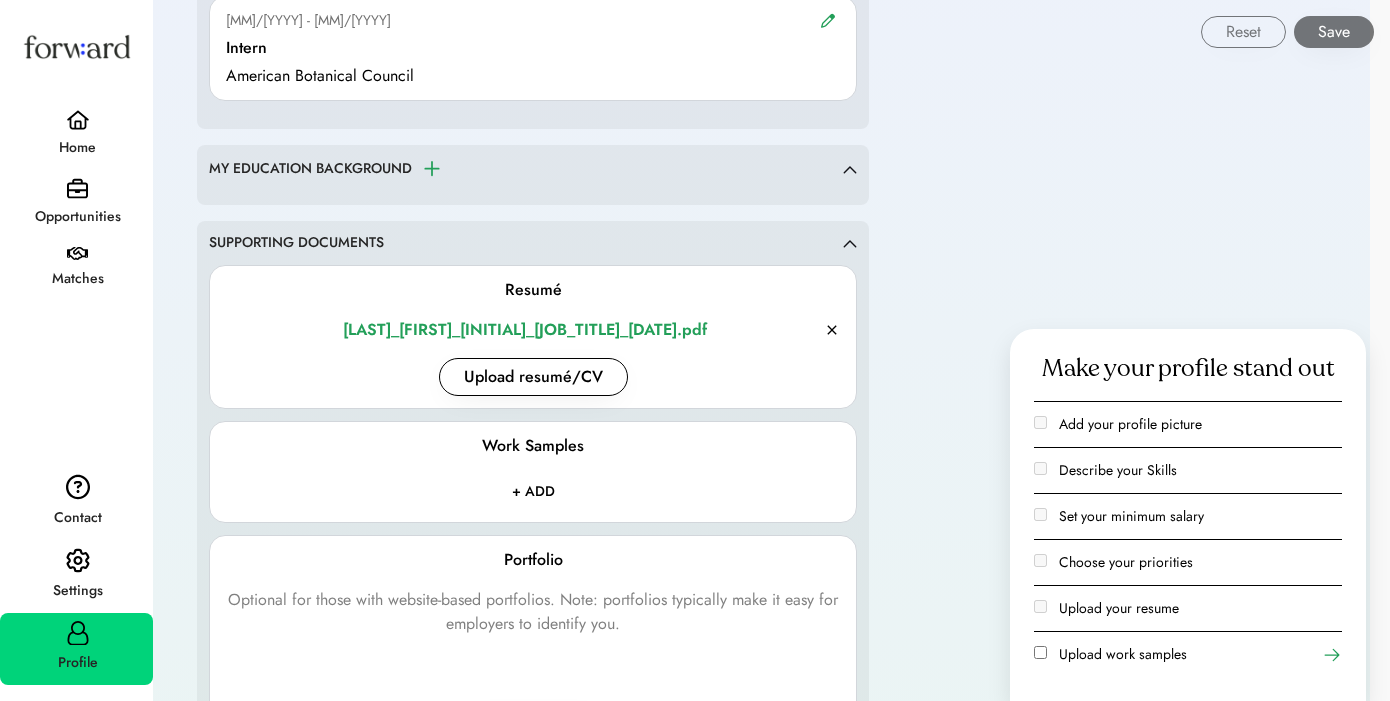 scroll, scrollTop: 1539, scrollLeft: 0, axis: vertical 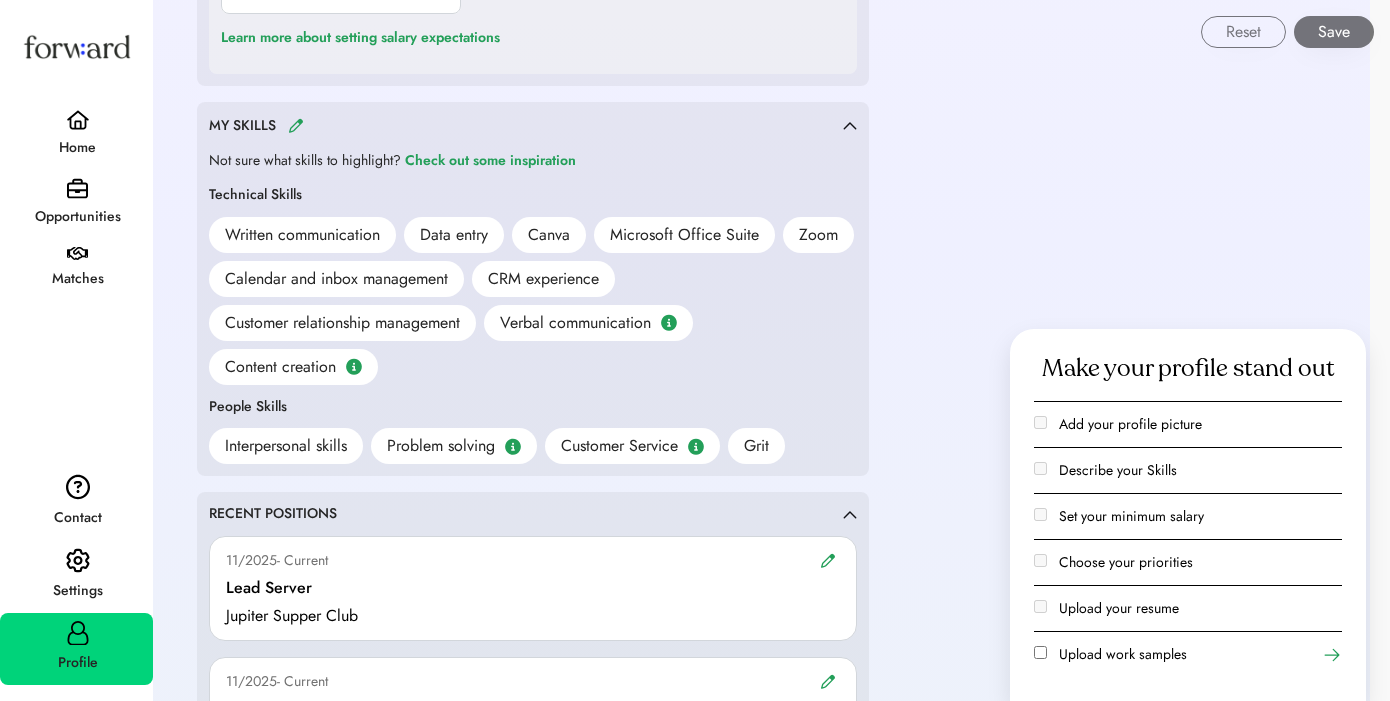 click at bounding box center (296, 125) 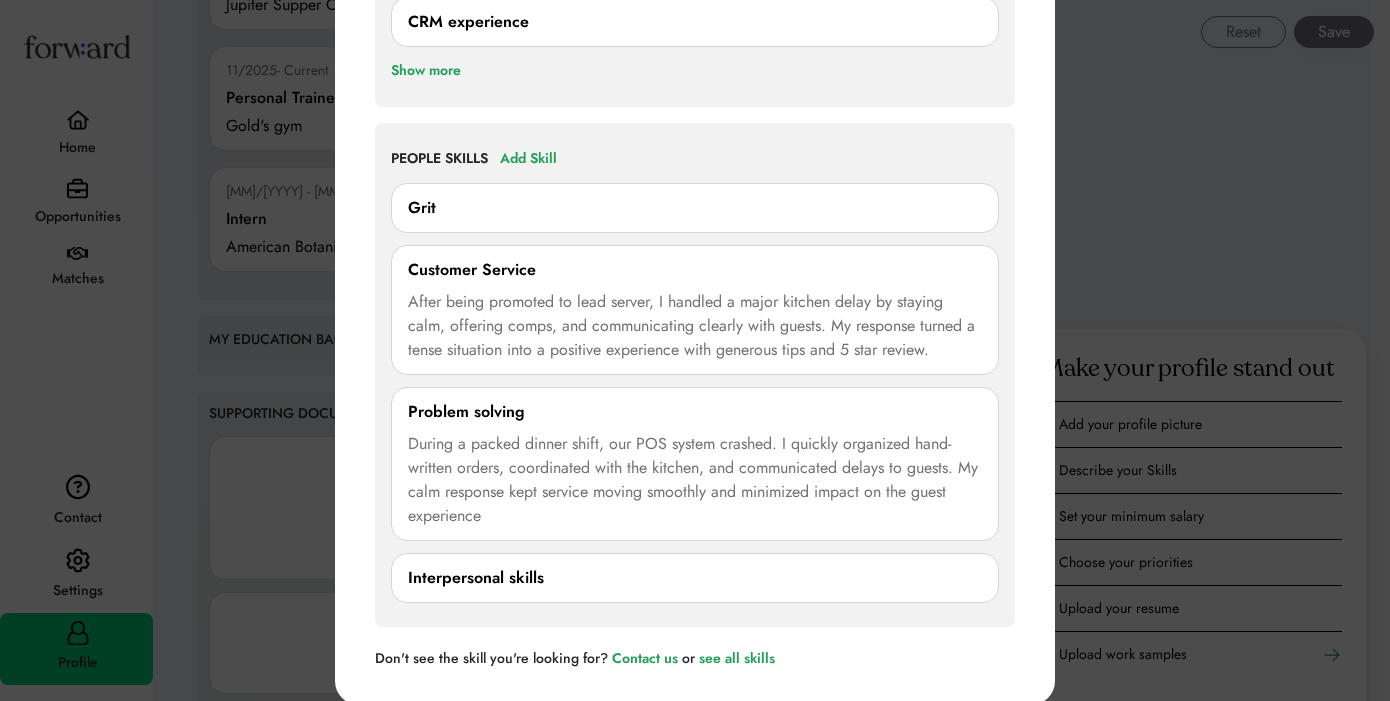 scroll, scrollTop: 2138, scrollLeft: 0, axis: vertical 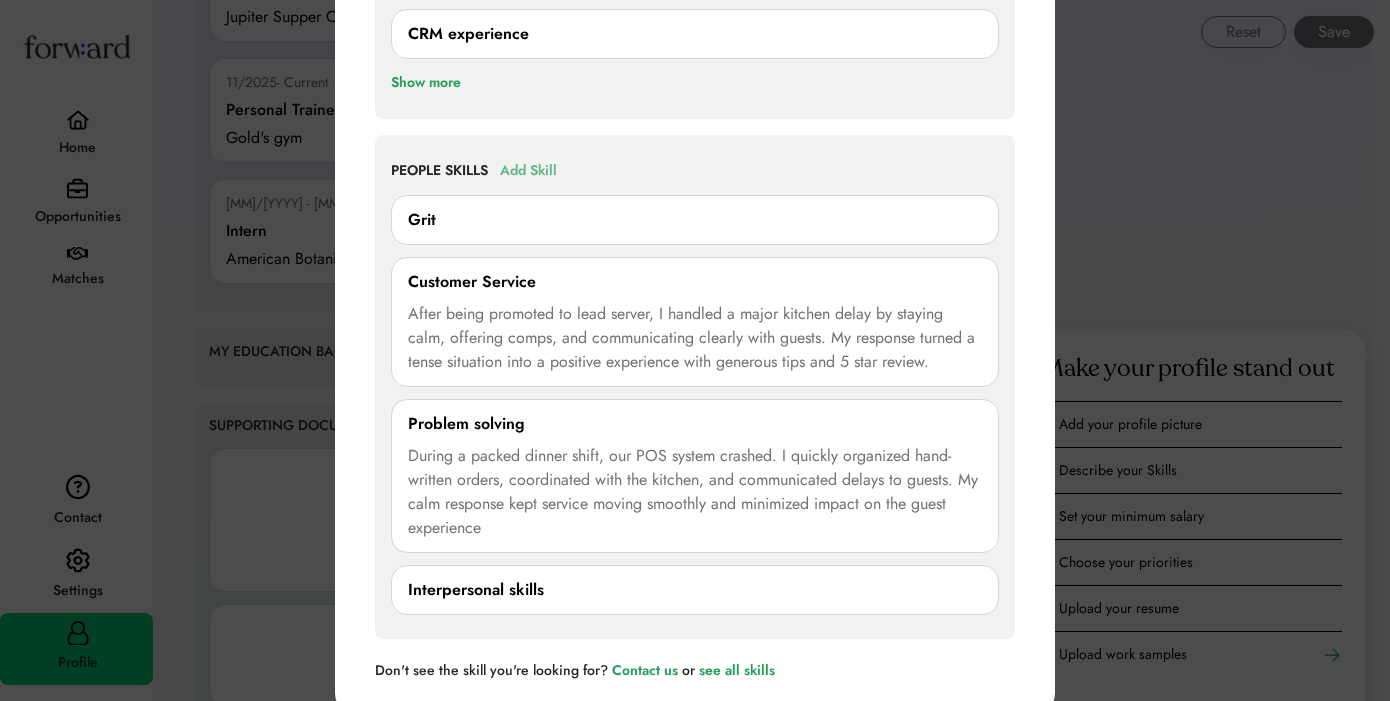 click on "Add Skill" at bounding box center (528, 171) 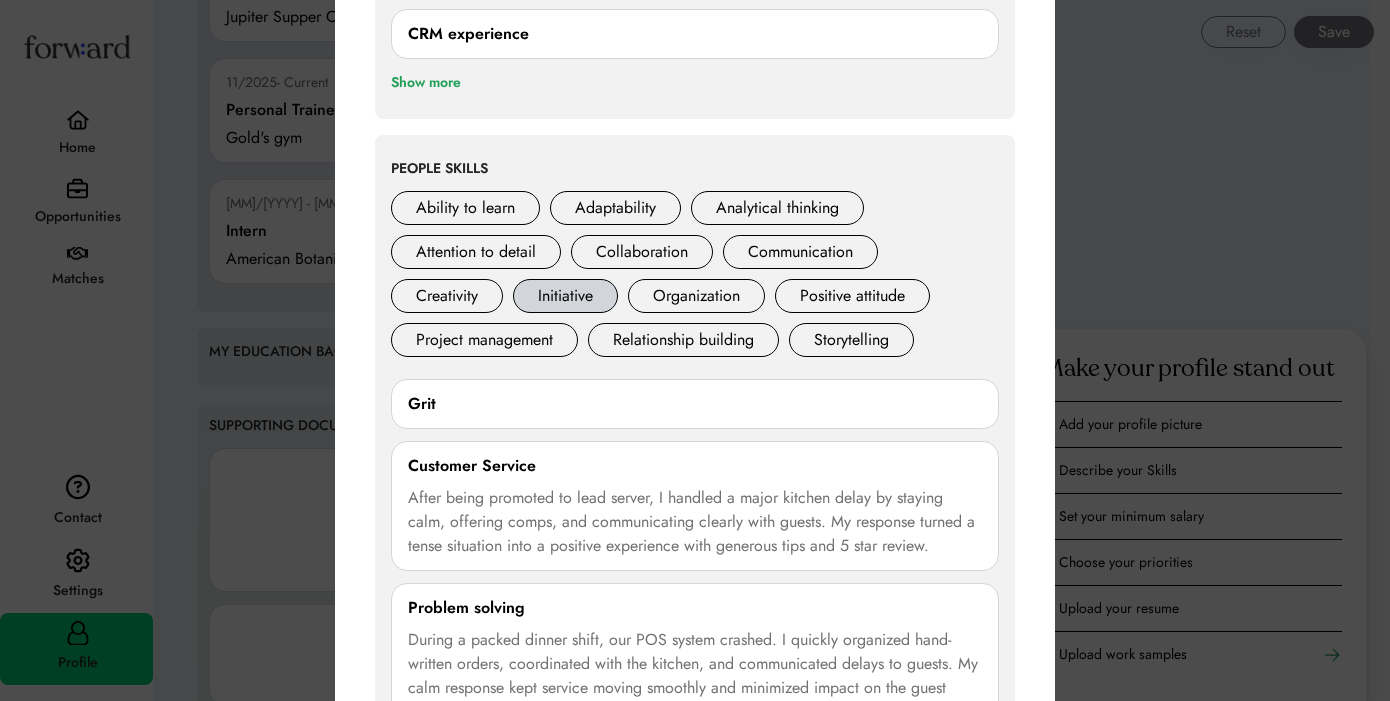 click on "Initiative" at bounding box center (565, 296) 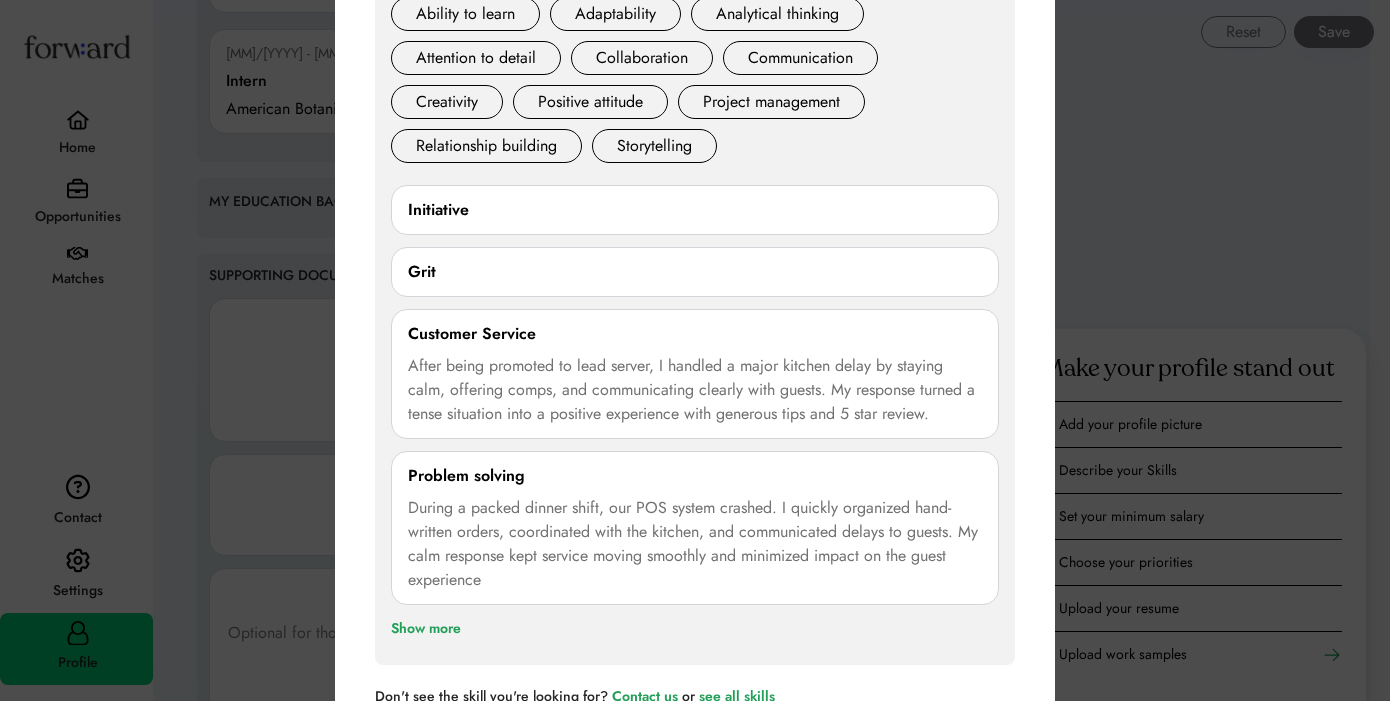 scroll, scrollTop: 2328, scrollLeft: 0, axis: vertical 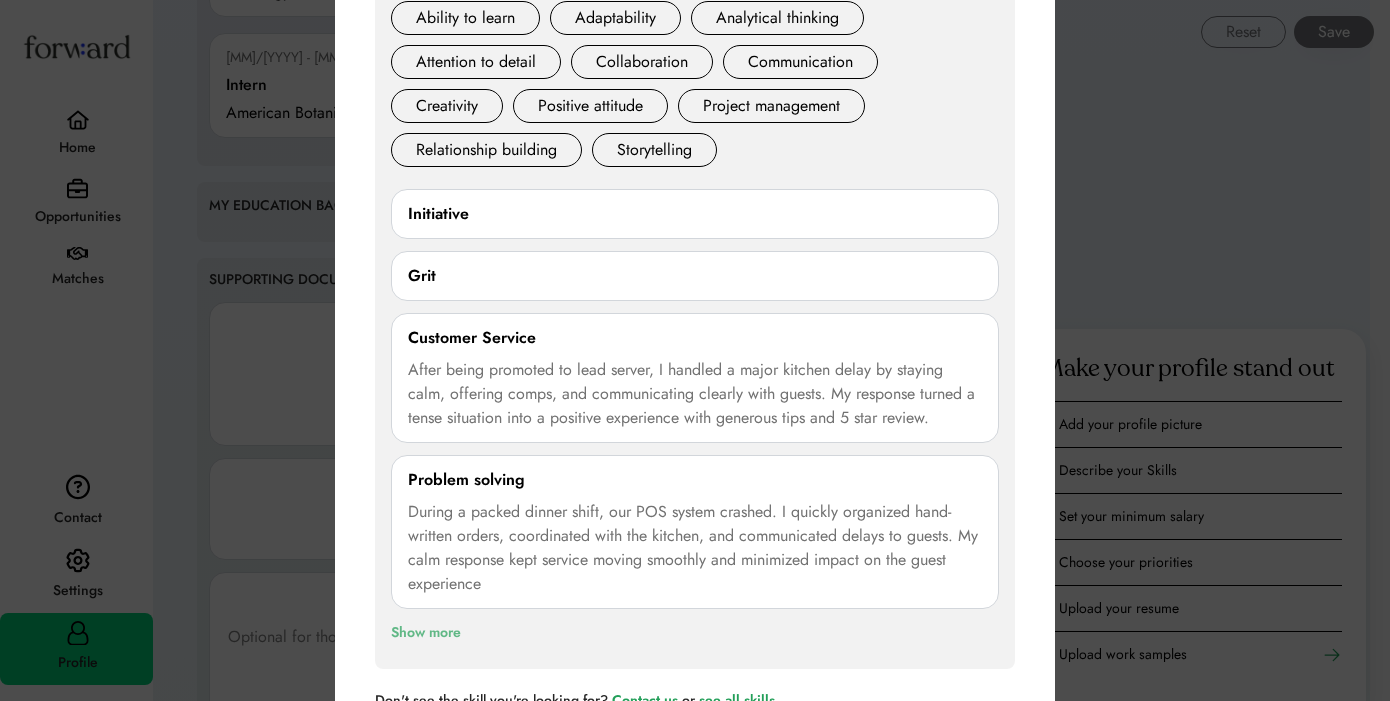 click on "Show more" at bounding box center [426, 633] 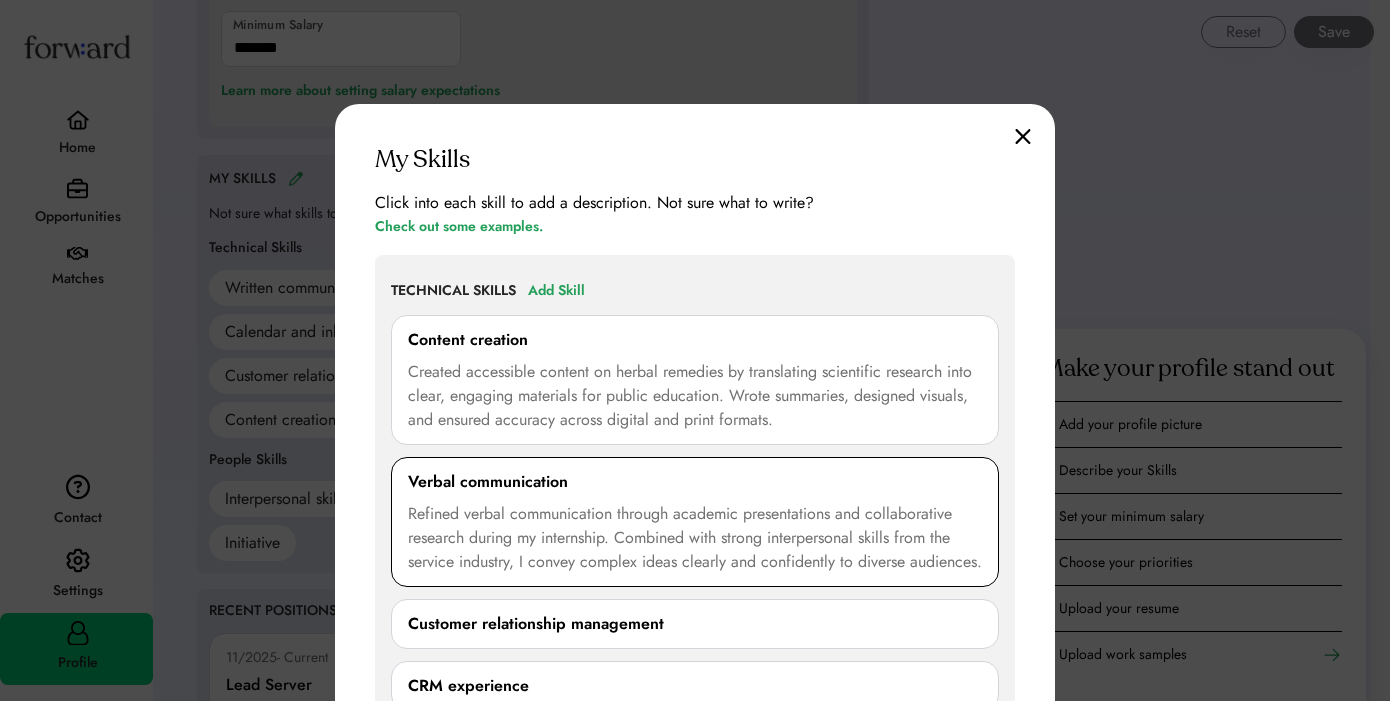 scroll, scrollTop: 1476, scrollLeft: 0, axis: vertical 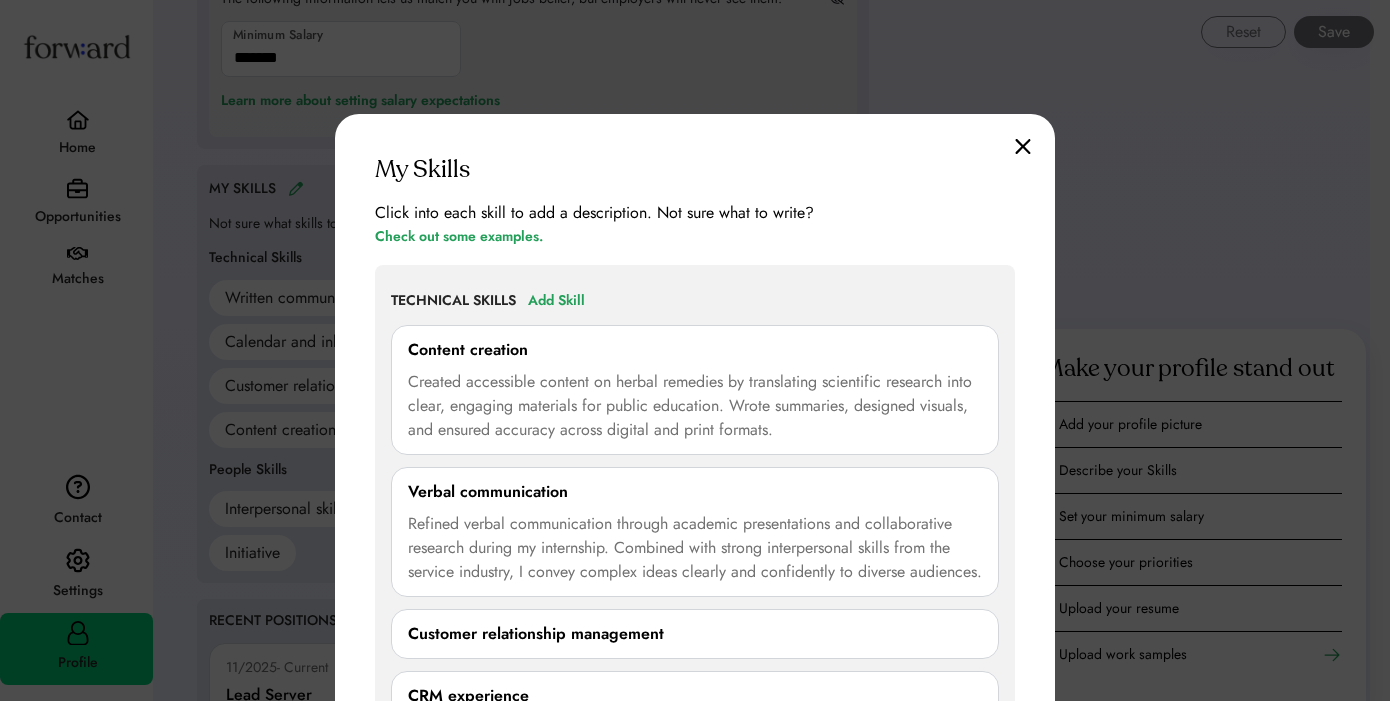click on "My Skills Click into each skill to add a description. Not sure what to write? Check out some examples. TECHNICAL SKILLS Add Skill Content creation Created accessible content on herbal remedies by translating scientific research into clear, engaging materials for public education. Wrote summaries, designed visuals, and ensured accuracy across digital and print formats. Verbal communication Refined verbal communication through academic presentations and collaborative research during my internship. Combined with strong interpersonal skills from the service industry, I convey complex ideas clearly and confidently to diverse audiences. Customer relationship management CRM experience Show more PEOPLE SKILLS Add Skill Ability to learn Adaptability Analytical thinking Attention to detail Collaboration Communication Creativity Organization Positive attitude Project management Relationship building Storytelling Storytelling Initiative Grit Customer Service Problem solving Interpersonal skills Show more Contact us or" at bounding box center [695, 869] 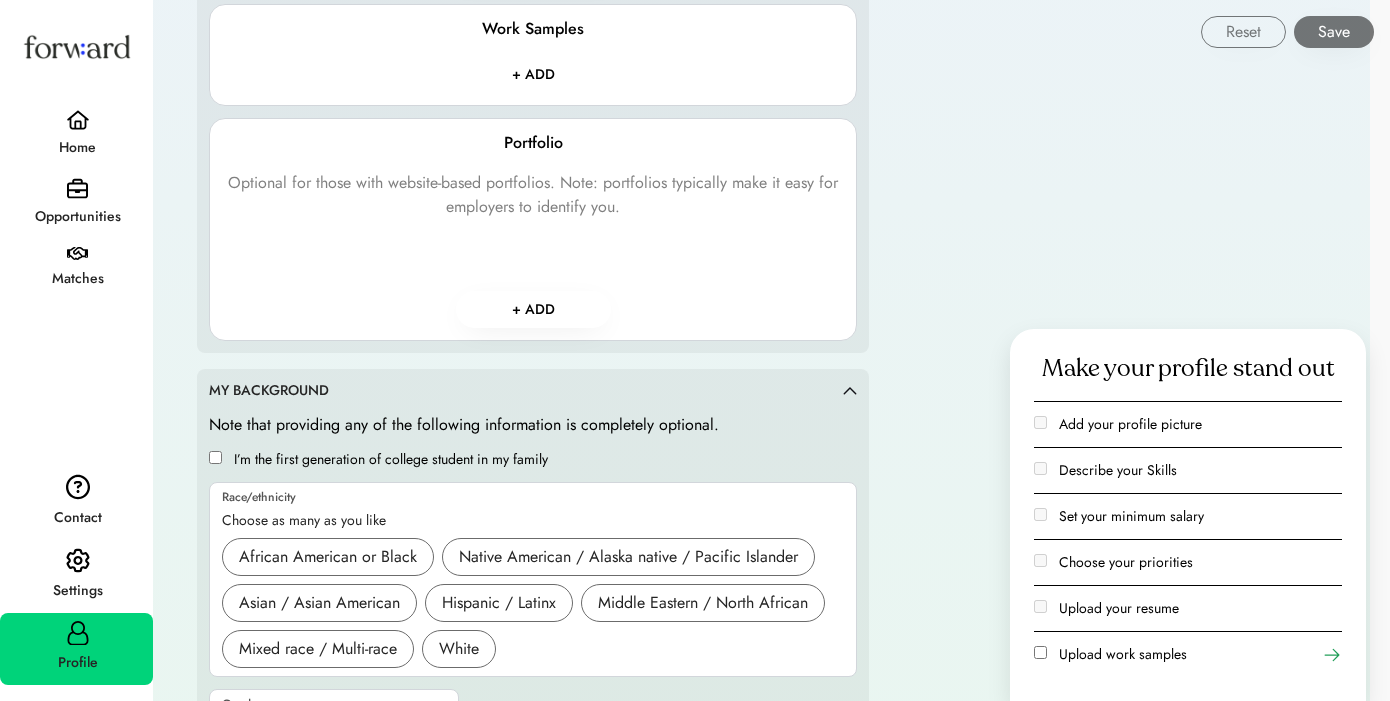 scroll, scrollTop: 2876, scrollLeft: 0, axis: vertical 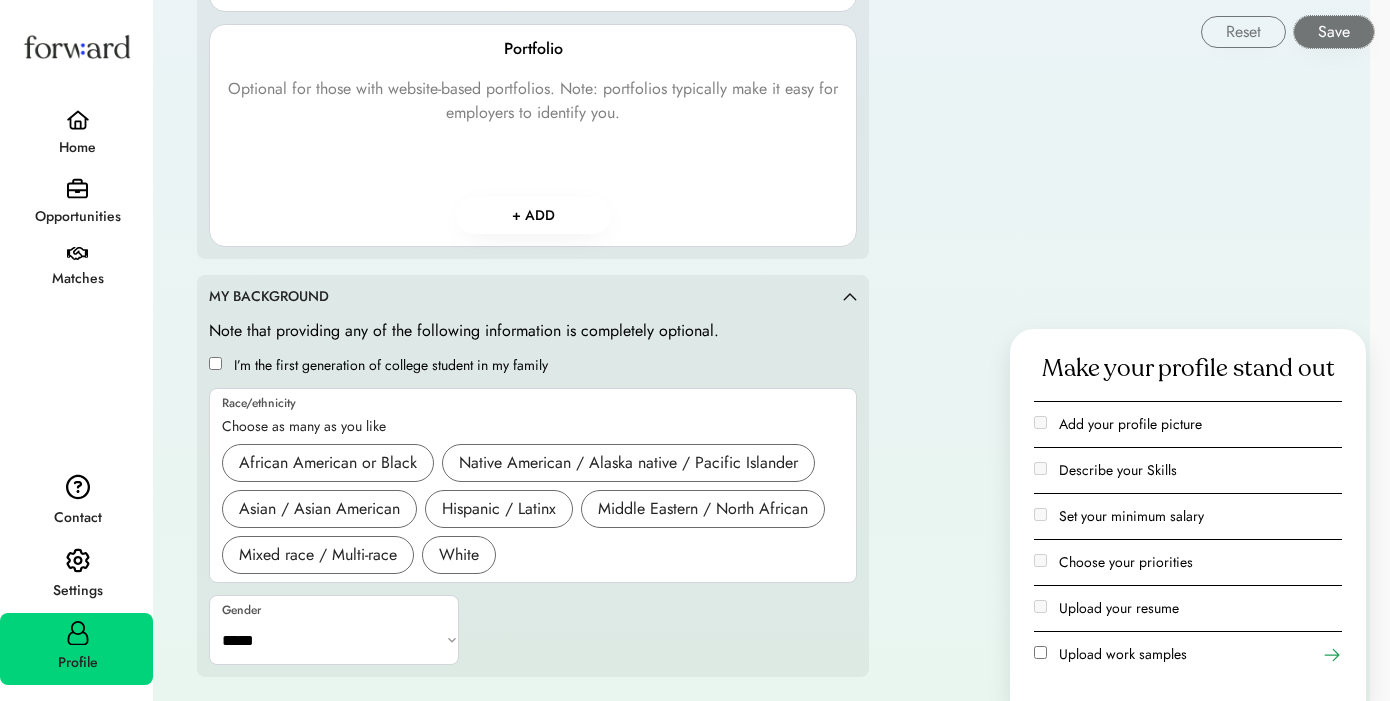 click on "Save" at bounding box center [1334, 32] 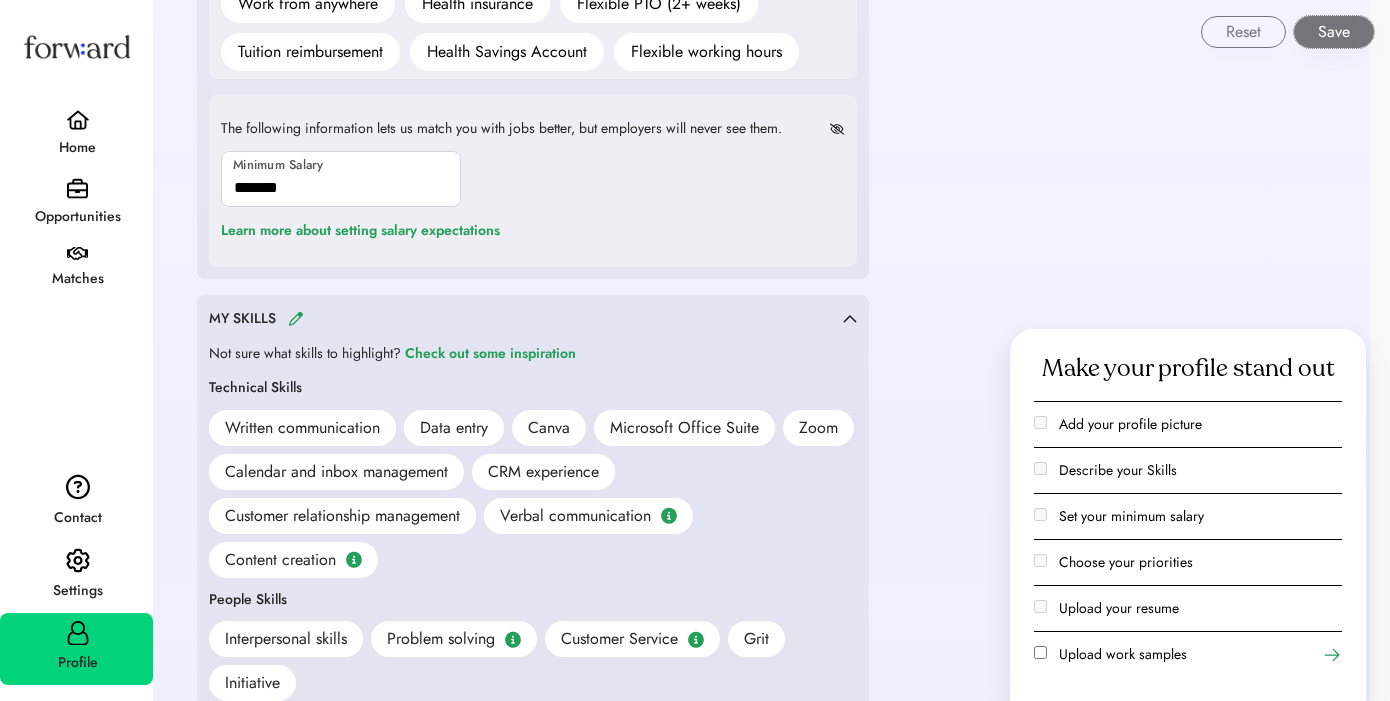 scroll, scrollTop: 1030, scrollLeft: 0, axis: vertical 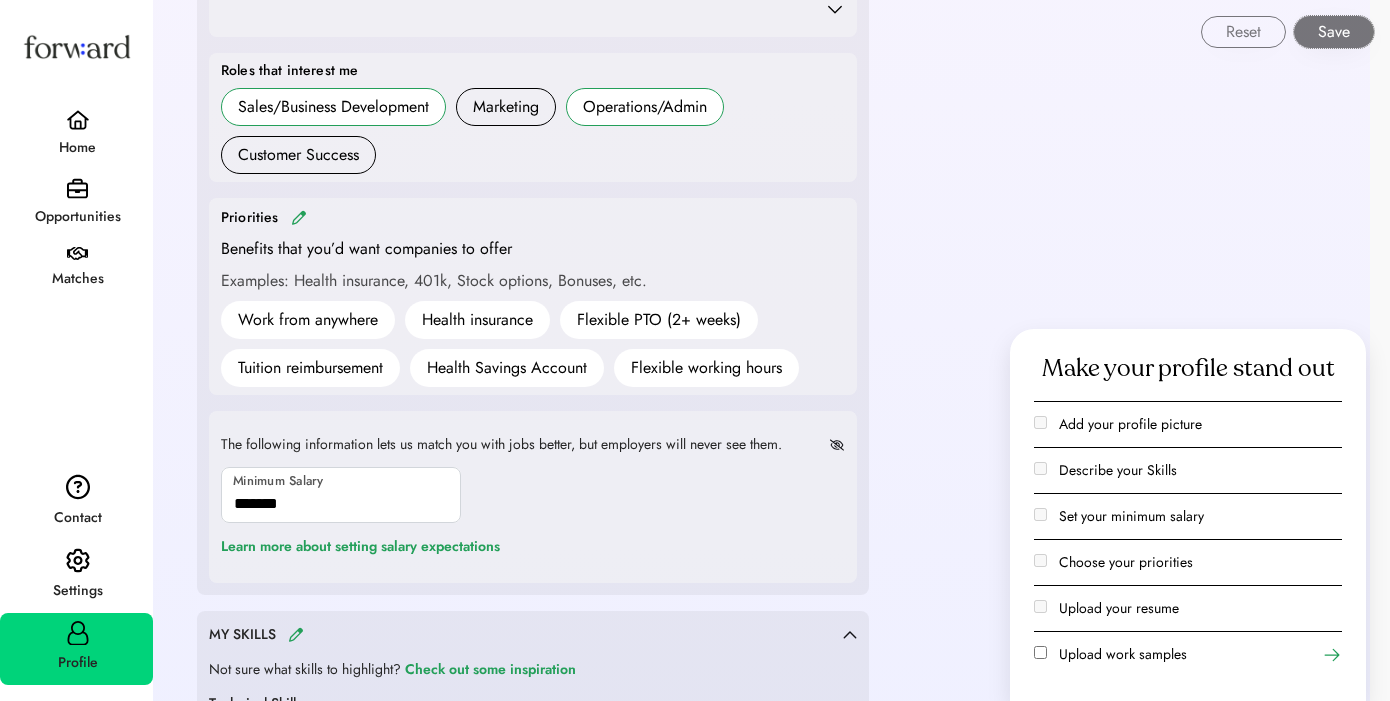 click on "Save" at bounding box center (1334, 32) 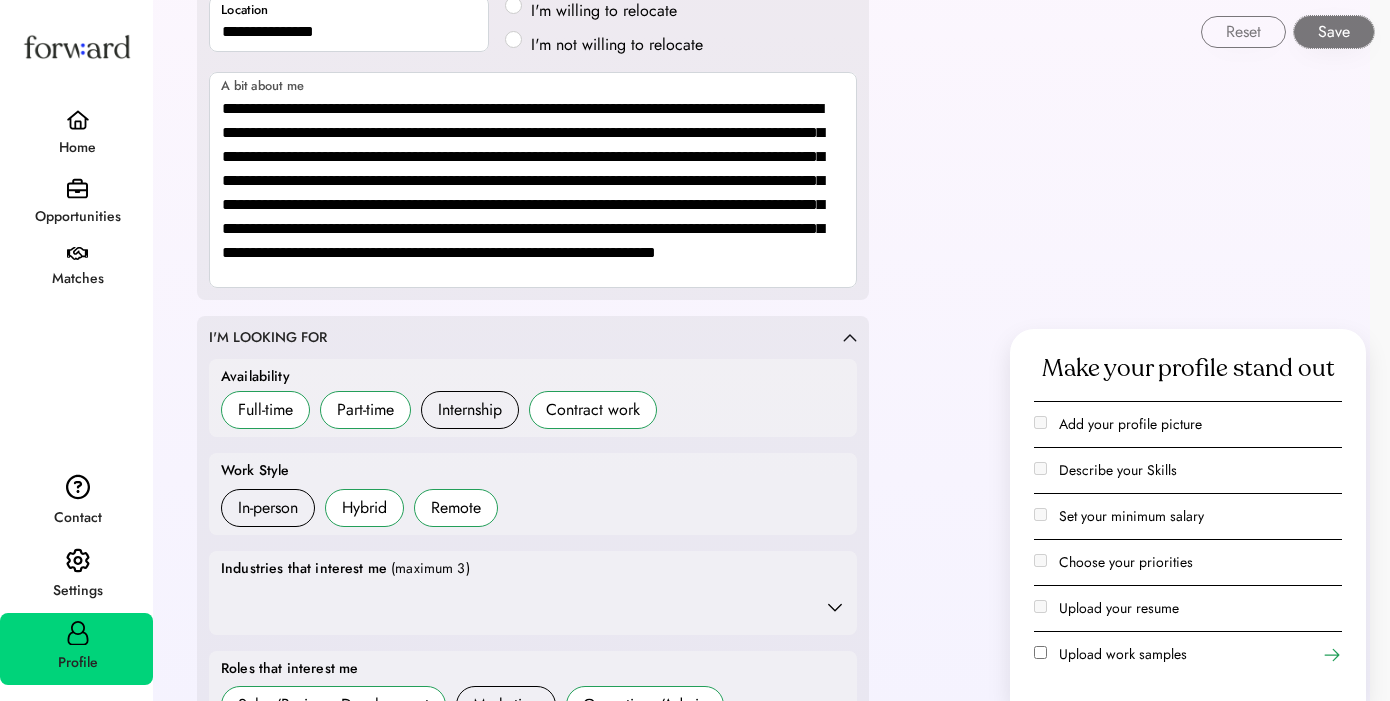 scroll, scrollTop: 0, scrollLeft: 0, axis: both 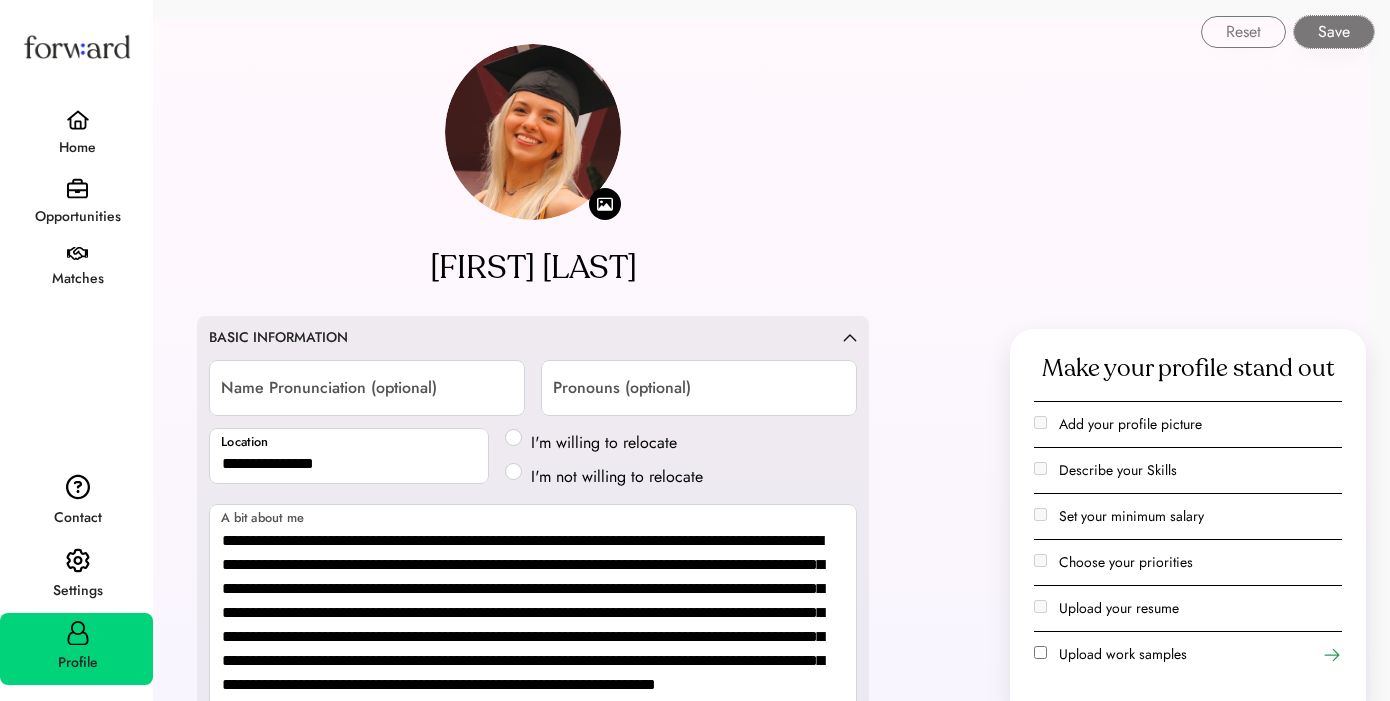 click on "Save" at bounding box center (1334, 32) 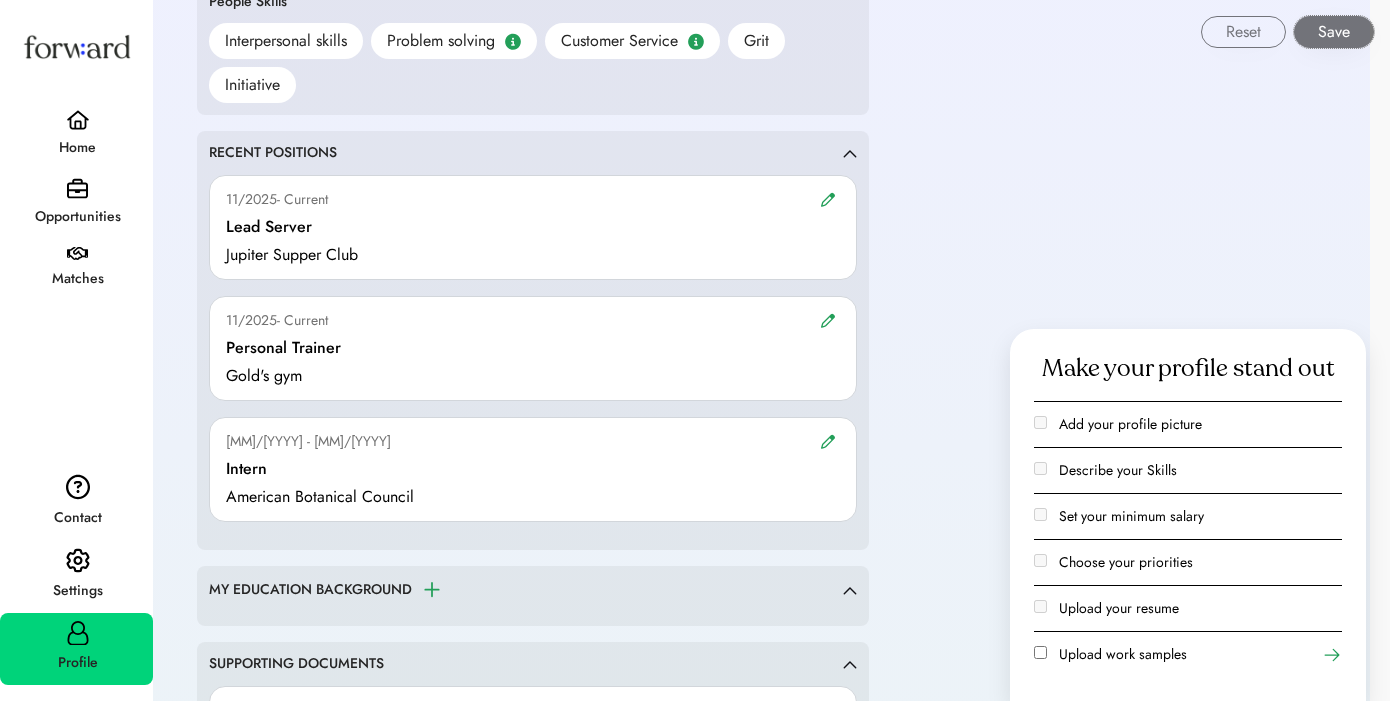 scroll, scrollTop: 1940, scrollLeft: 0, axis: vertical 